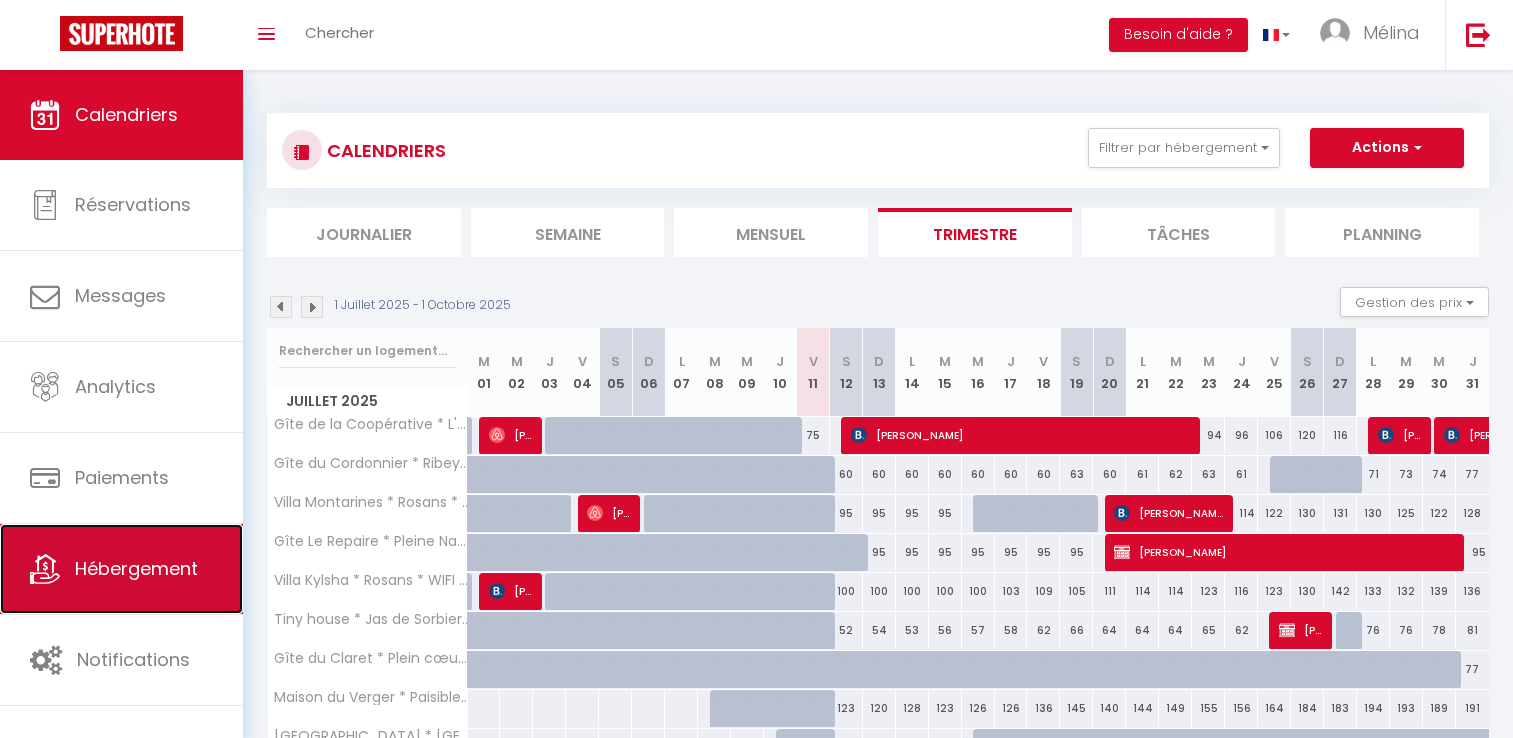 click on "Hébergement" at bounding box center [121, 569] 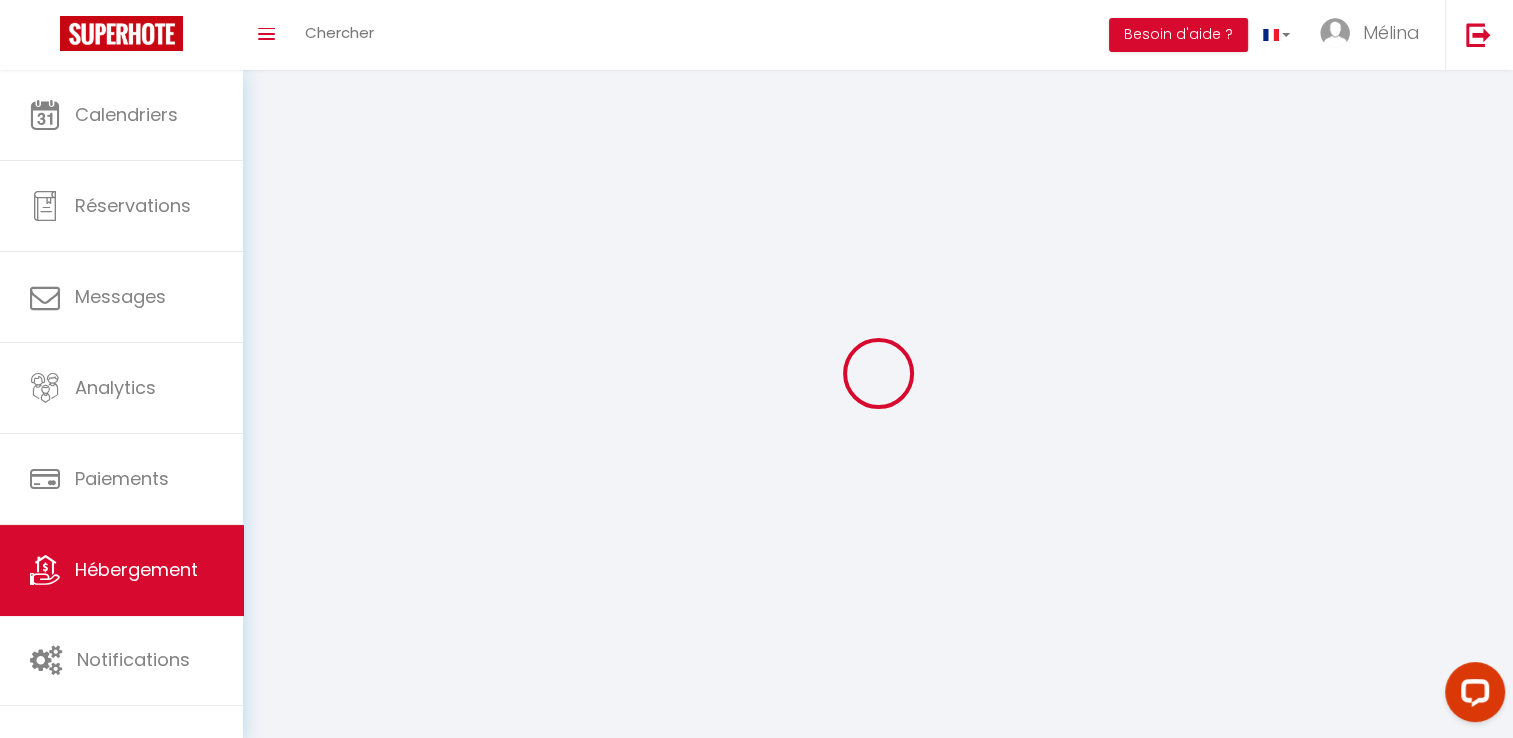 scroll, scrollTop: 0, scrollLeft: 0, axis: both 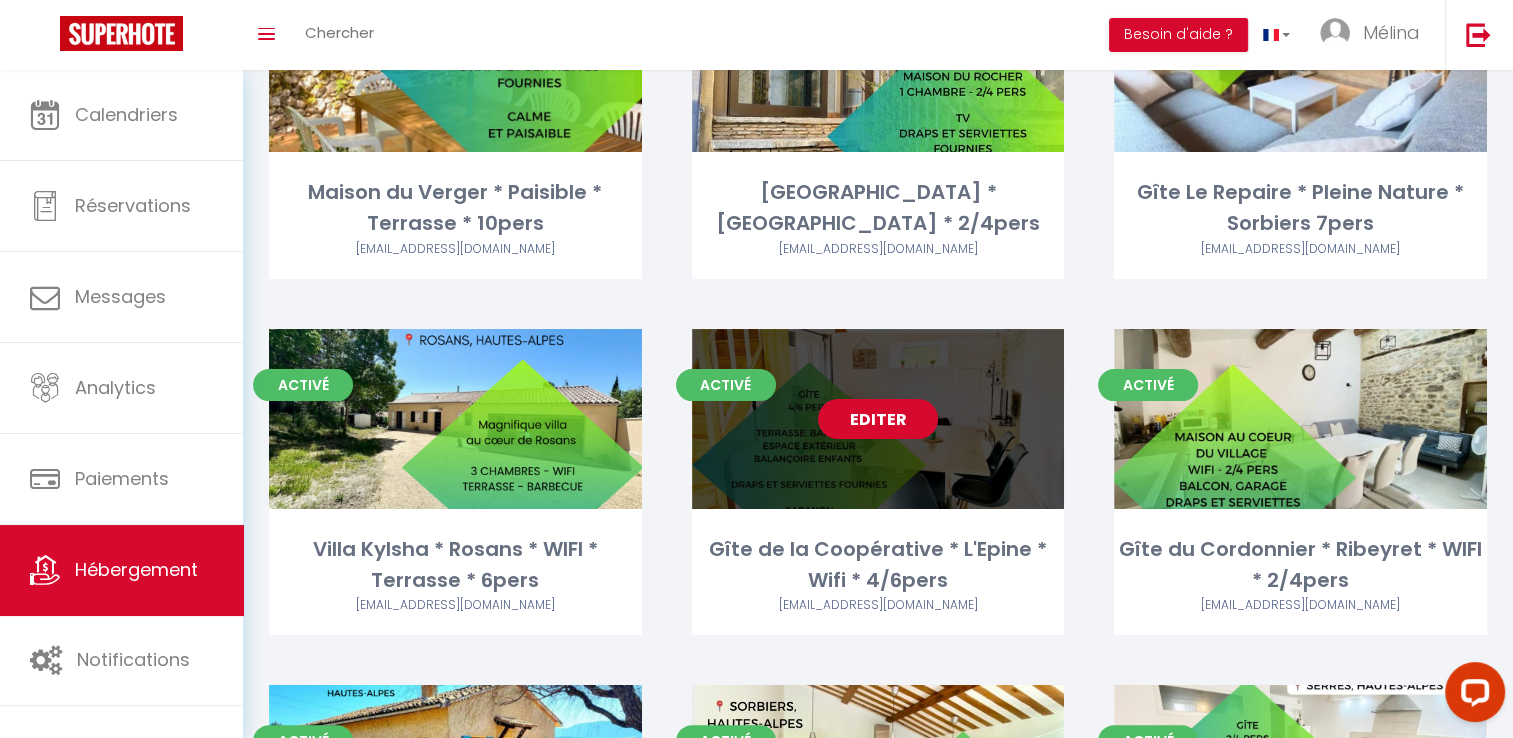 click on "Editer" at bounding box center [878, 419] 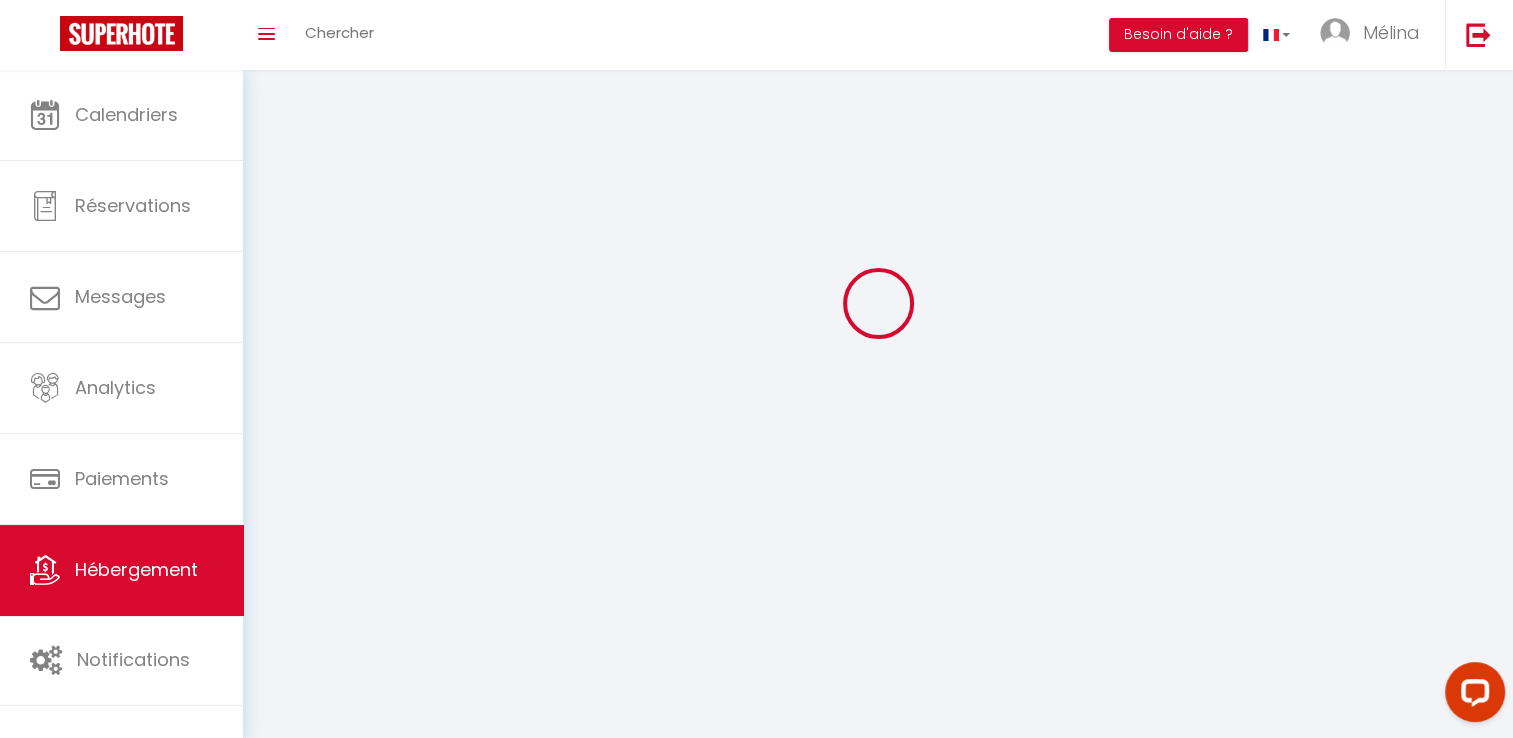 select 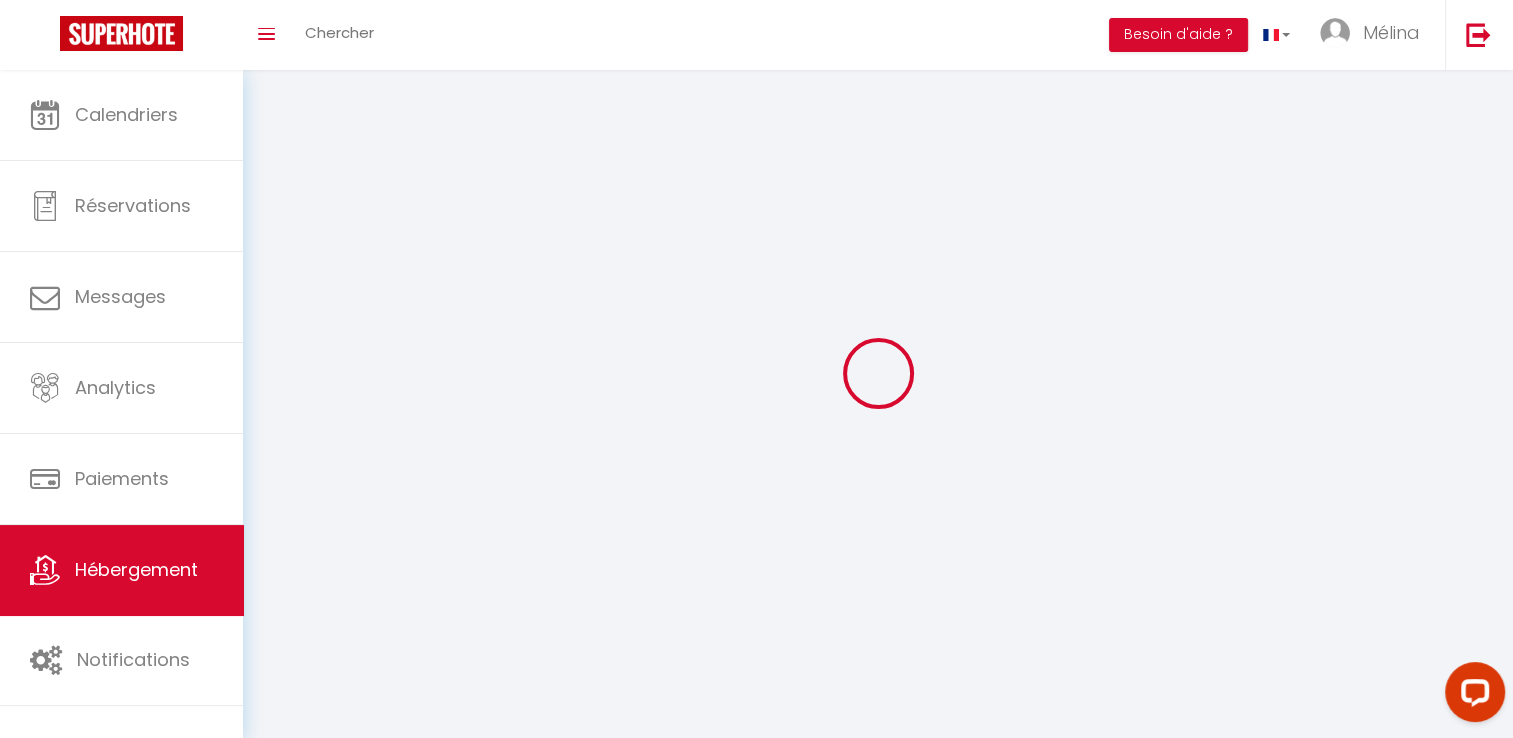 select 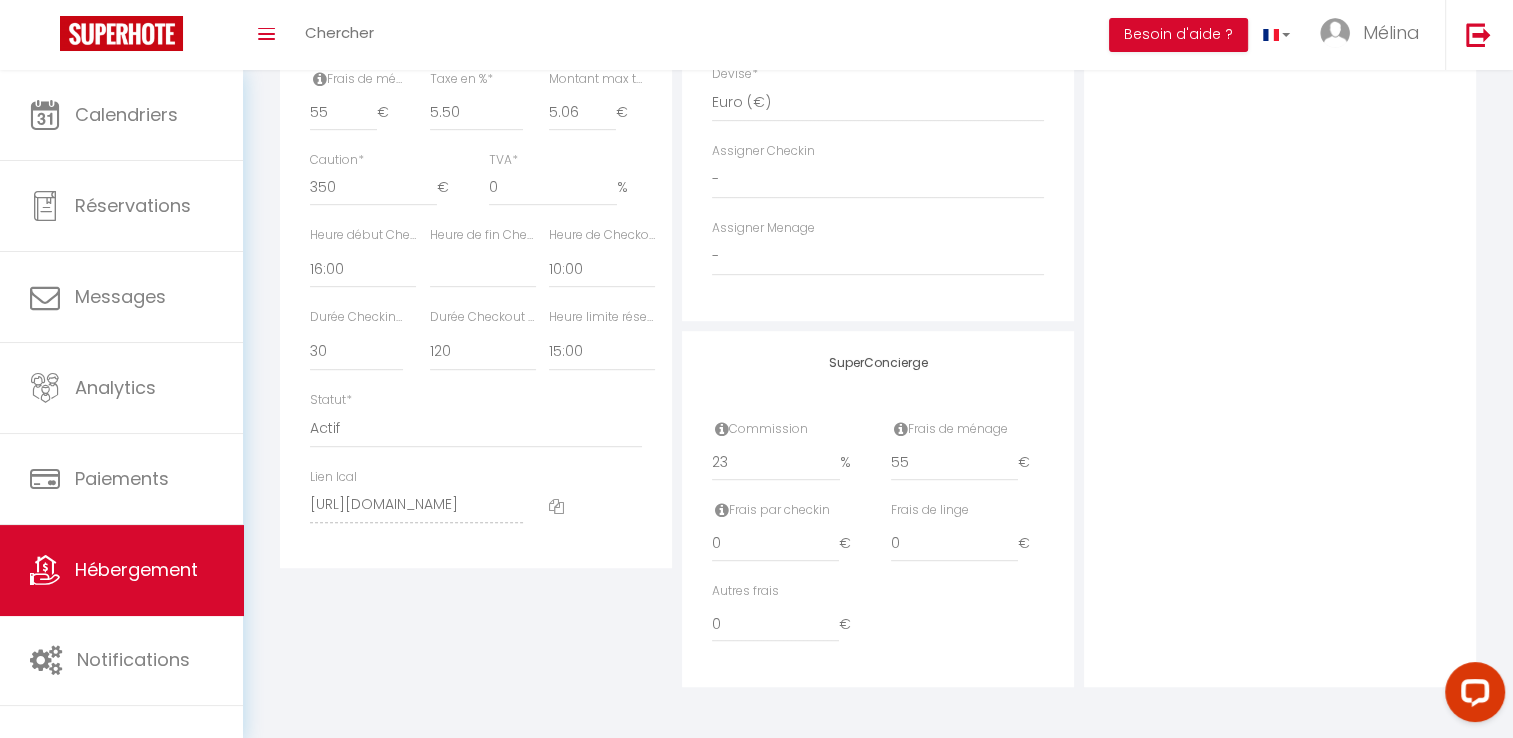 scroll, scrollTop: 998, scrollLeft: 0, axis: vertical 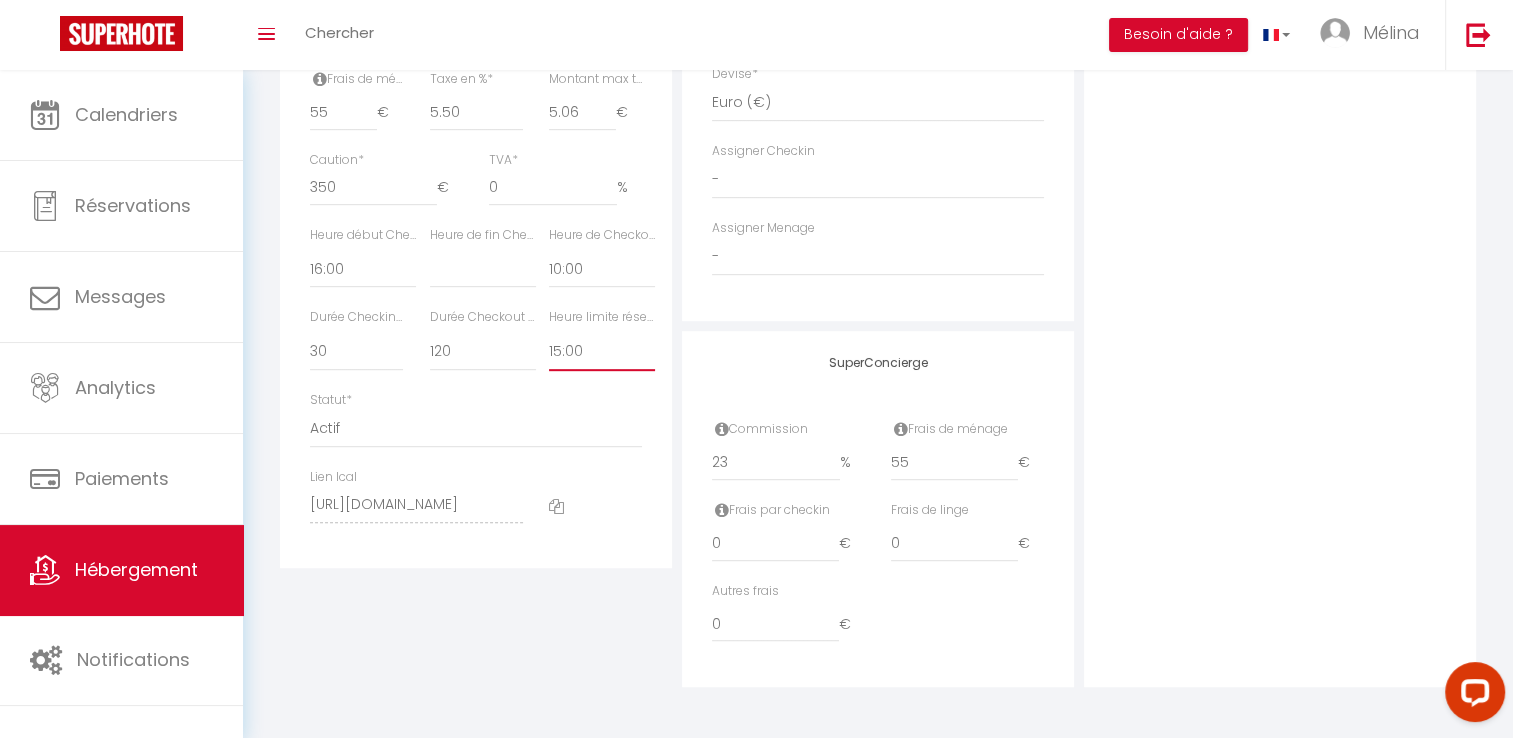 click on "Pas de limite
01:00
02:00
03:00
04:00
05:00
06:00
07:00
08:00
09:00
10:00
11:00
12:00" at bounding box center [602, 352] 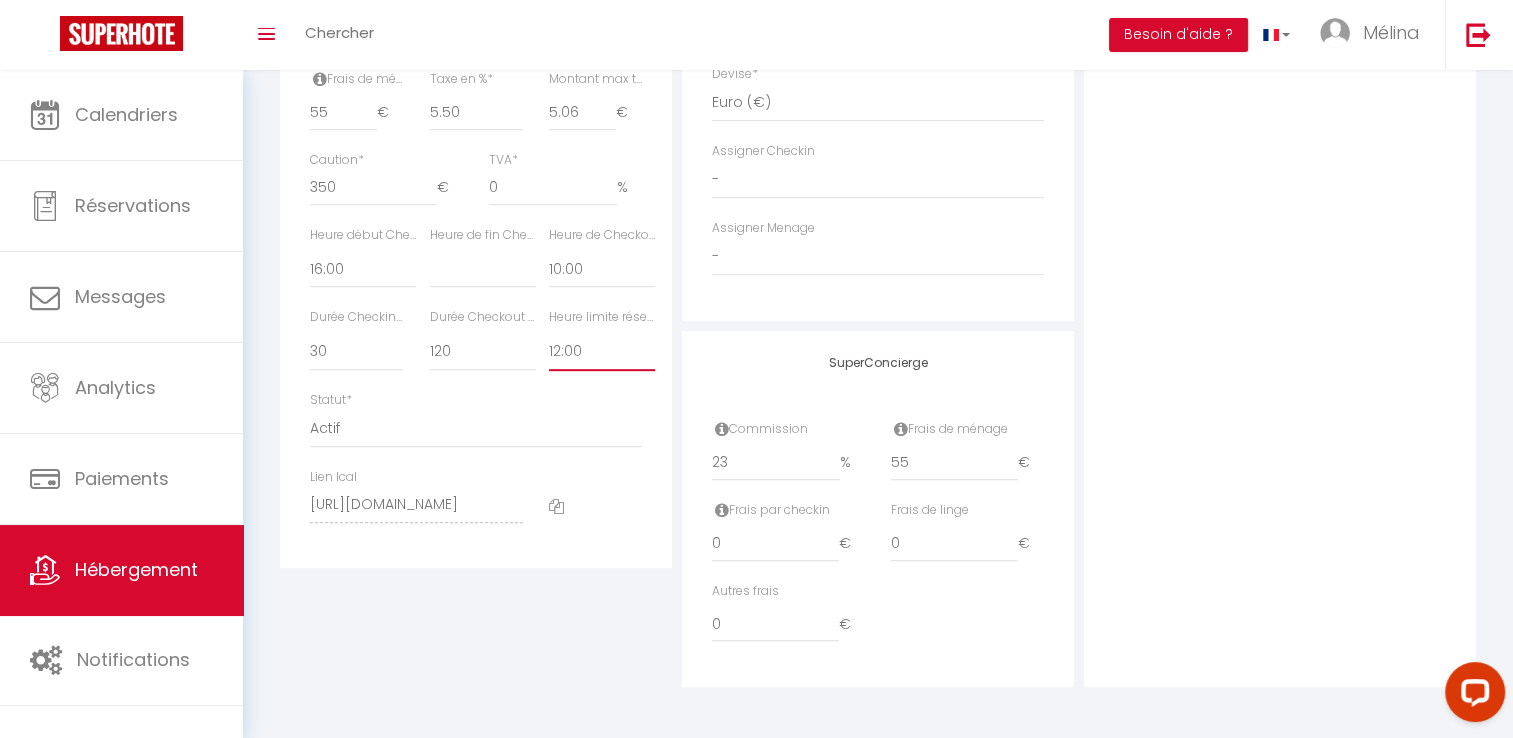 click on "Pas de limite
01:00
02:00
03:00
04:00
05:00
06:00
07:00
08:00
09:00
10:00
11:00
12:00" at bounding box center [602, 352] 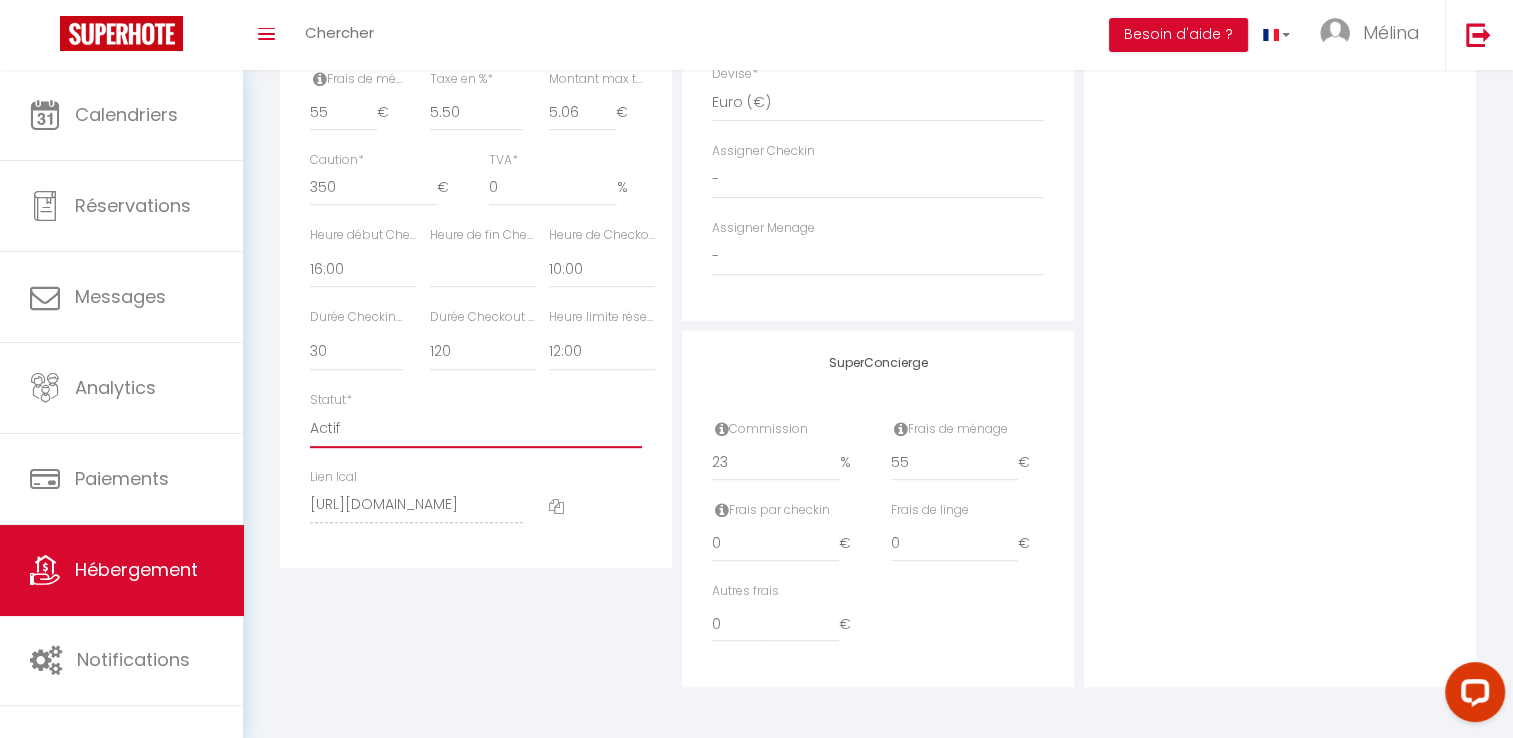 click on "Actif
Pas actif" at bounding box center (476, 429) 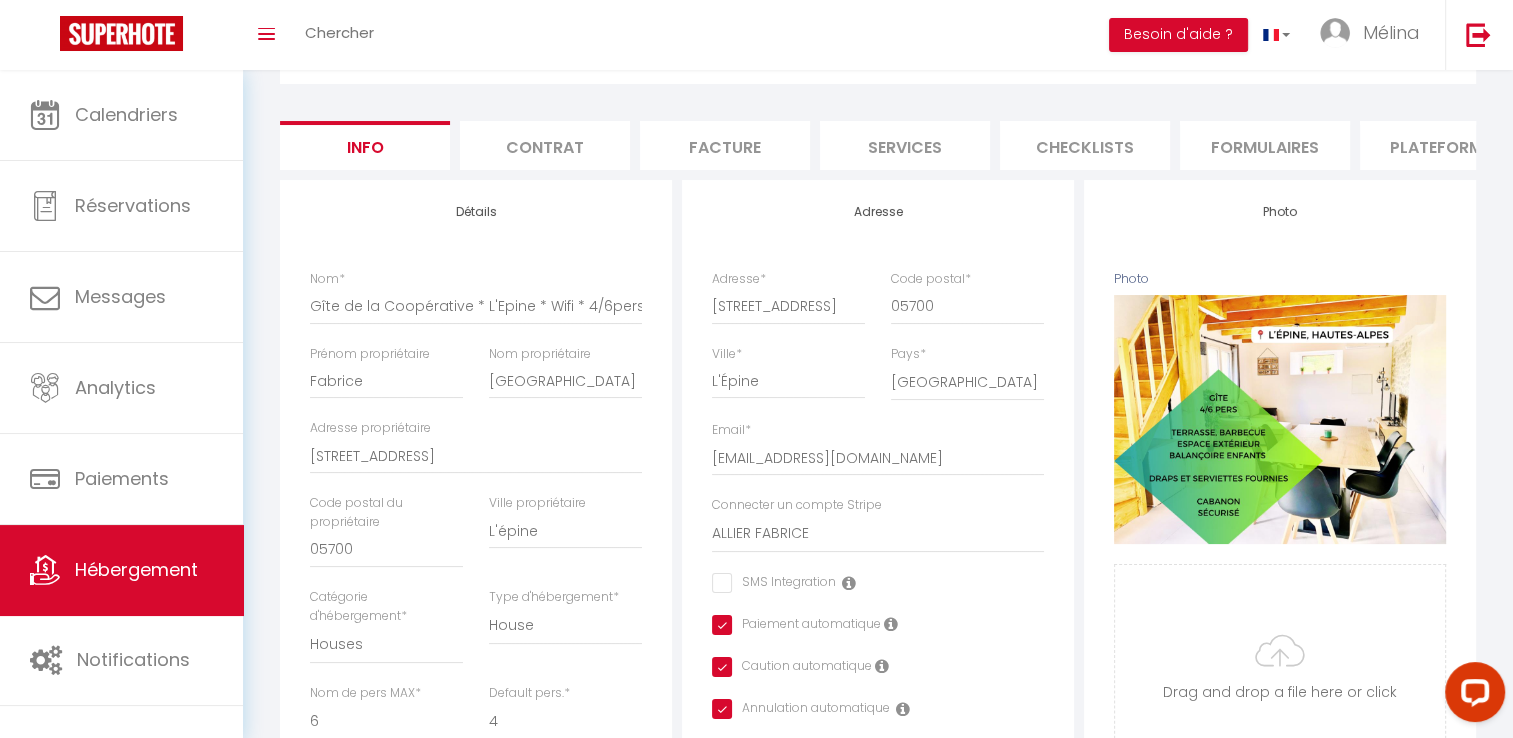 scroll, scrollTop: 0, scrollLeft: 0, axis: both 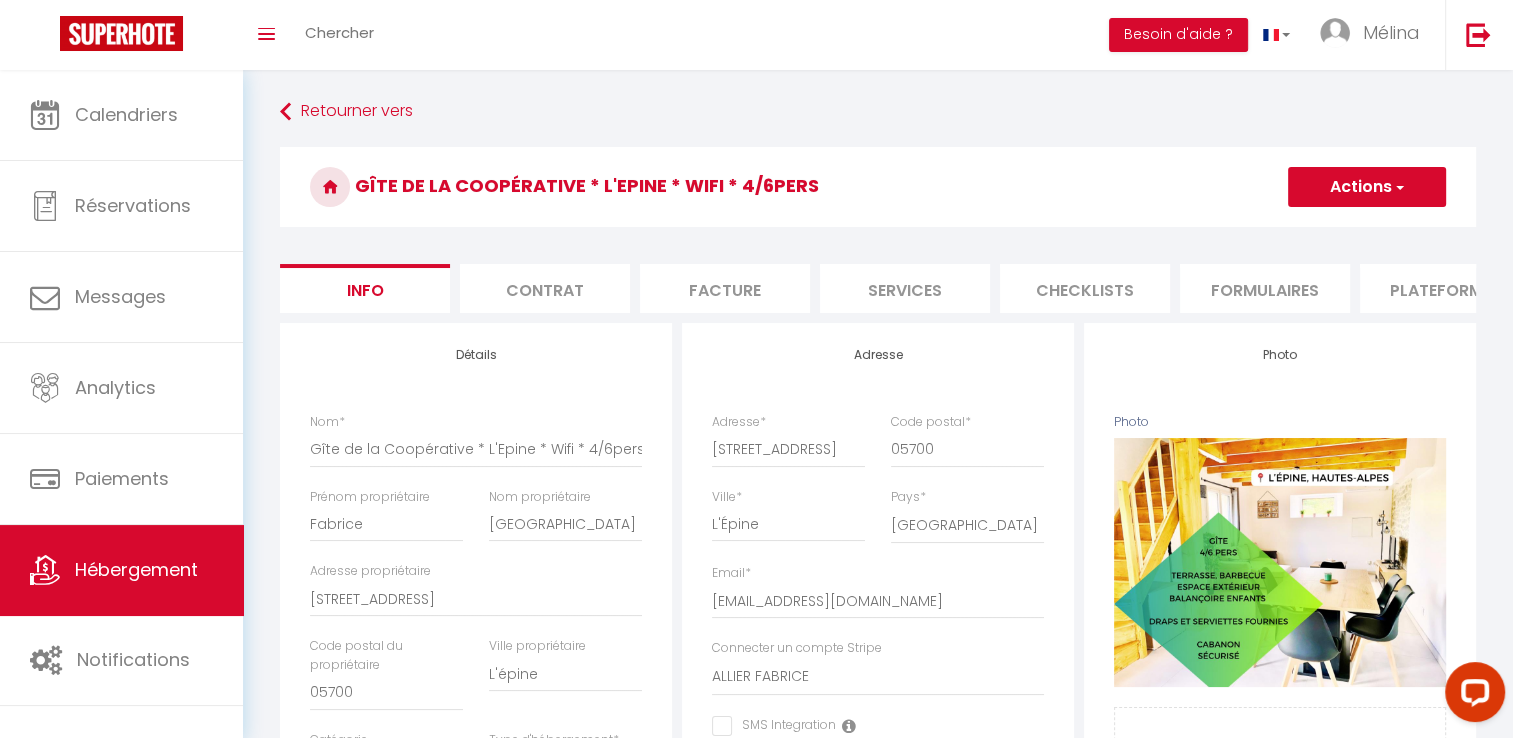 click on "Actions" at bounding box center [1367, 187] 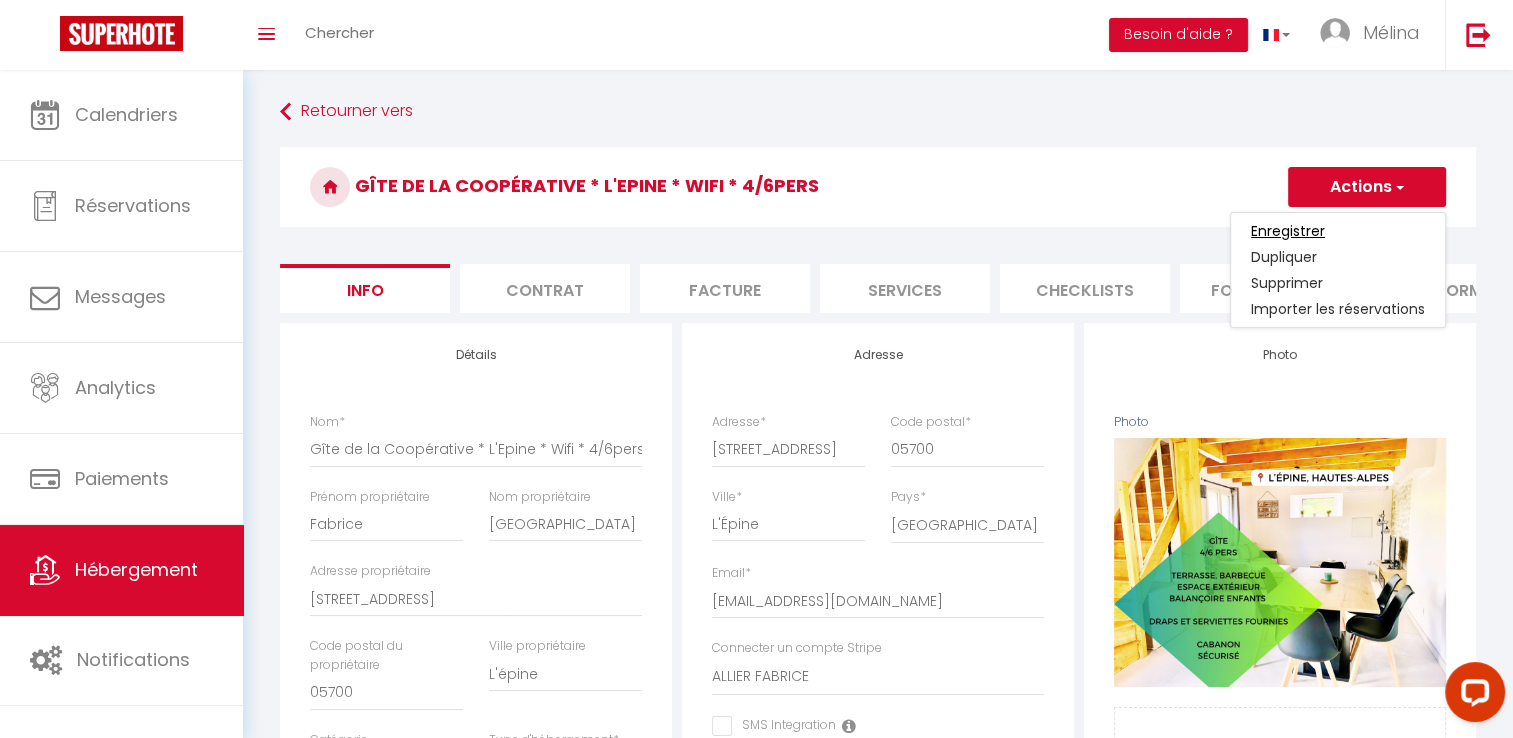 click on "Enregistrer" at bounding box center [1288, 231] 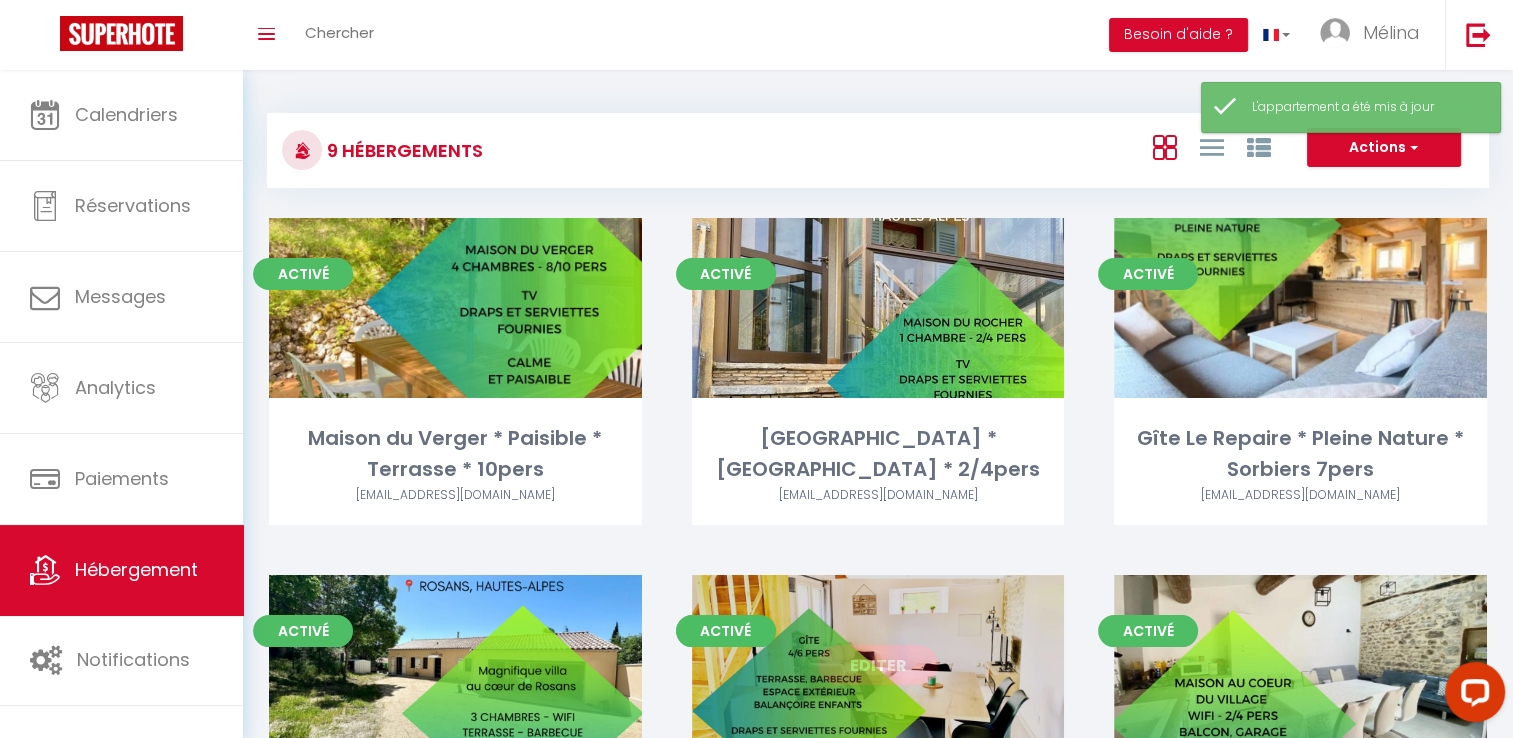 click on "Editer" at bounding box center (878, 665) 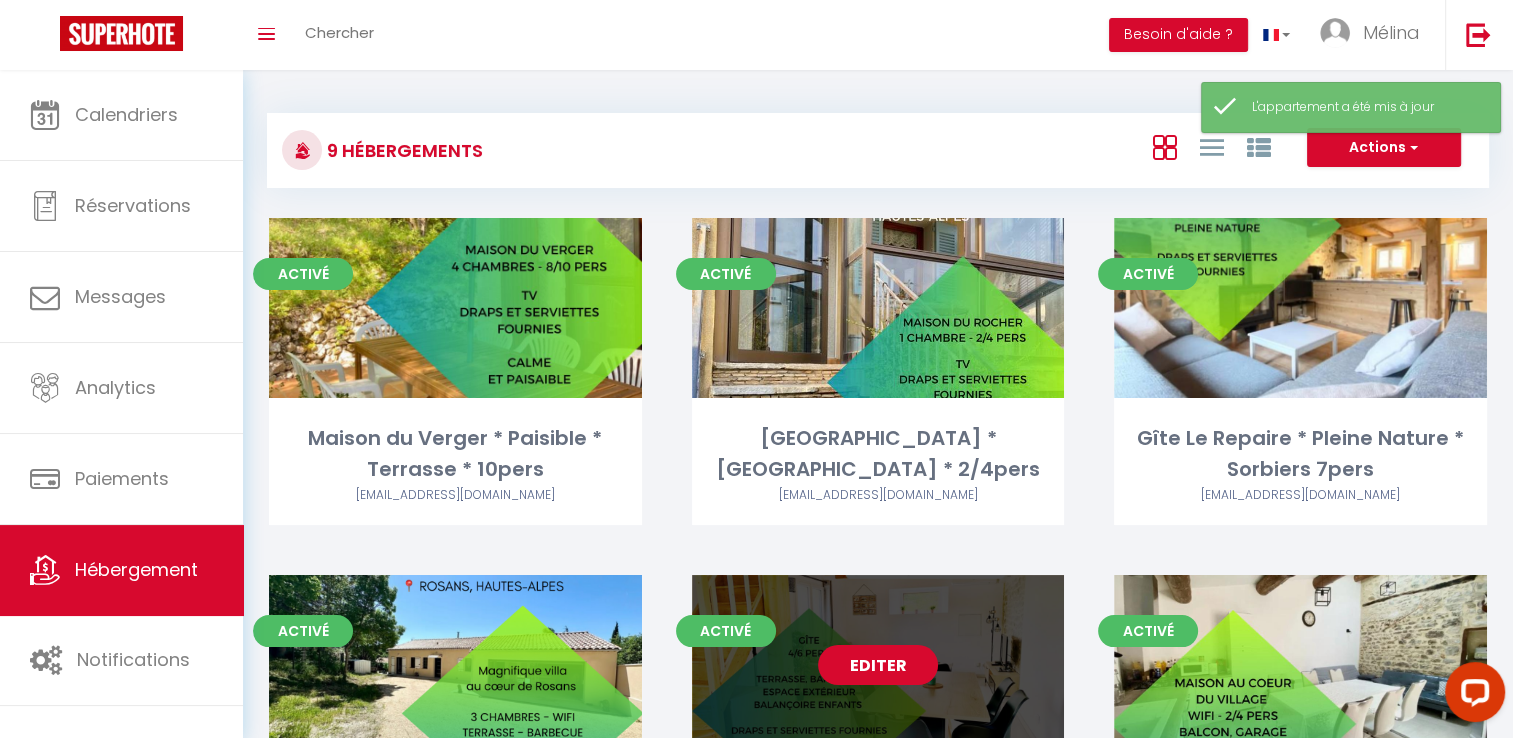 click on "Editer" at bounding box center (878, 665) 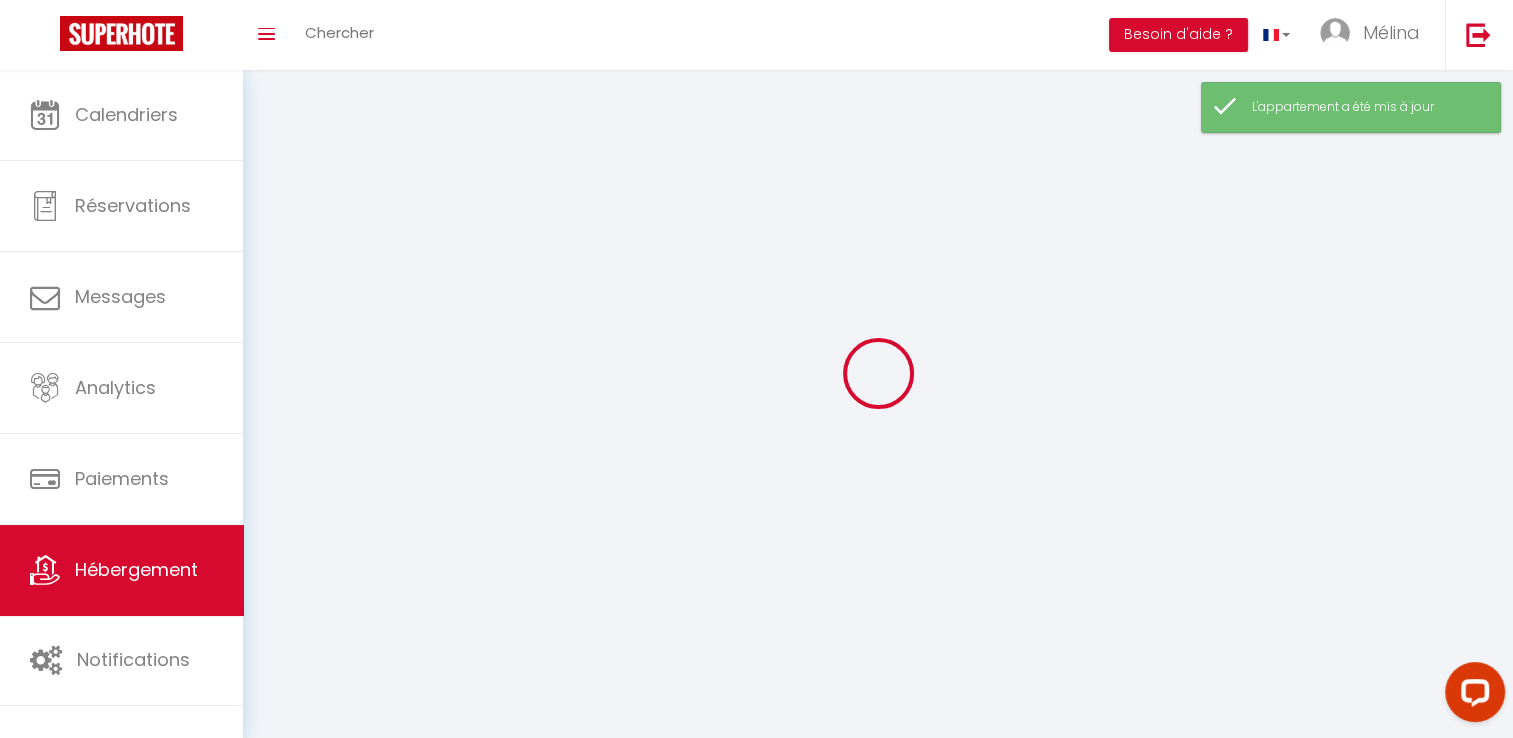 select on "1" 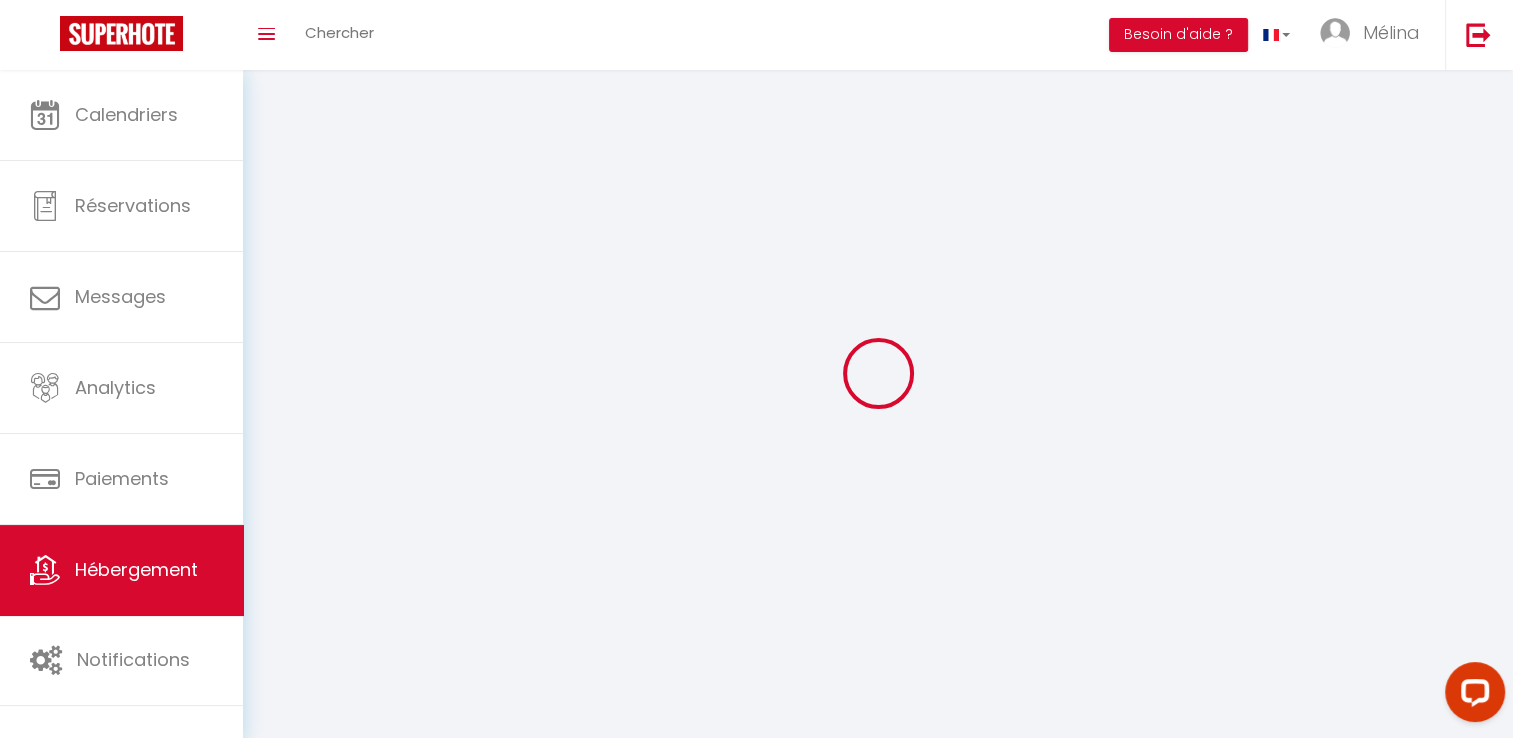 select 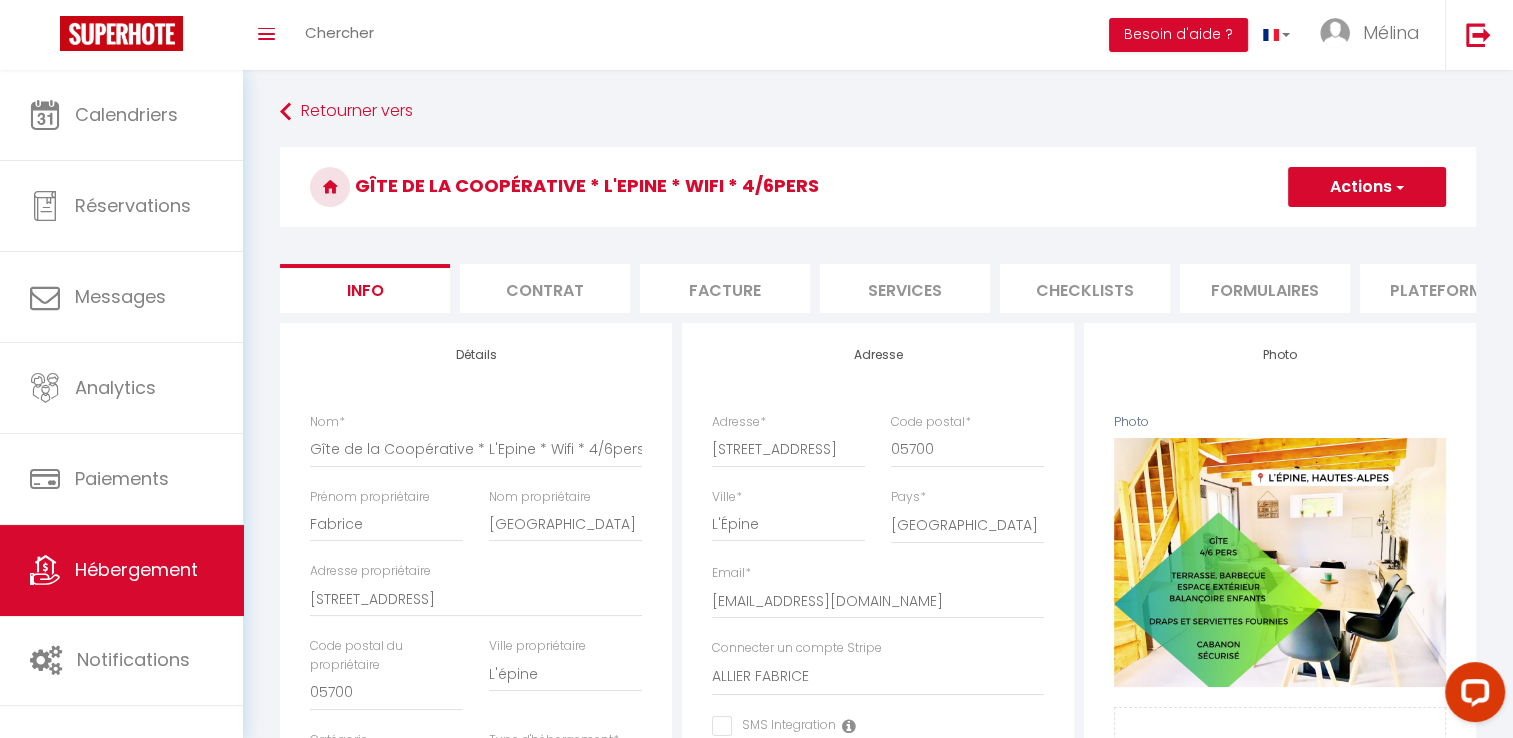 click on "Services" at bounding box center [905, 288] 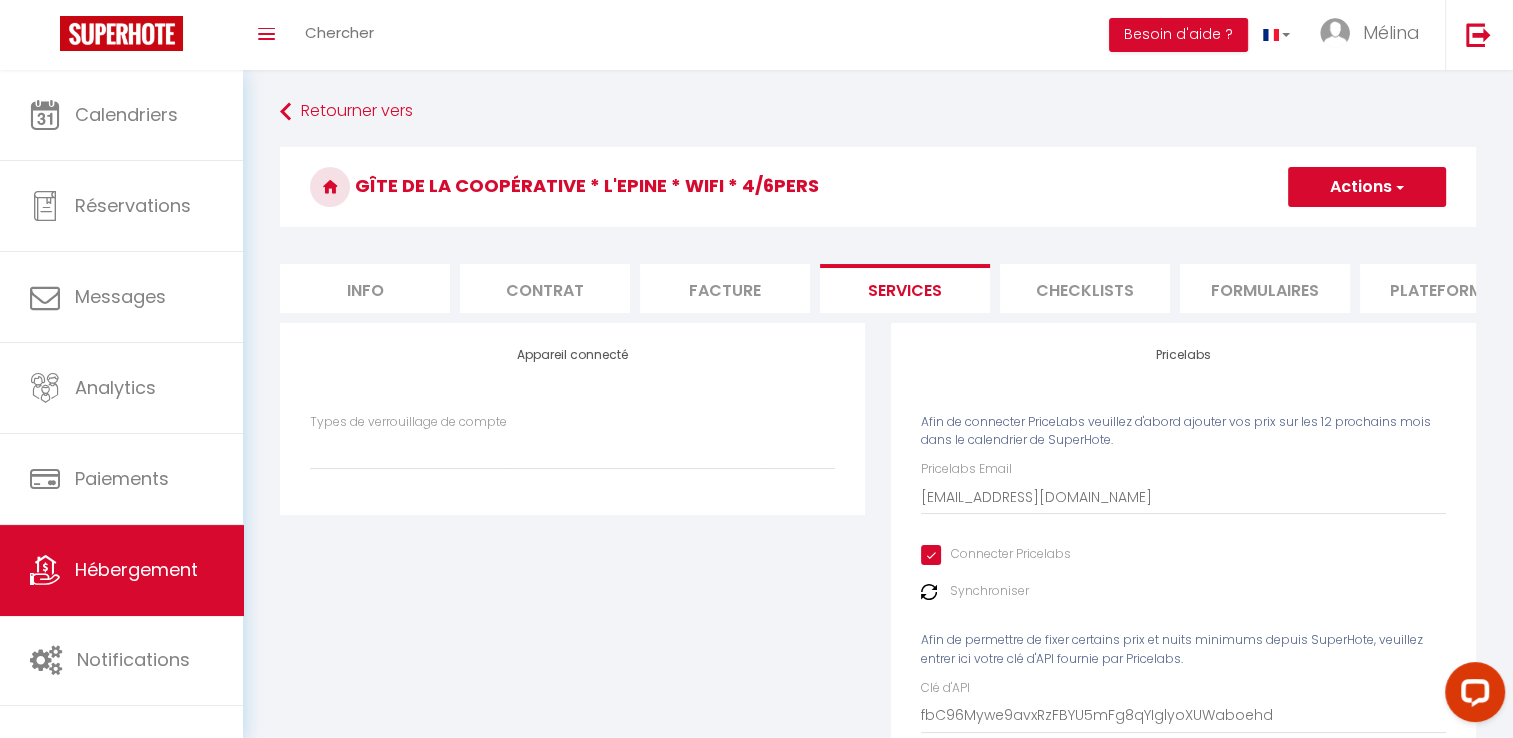 scroll, scrollTop: 115, scrollLeft: 0, axis: vertical 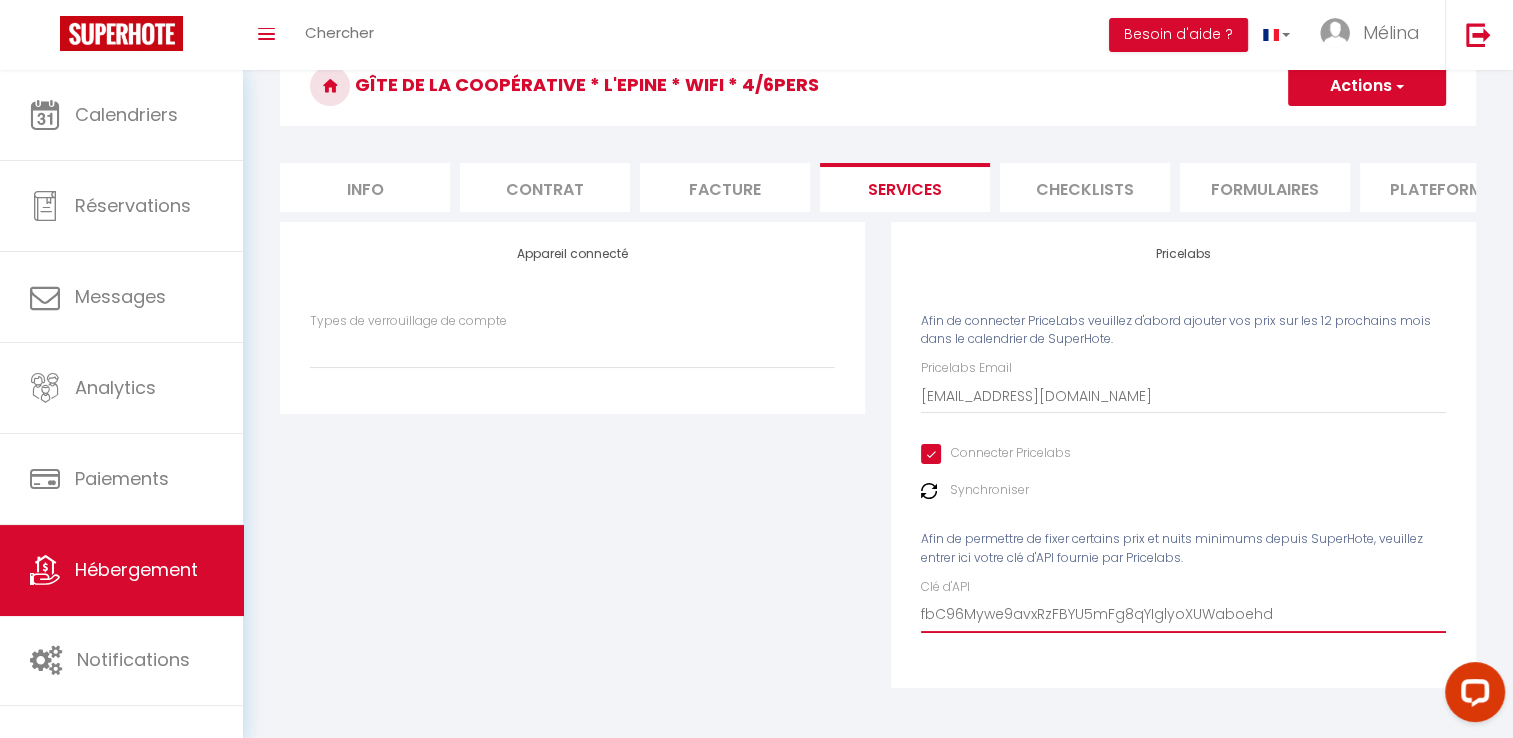 click on "fbC96Mywe9avxRzFBYU5mFg8qYIglyoXUWaboehd" at bounding box center [1183, 615] 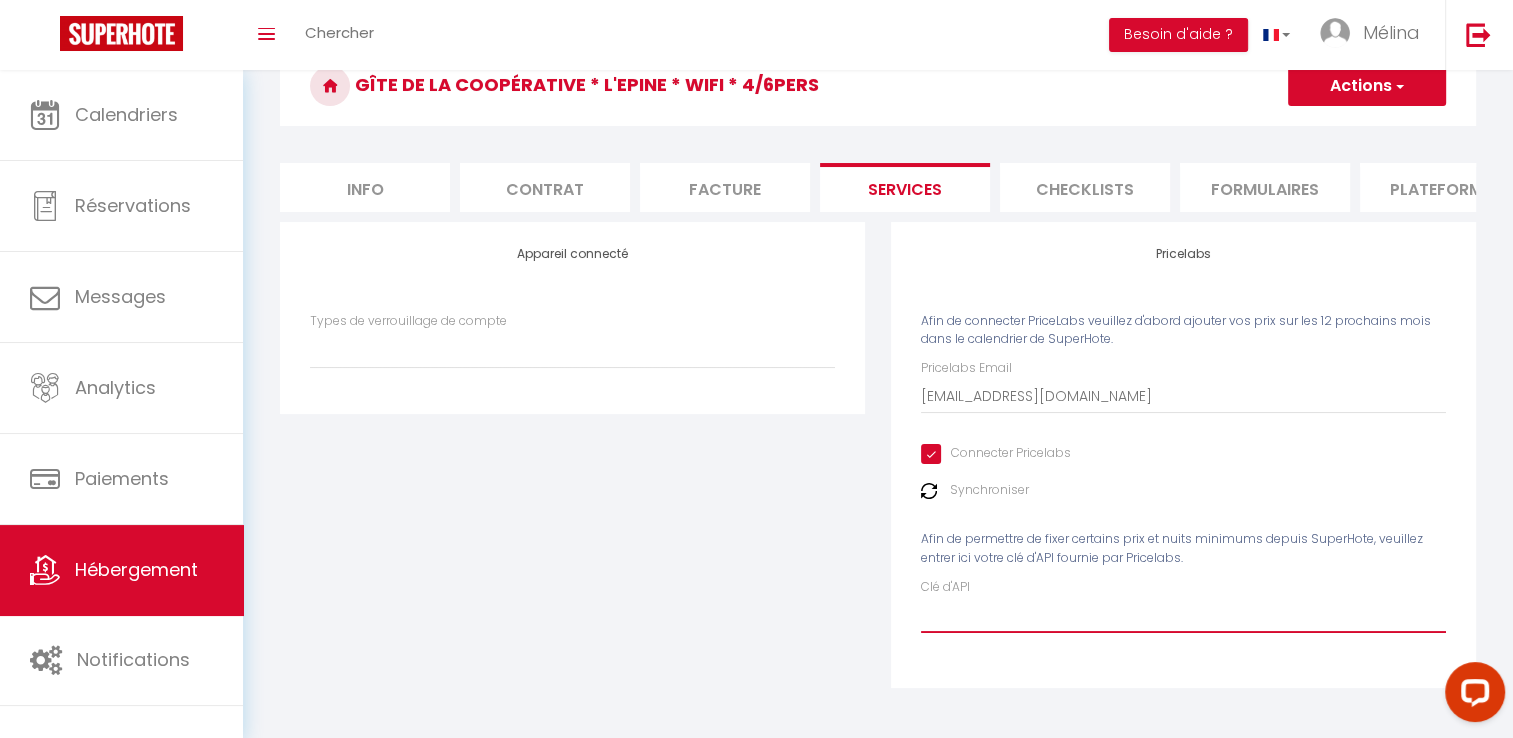 scroll, scrollTop: 0, scrollLeft: 0, axis: both 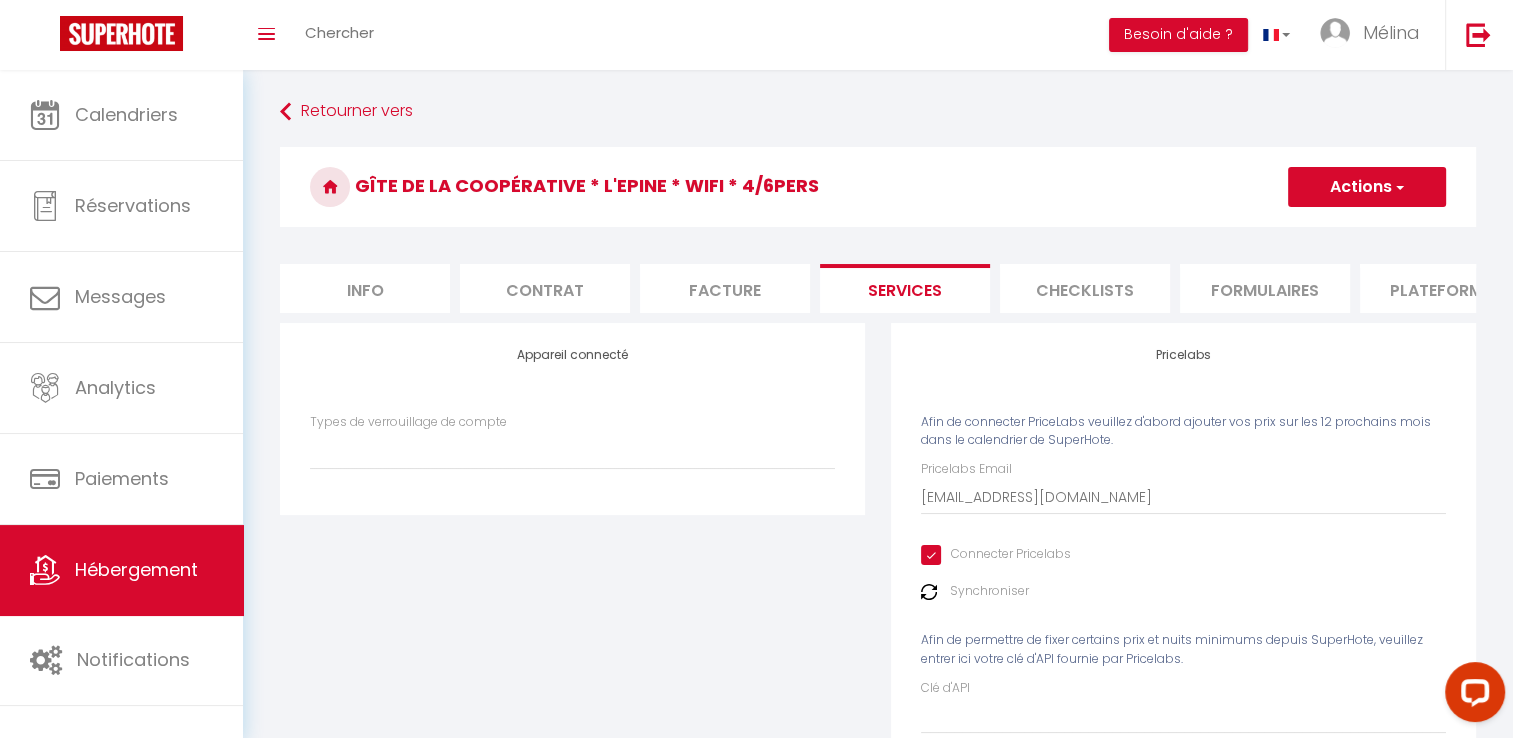 click on "Actions" at bounding box center [1367, 187] 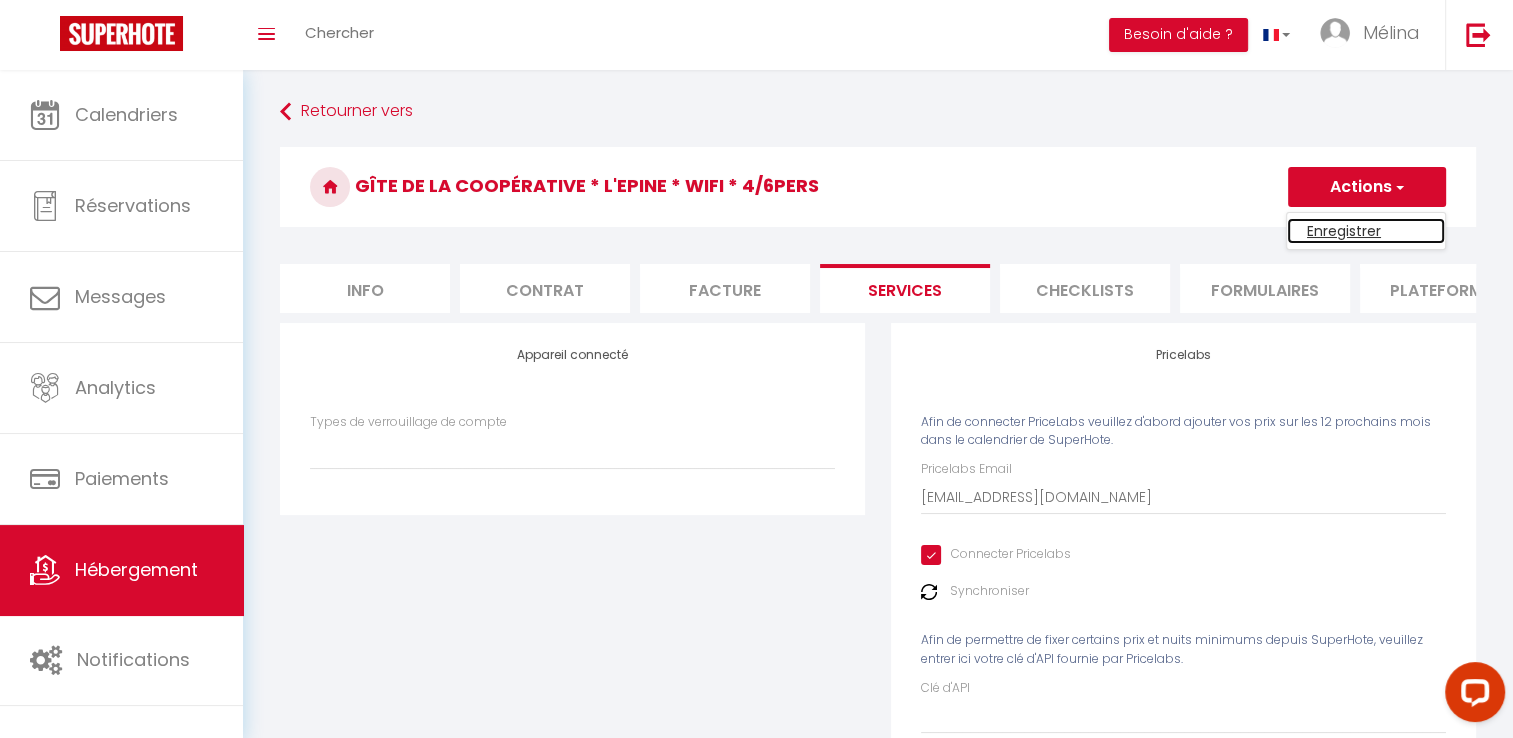 click on "Enregistrer" at bounding box center (1366, 231) 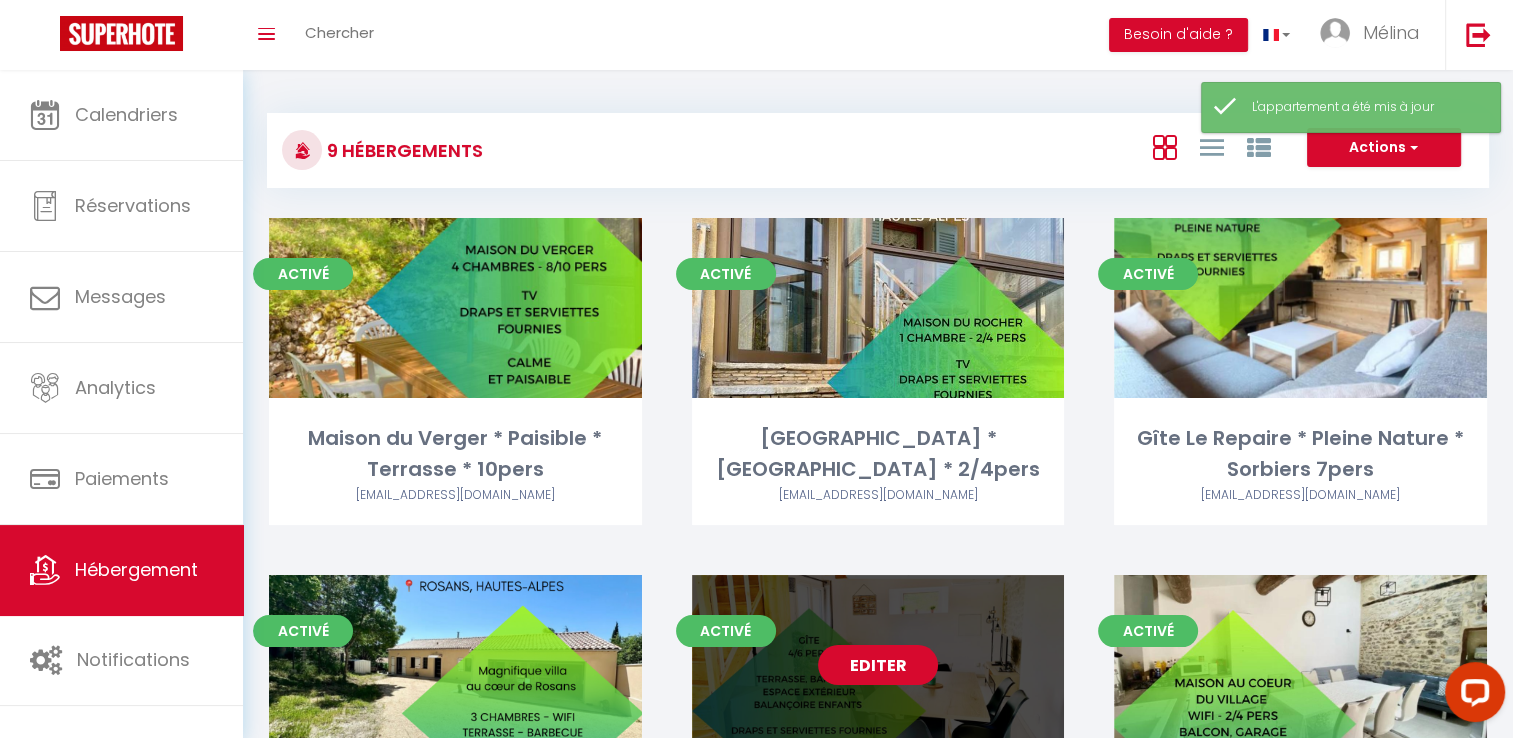 click on "Editer" at bounding box center [878, 665] 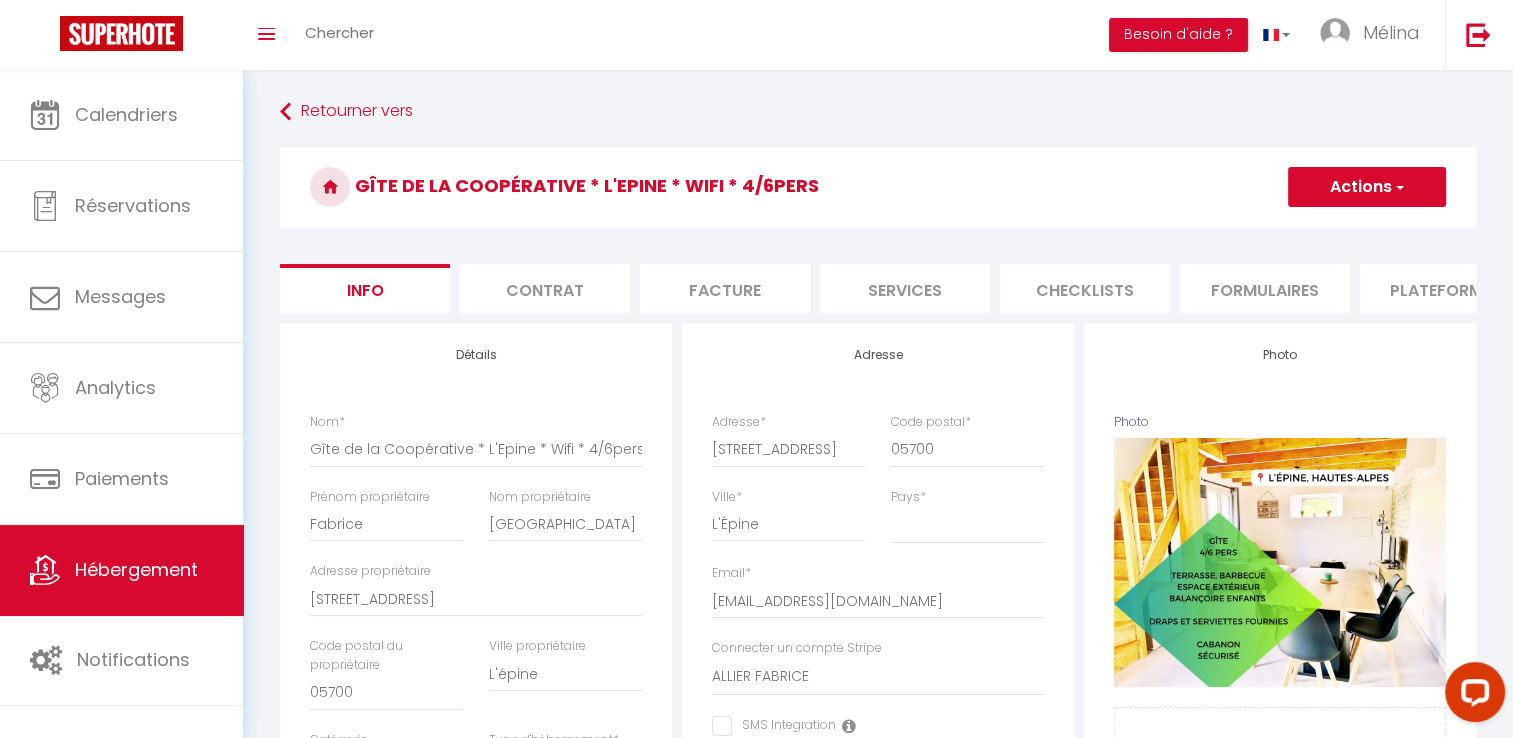 click on "Services" at bounding box center [905, 288] 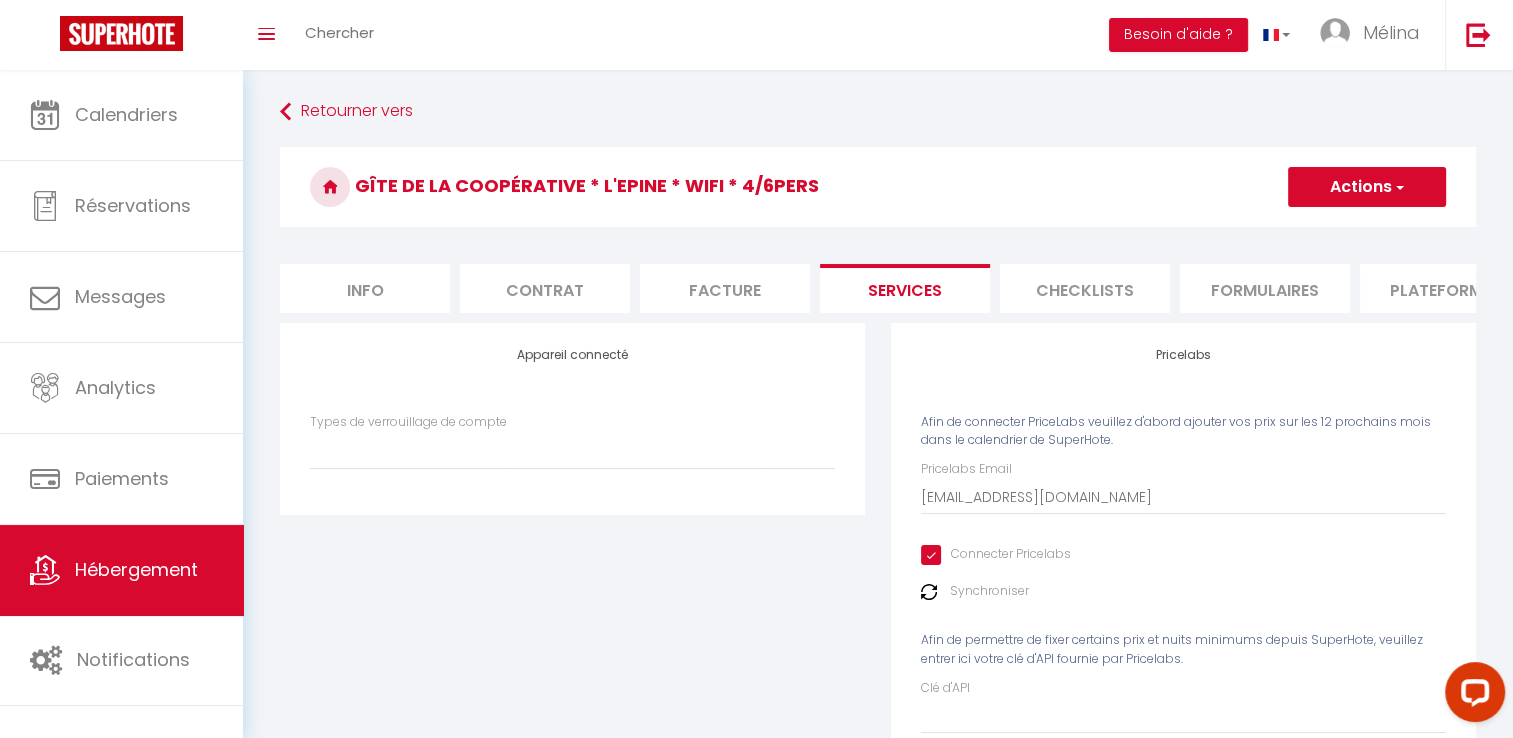 click on "Plateformes" at bounding box center [1445, 288] 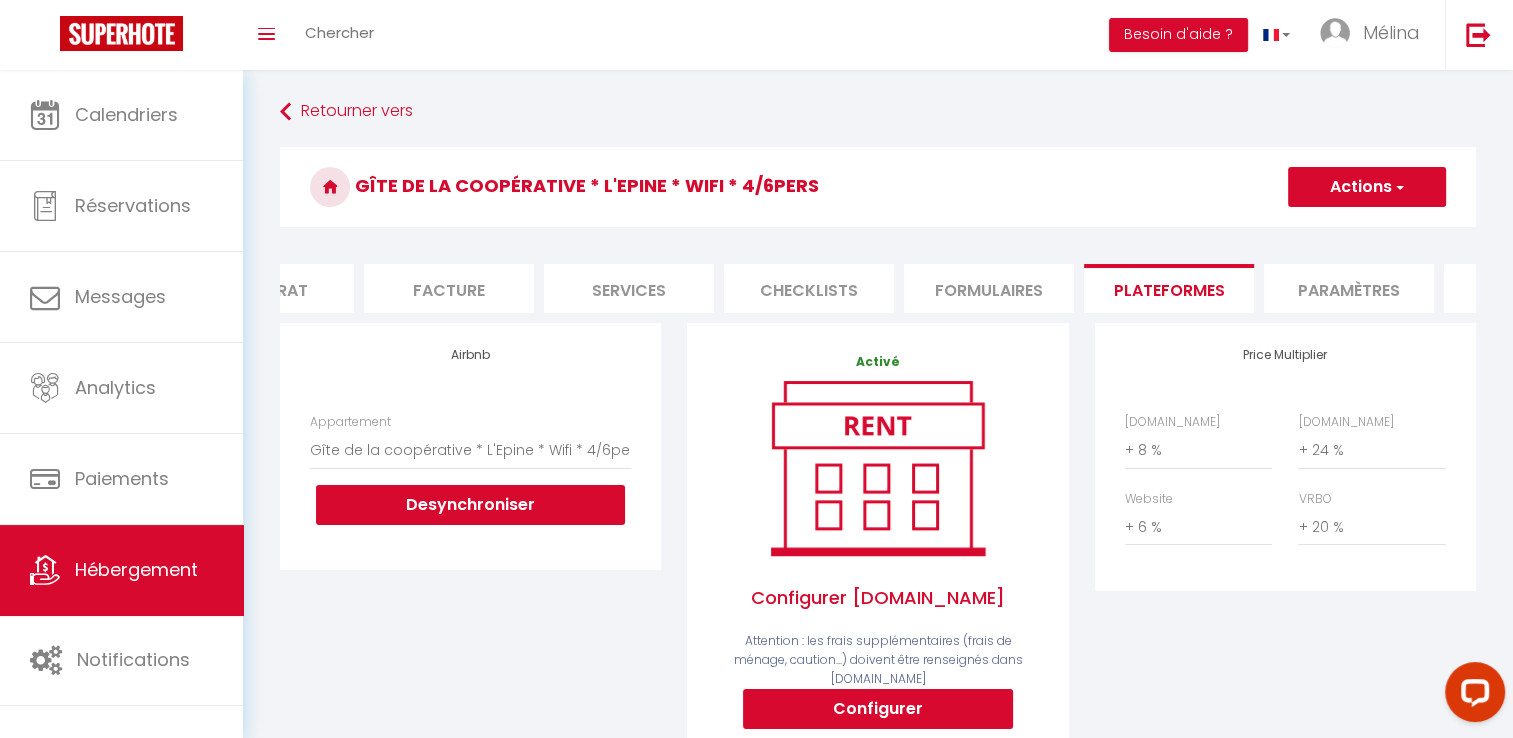 scroll, scrollTop: 0, scrollLeft: 278, axis: horizontal 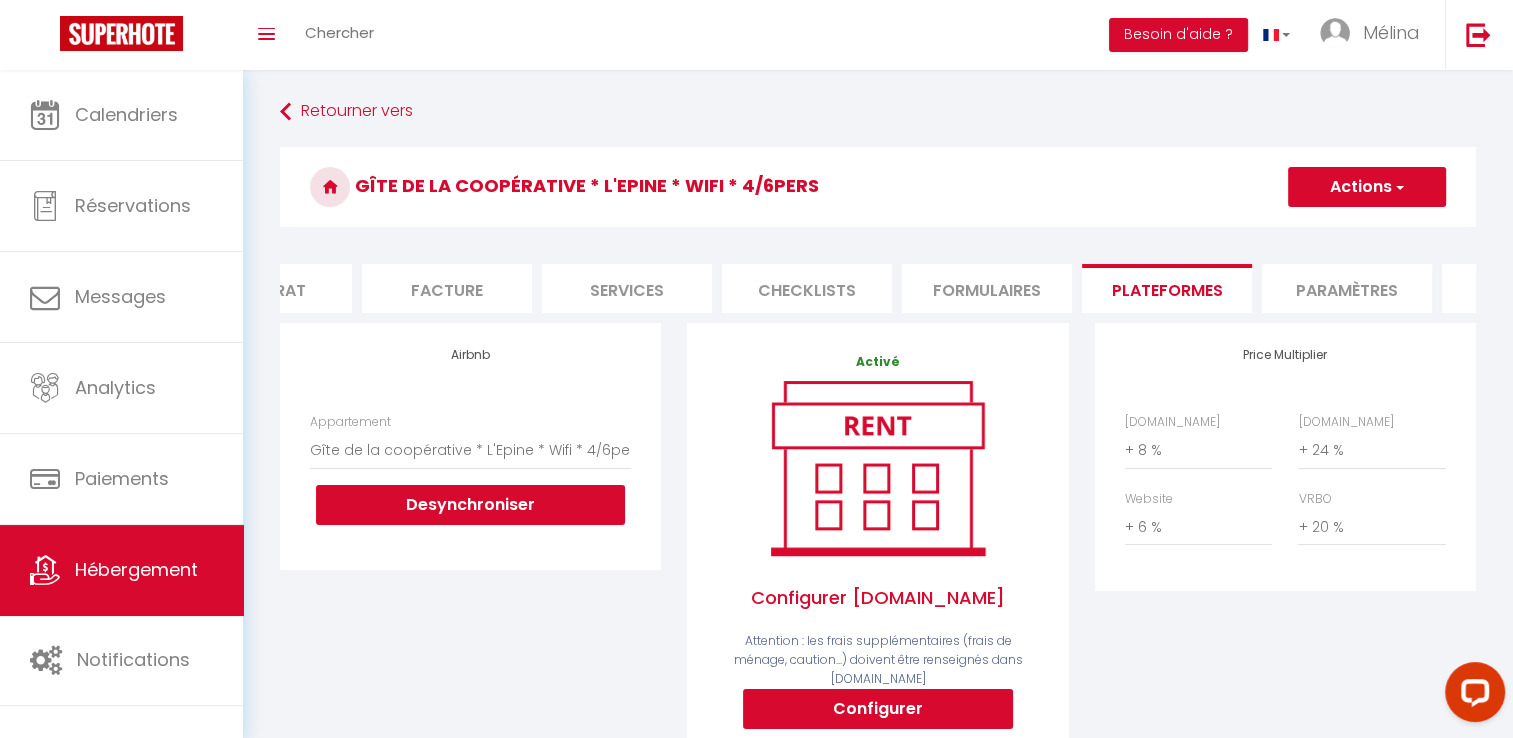 click on "Paramètres" at bounding box center (1347, 288) 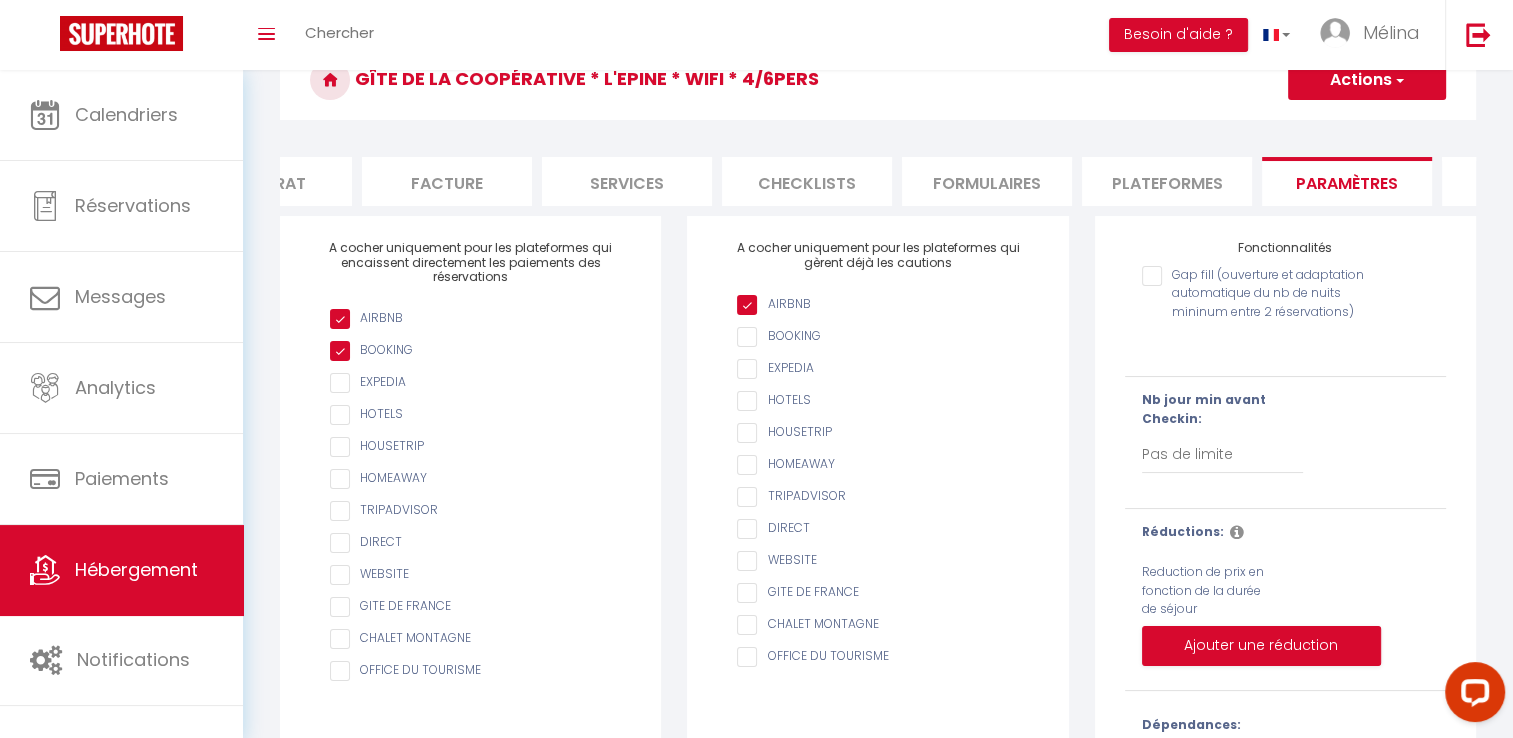 scroll, scrollTop: 0, scrollLeft: 0, axis: both 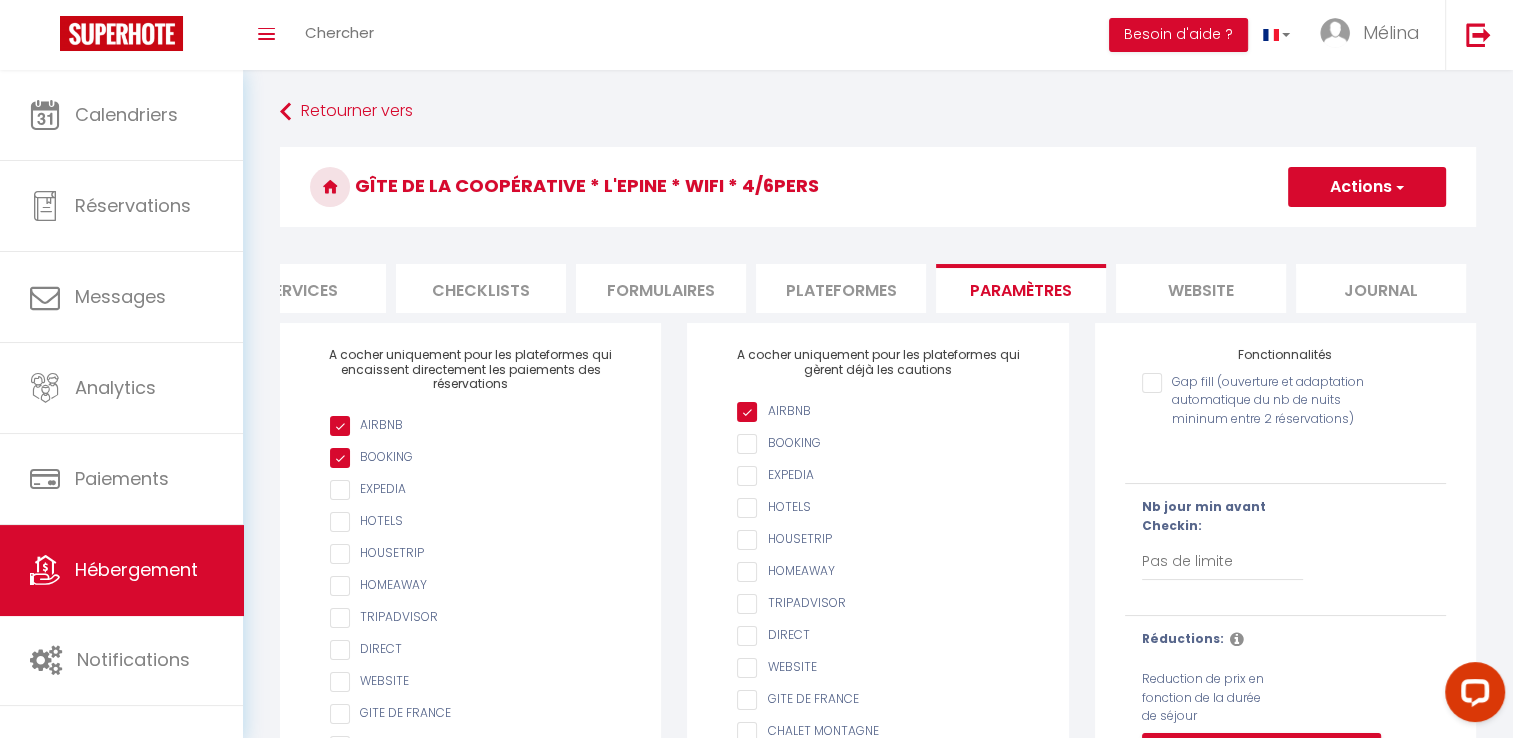 click on "website" at bounding box center (1201, 288) 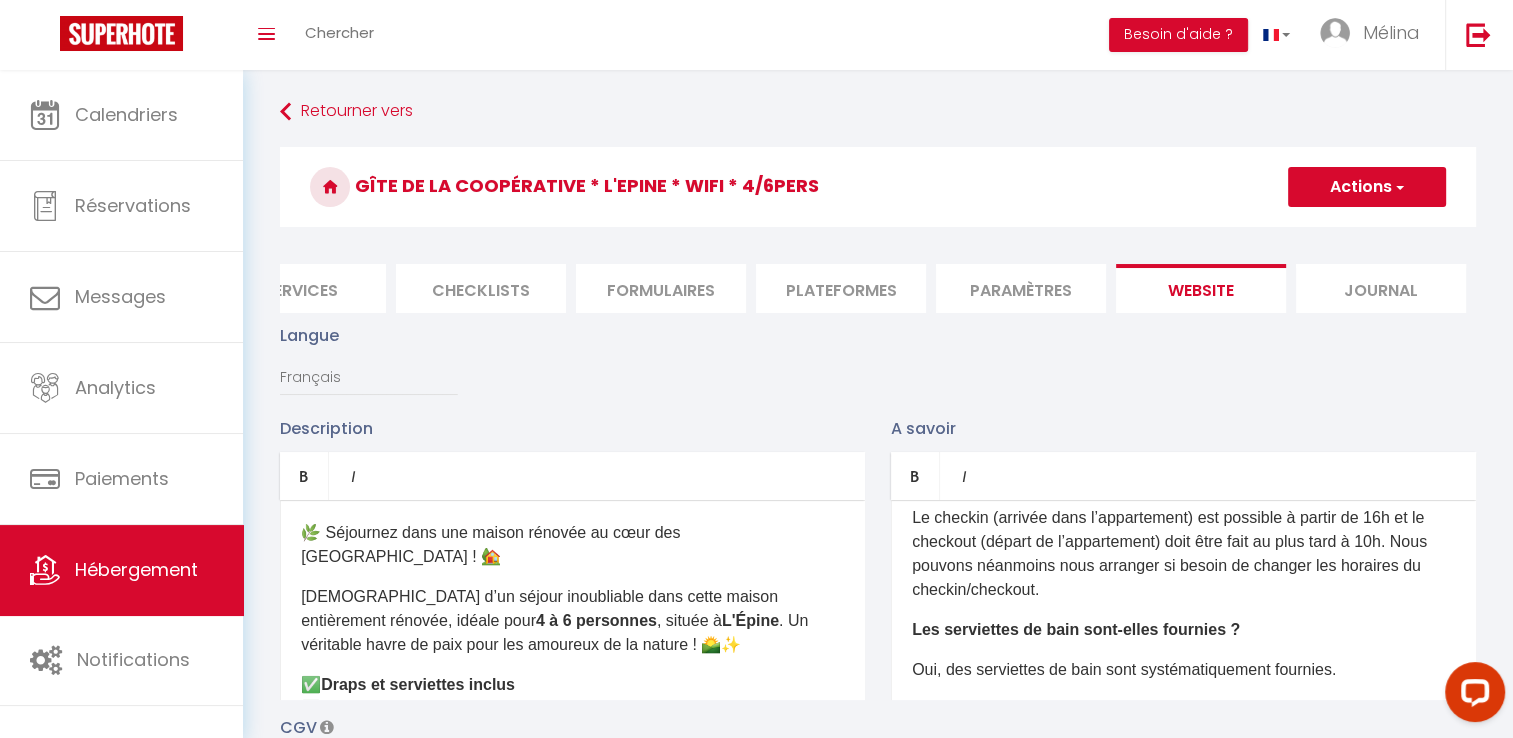 scroll, scrollTop: 82, scrollLeft: 0, axis: vertical 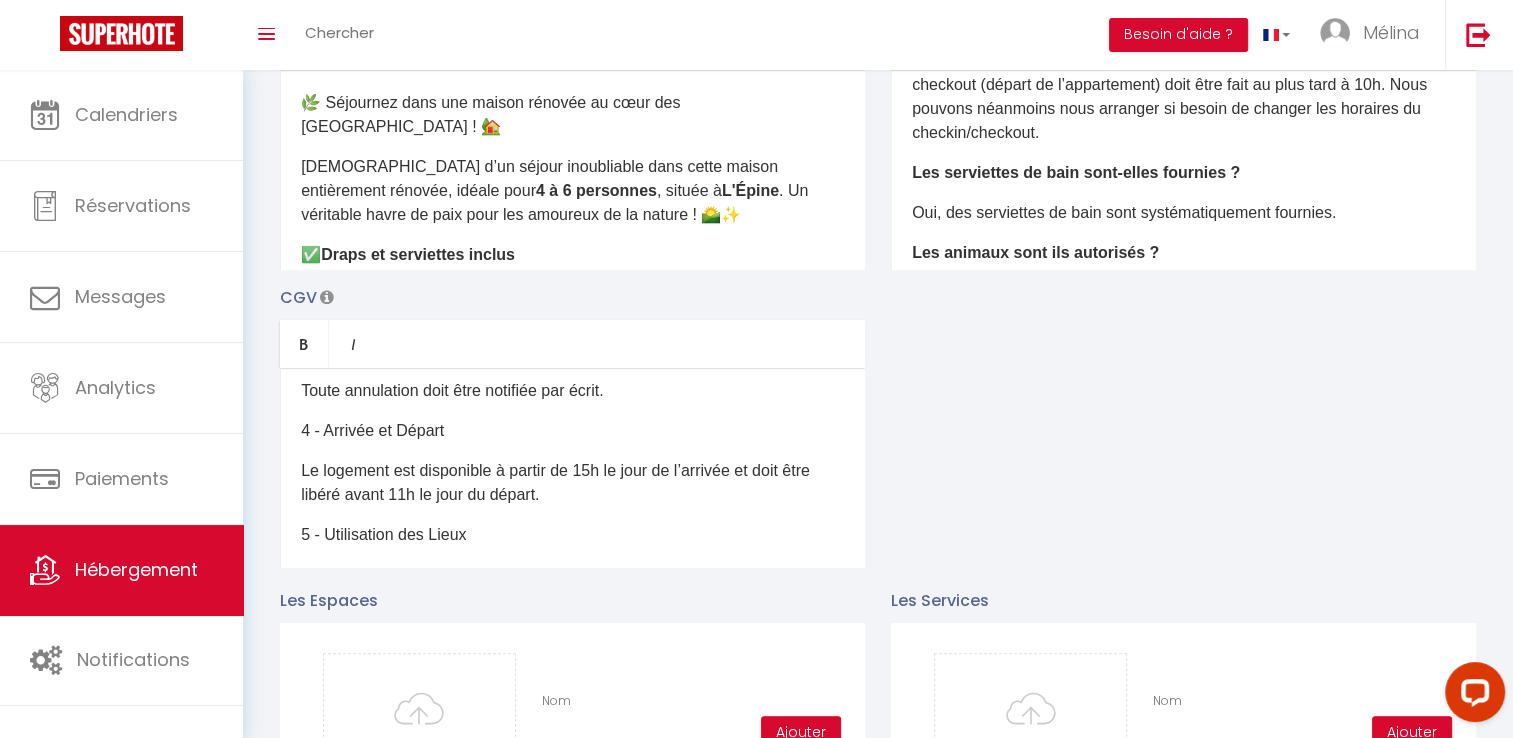 click on "Le logement est disponible à partir de 15h le jour de l’arrivée et doit être libéré avant 11h le jour du départ." at bounding box center (572, 483) 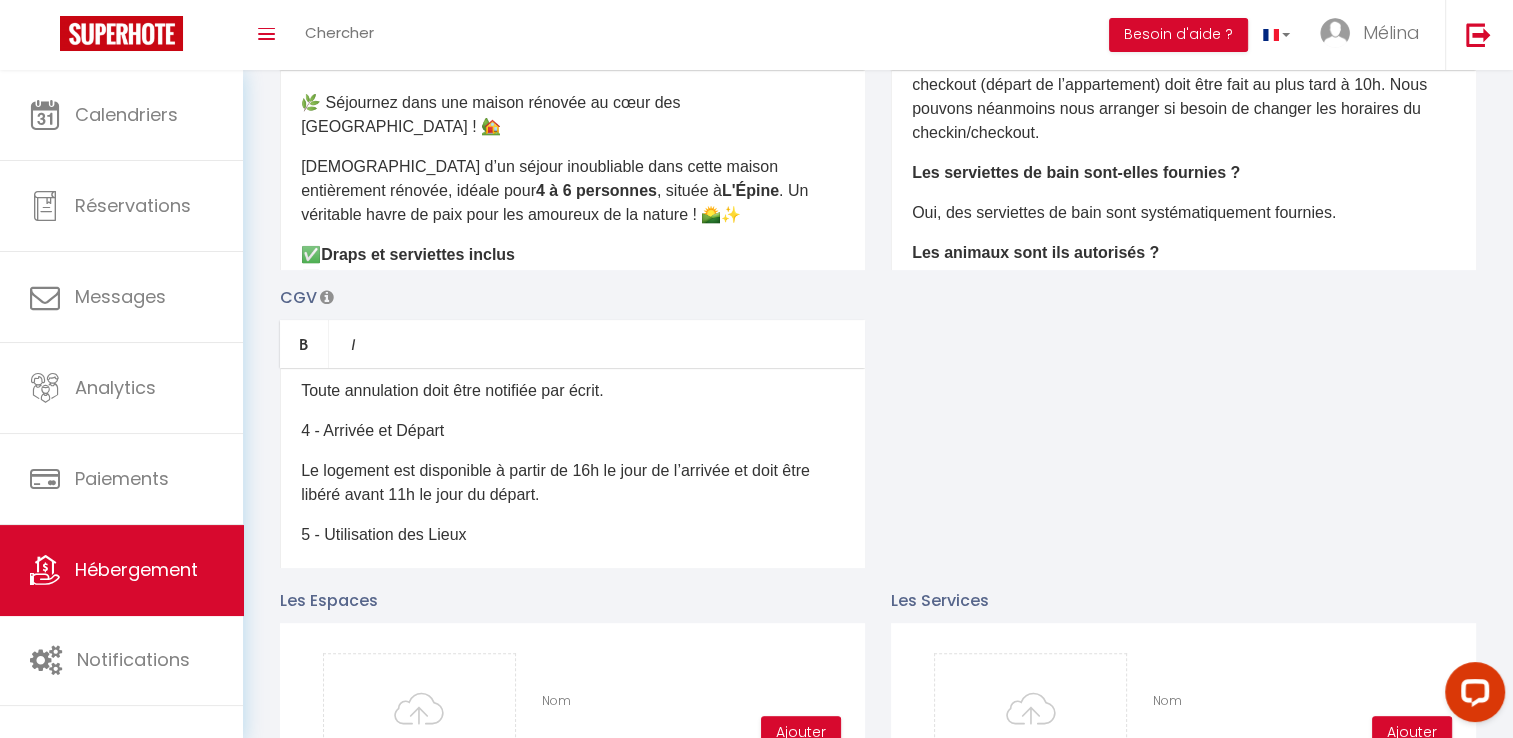 click on "Le logement est disponible à partir de 16h le jour de l’arrivée et doit être libéré avant 11h le jour du départ." at bounding box center (572, 483) 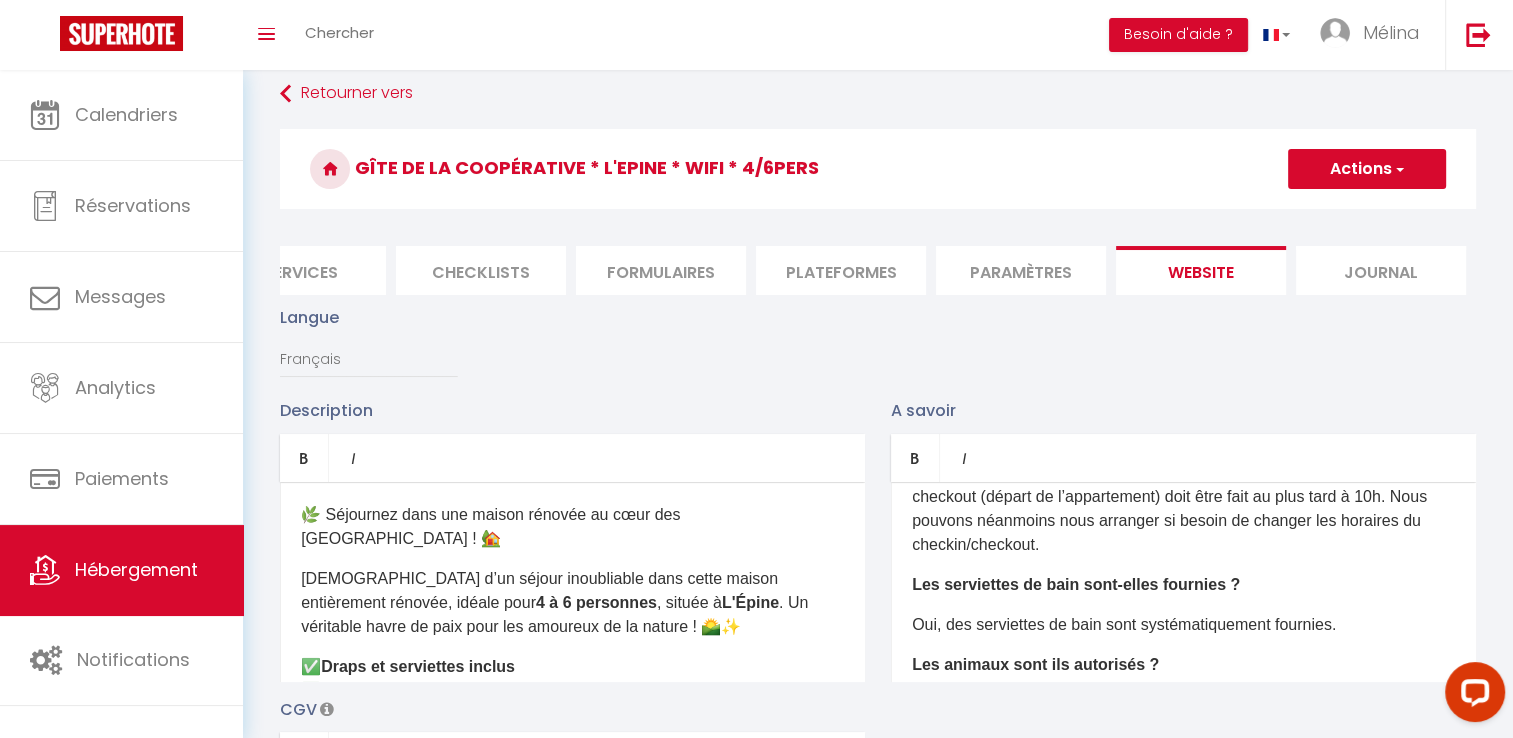 scroll, scrollTop: 0, scrollLeft: 0, axis: both 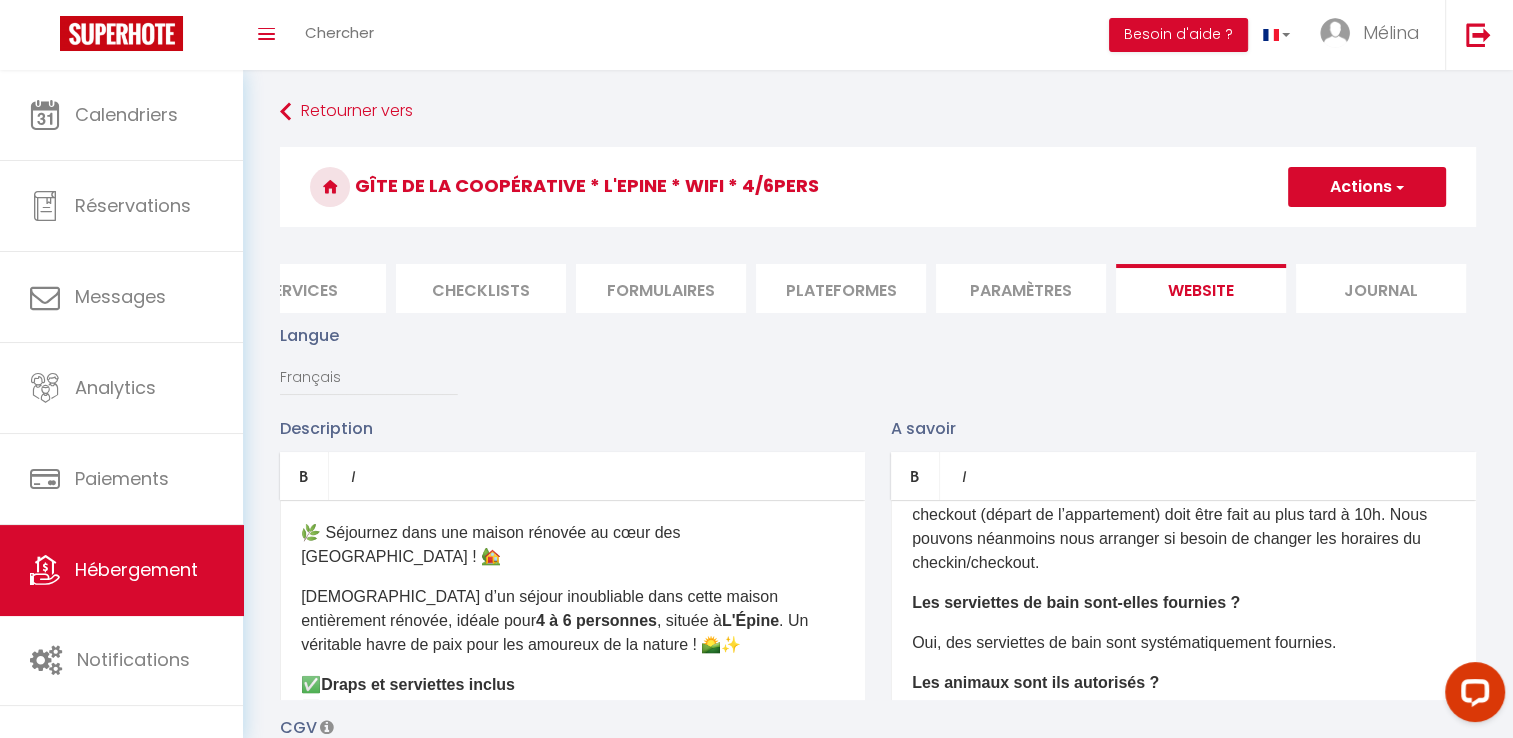 click on "Actions" at bounding box center [1367, 187] 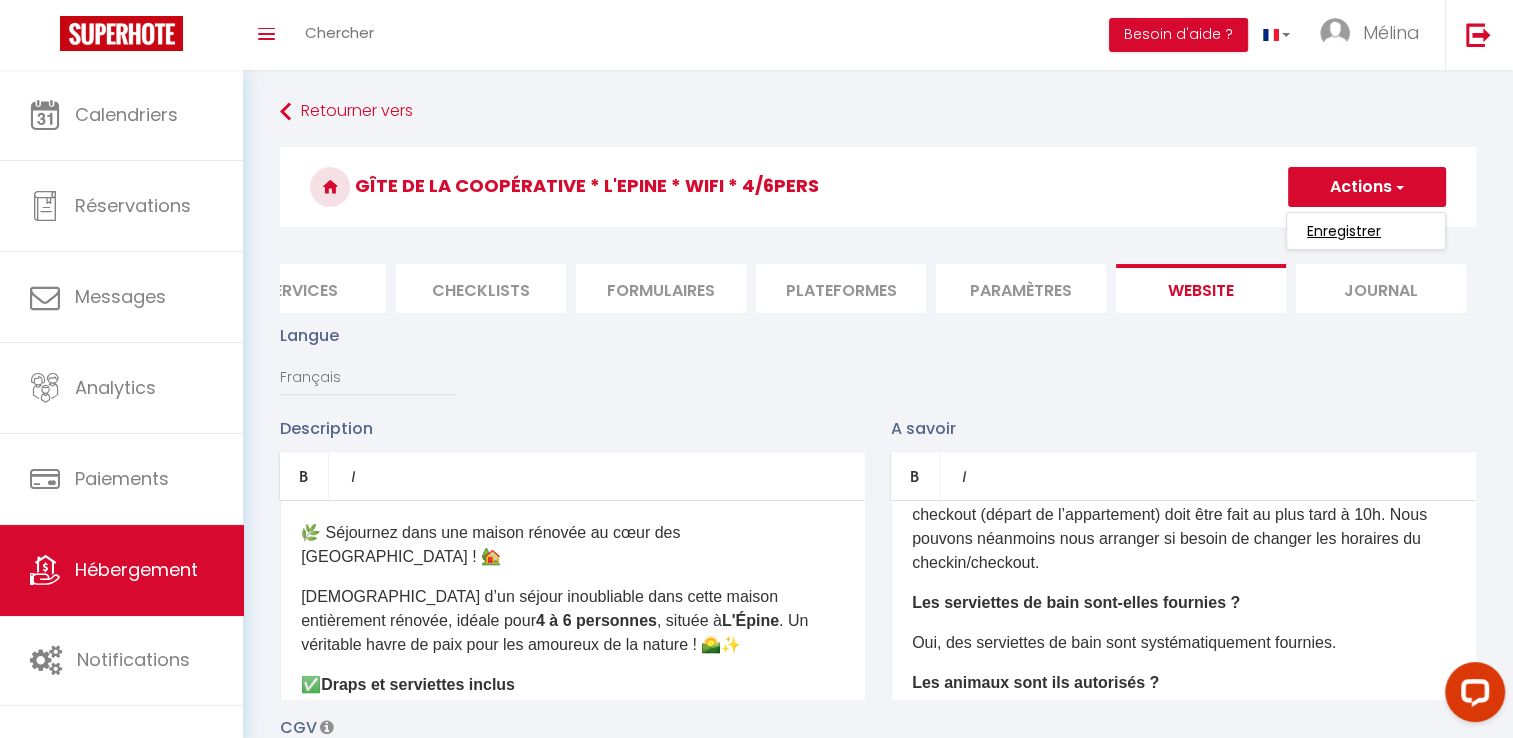click on "Enregistrer" at bounding box center [1344, 231] 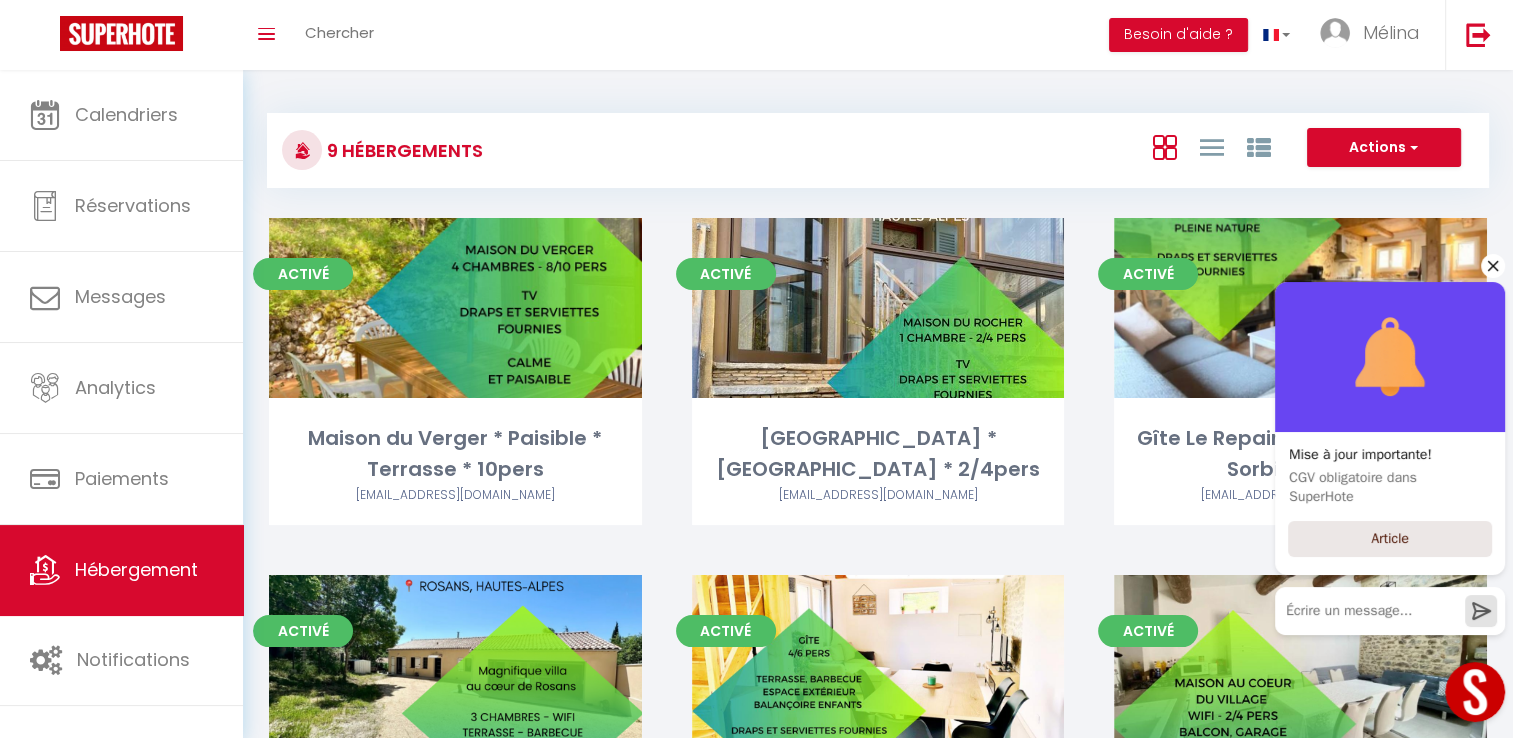 click 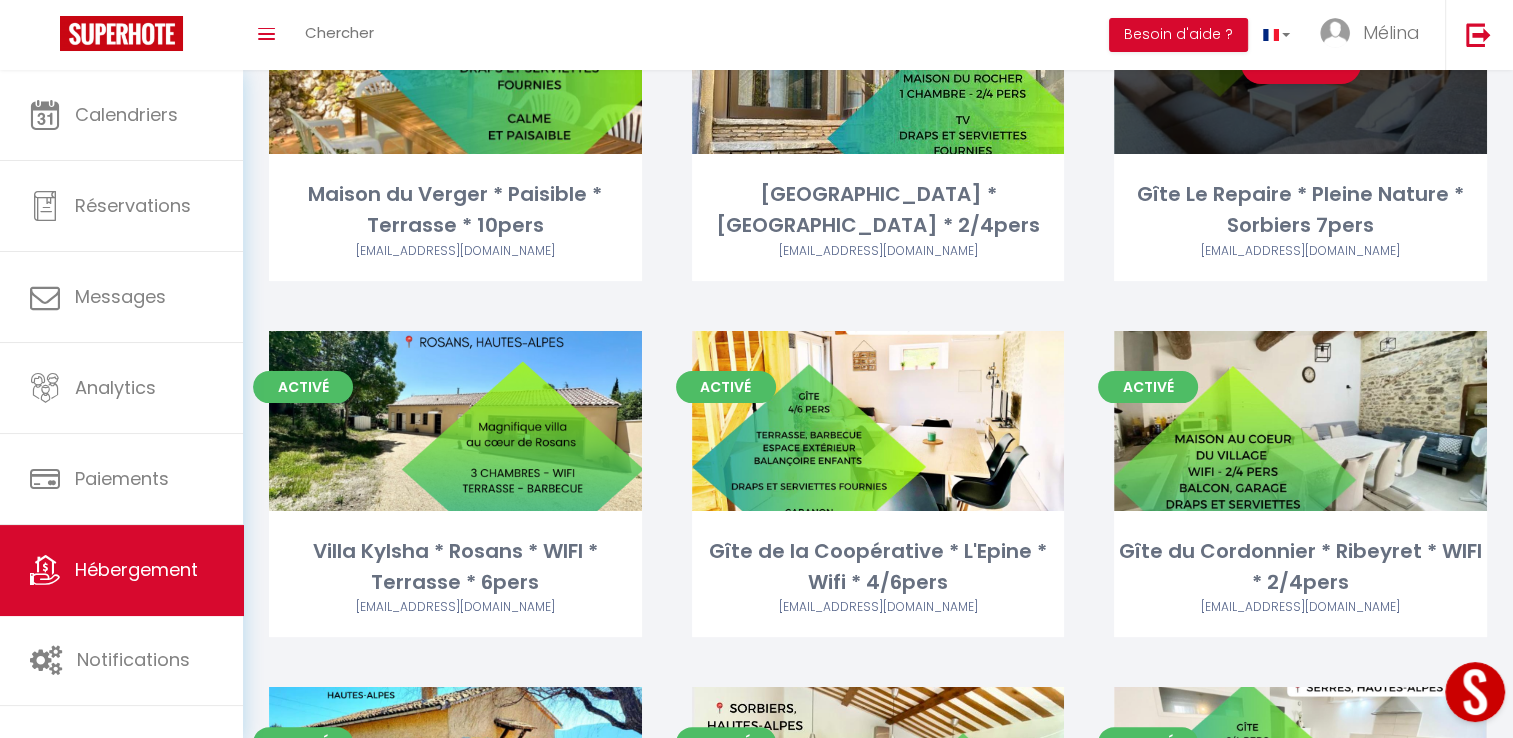 scroll, scrollTop: 246, scrollLeft: 0, axis: vertical 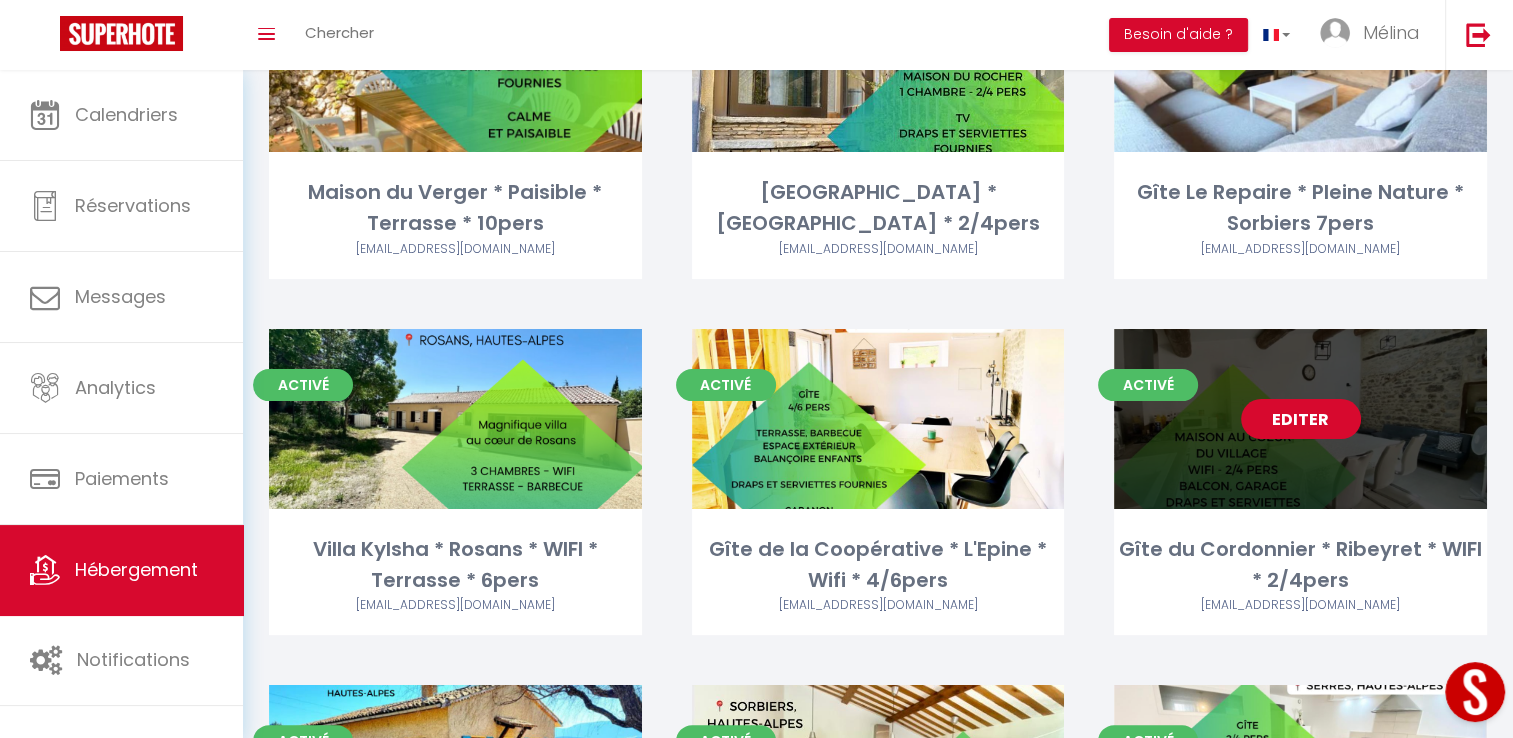 click on "Editer" at bounding box center [1301, 419] 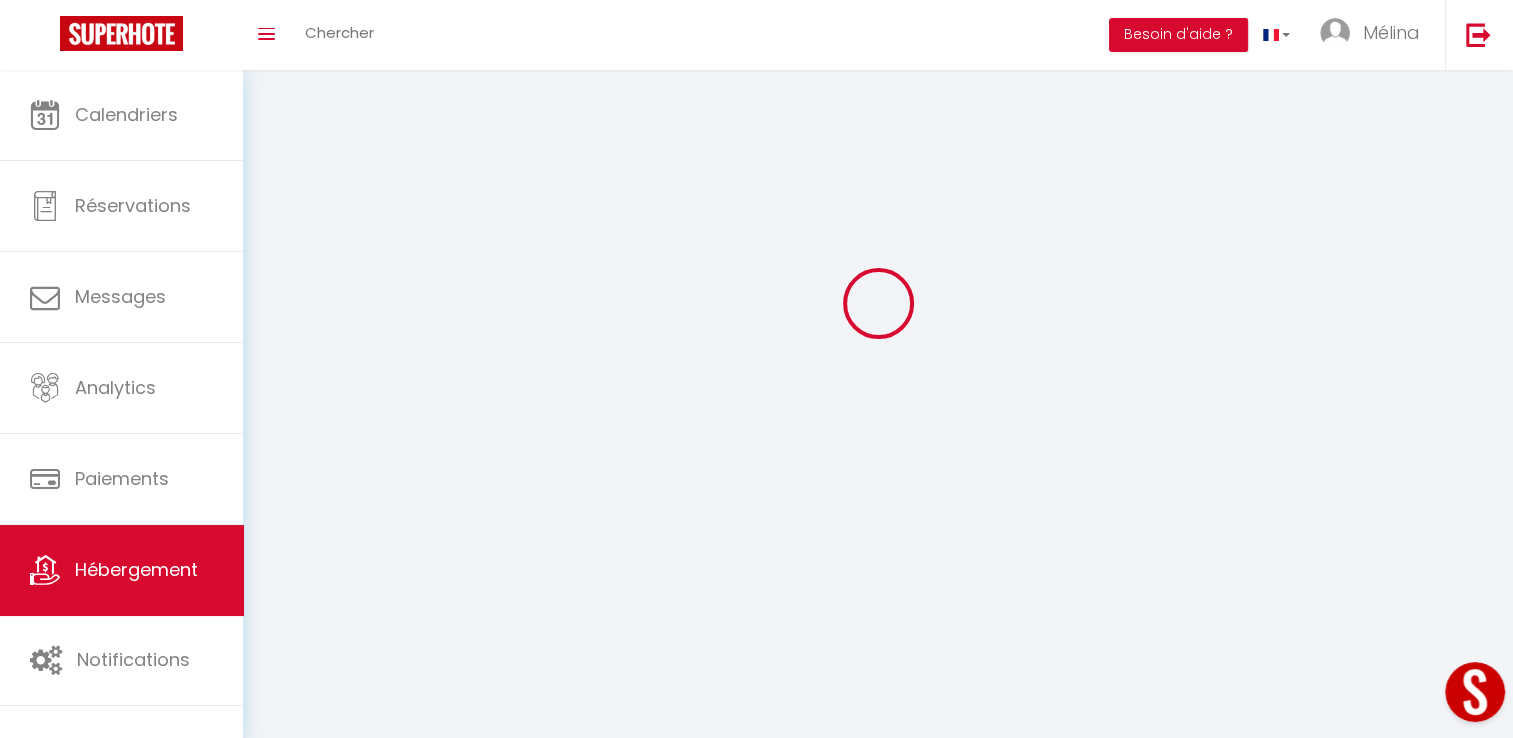 scroll, scrollTop: 0, scrollLeft: 0, axis: both 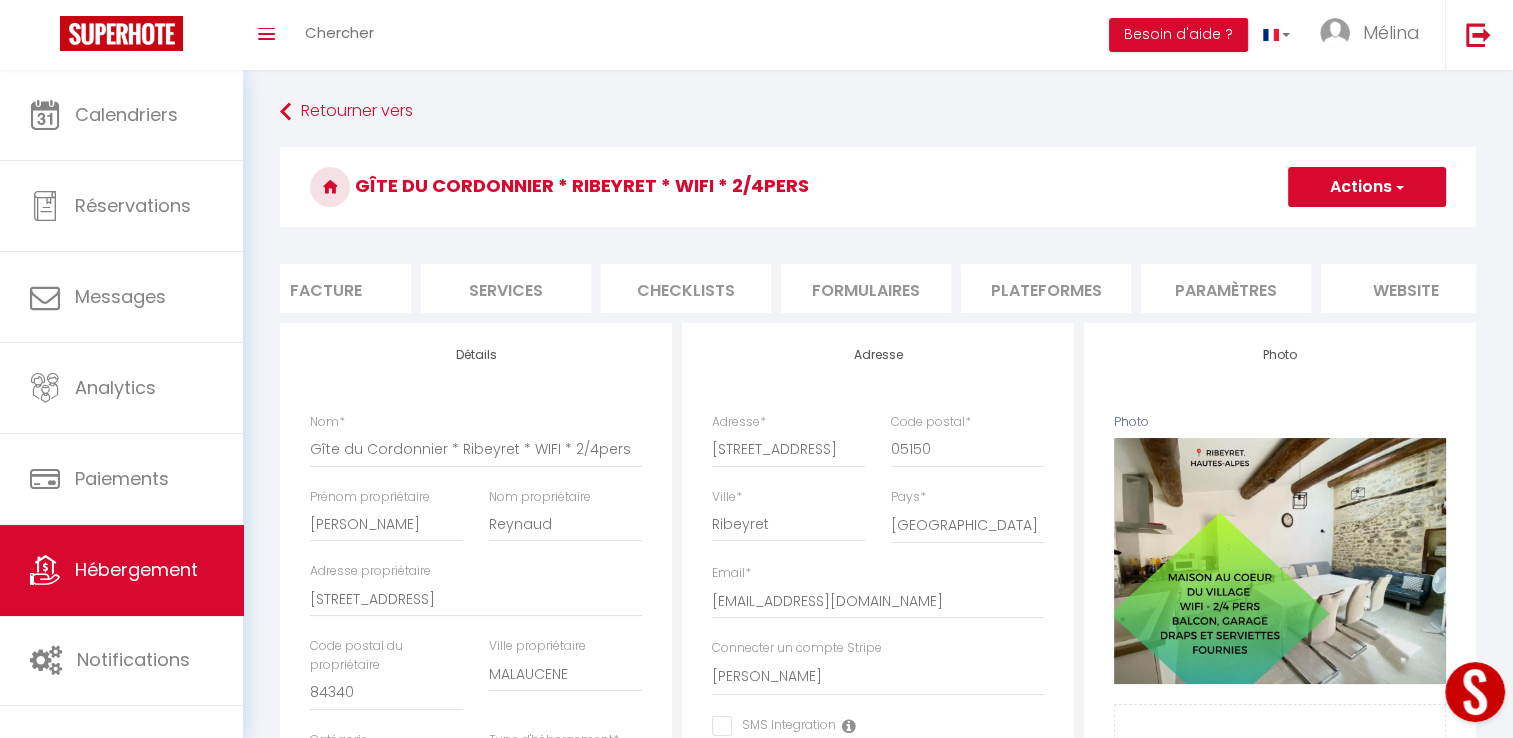click on "Paramètres" at bounding box center [1226, 288] 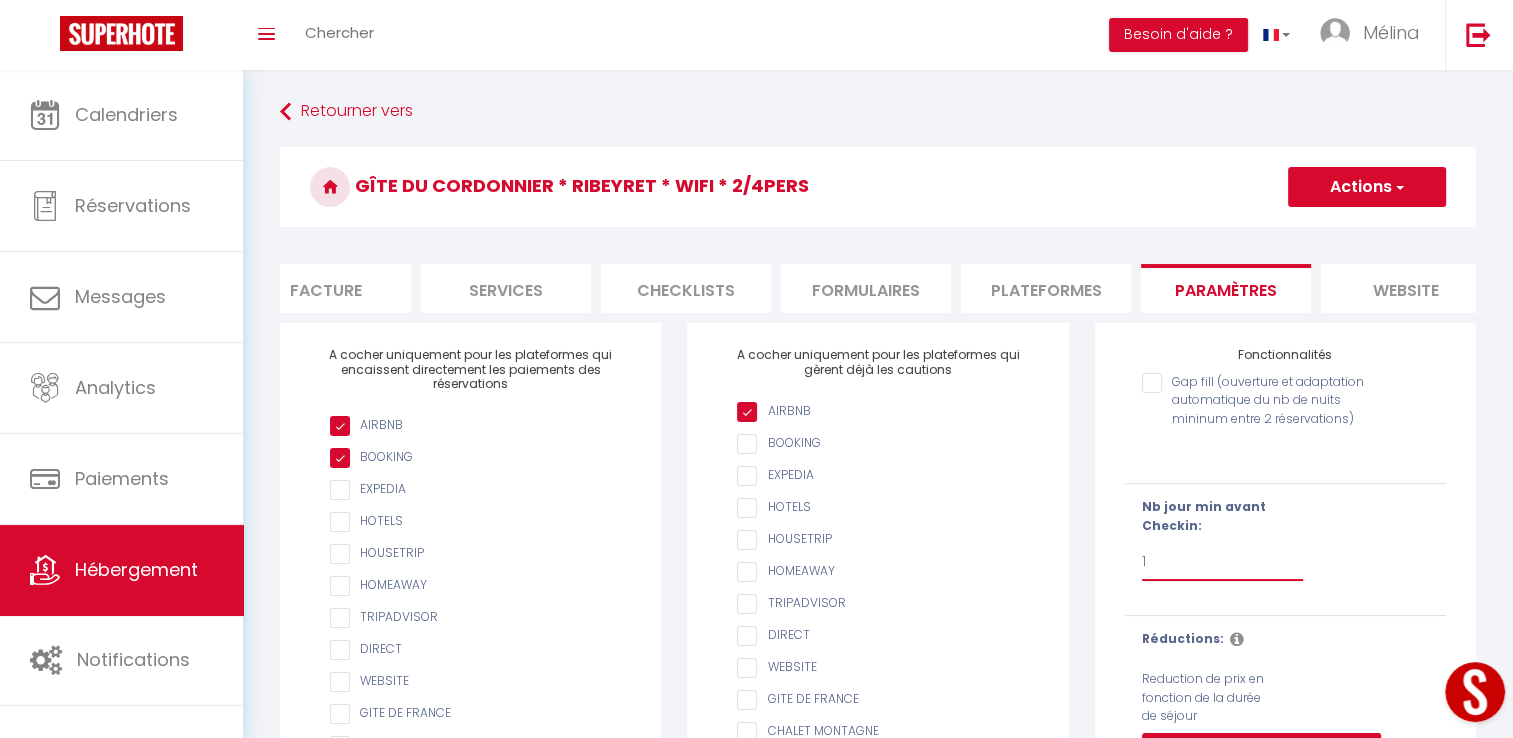 click on "Pas de limite   1 2 3 4 5 6 7" at bounding box center (1223, 562) 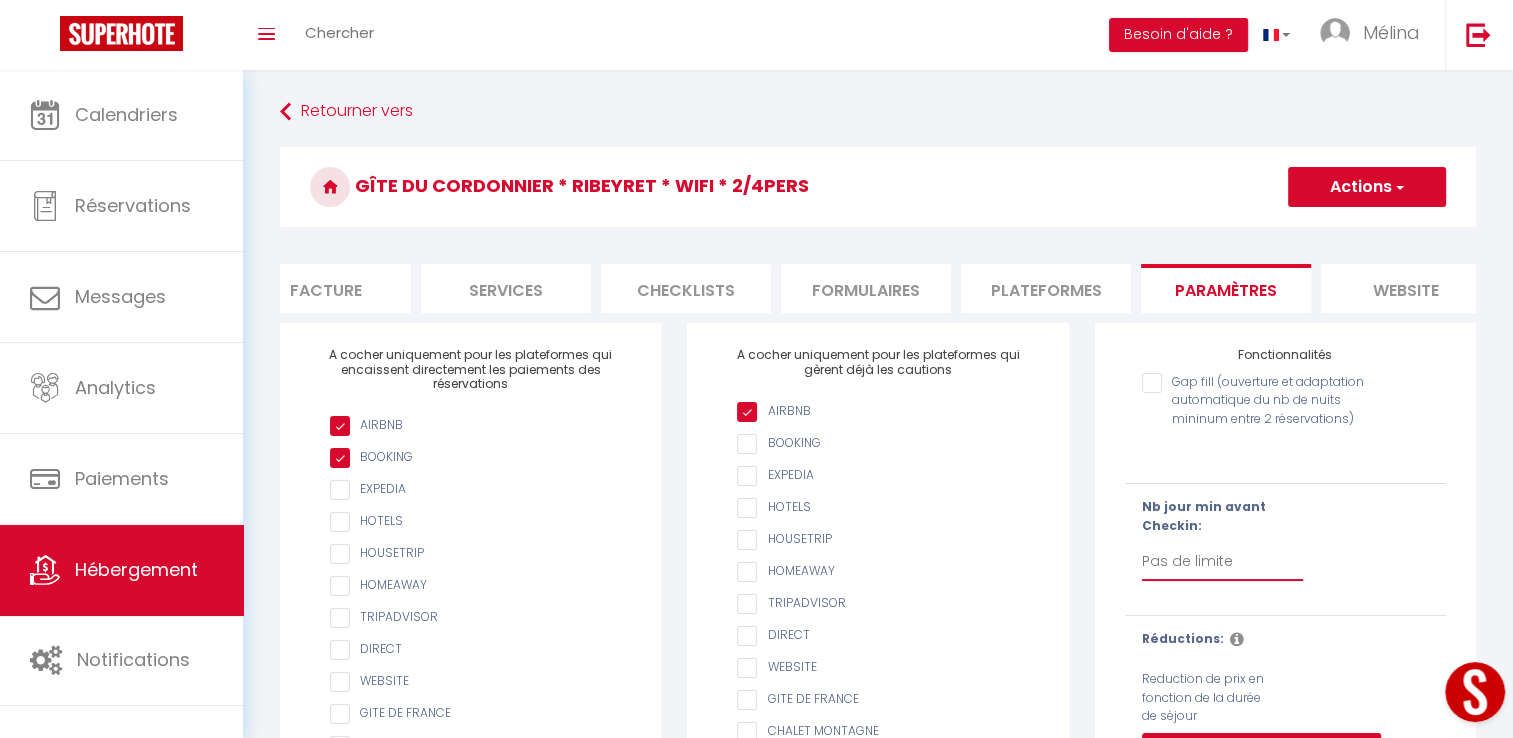 click on "Pas de limite   1 2 3 4 5 6 7" at bounding box center [1223, 562] 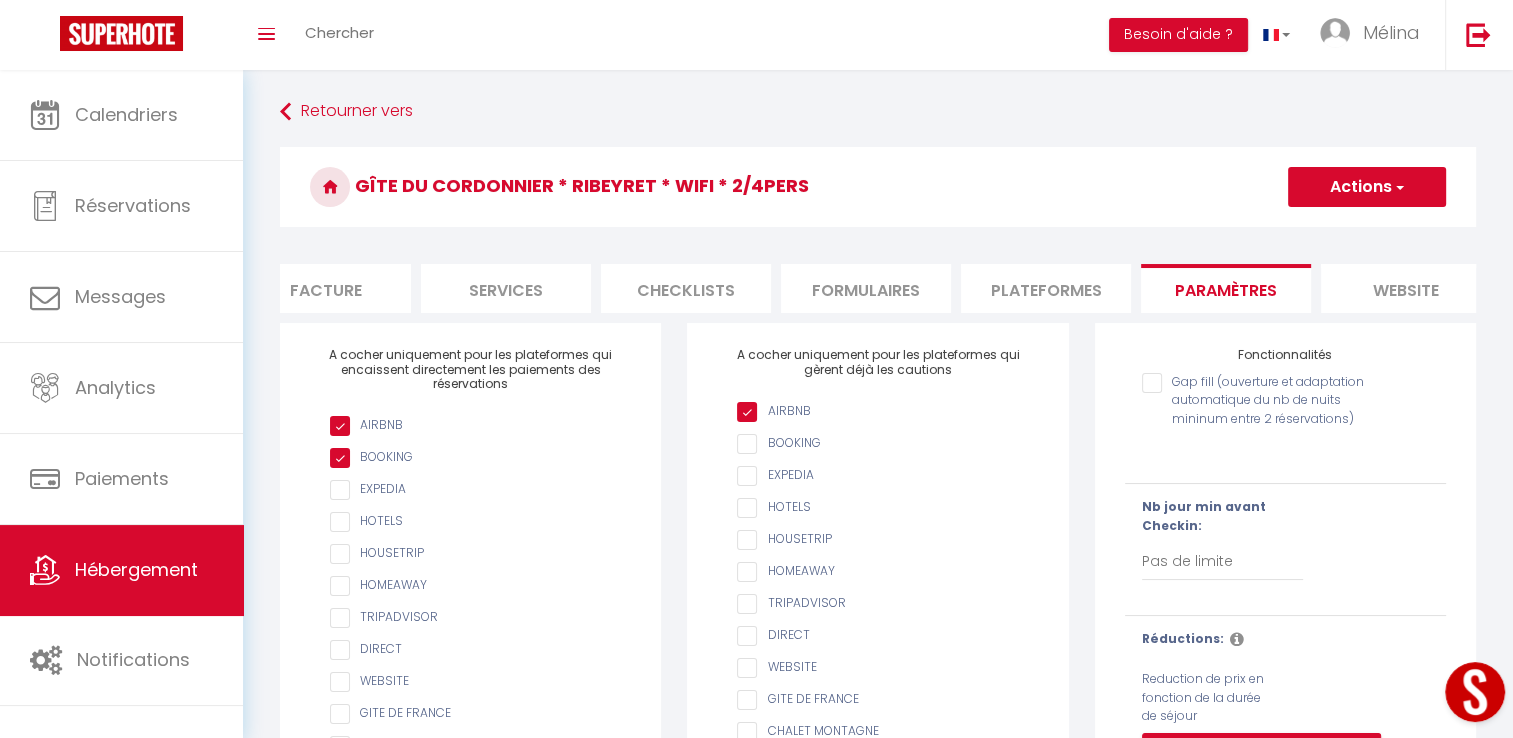 click on "Nb jour min avant Checkin:   Pas de limite   1 2 3 4 5 6 7" at bounding box center (1285, 549) 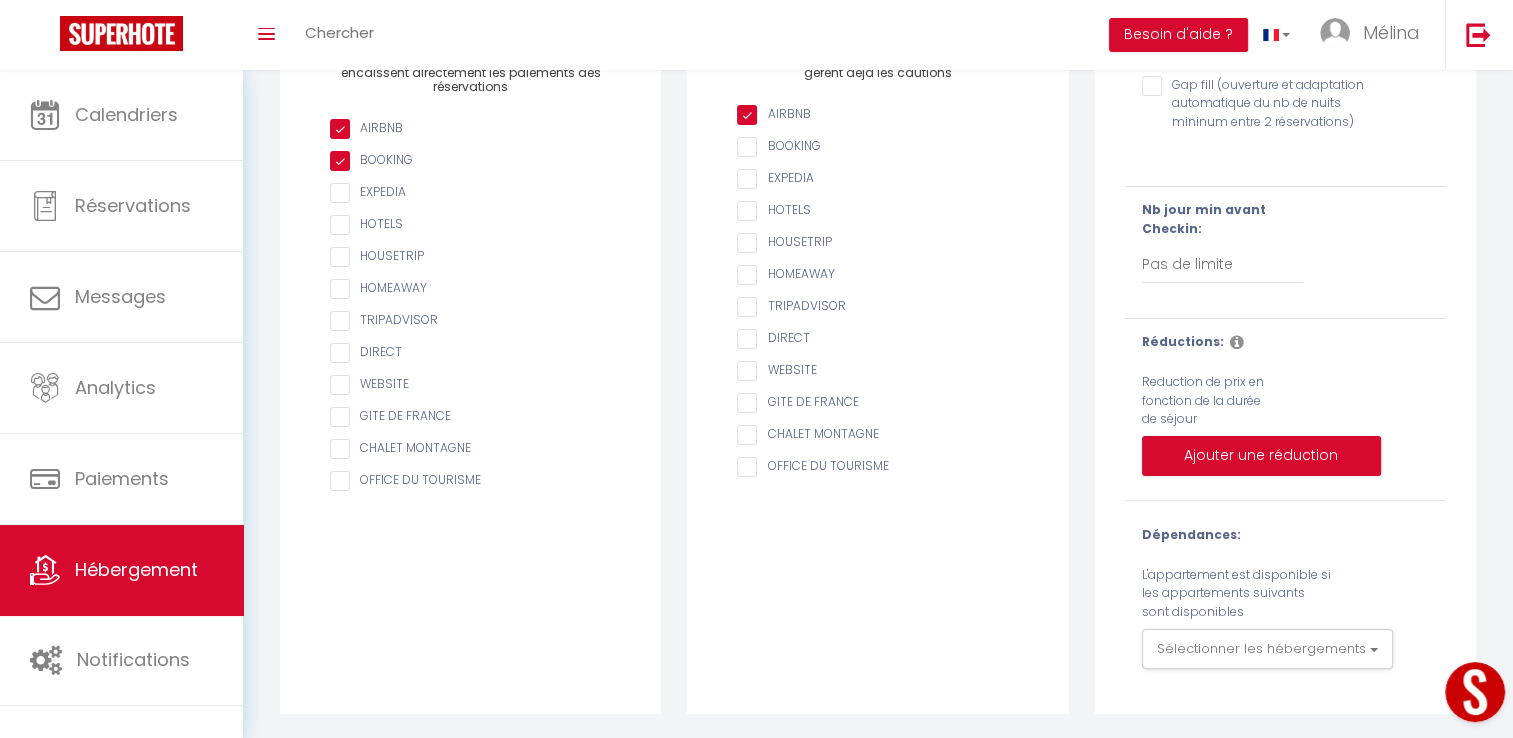 scroll, scrollTop: 0, scrollLeft: 0, axis: both 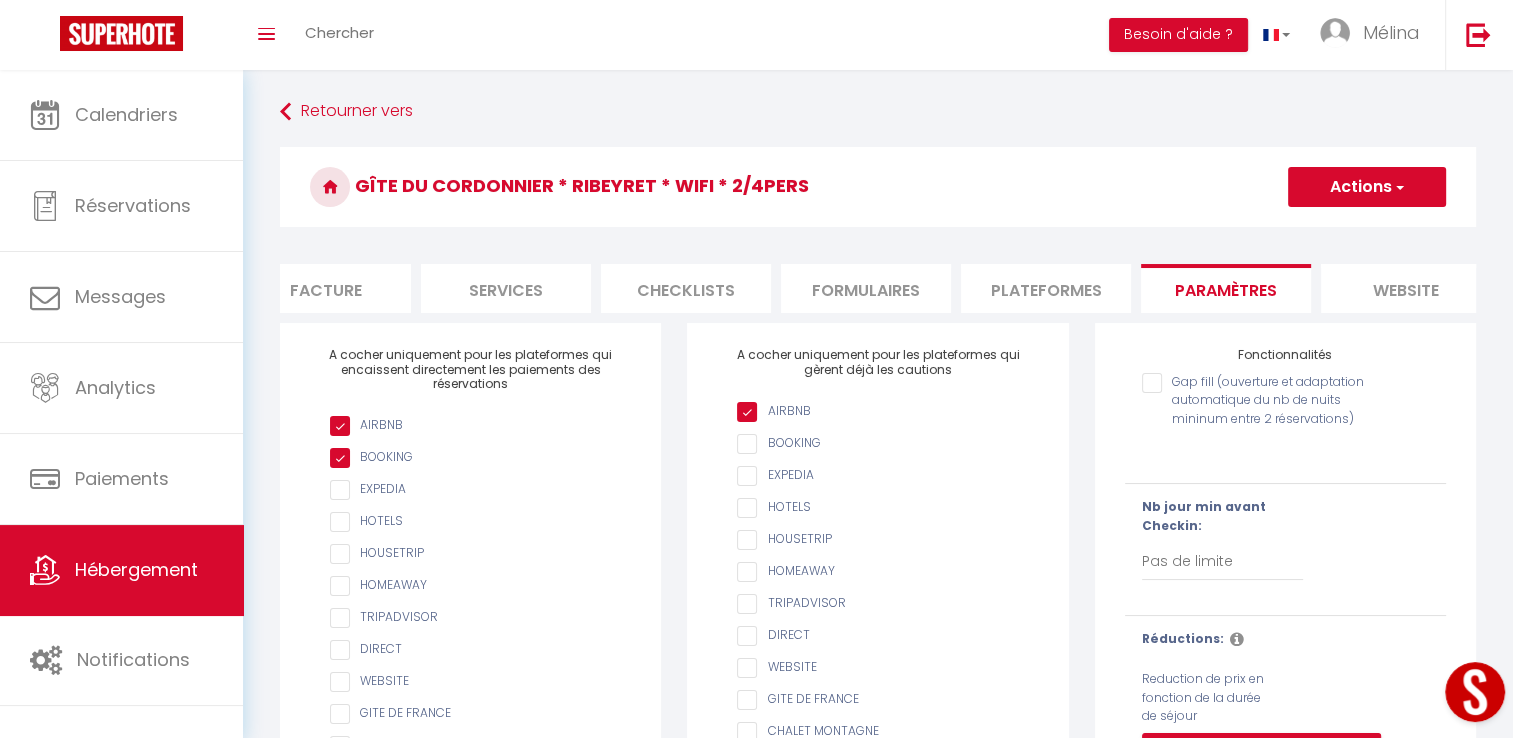 click on "Actions" at bounding box center (1367, 187) 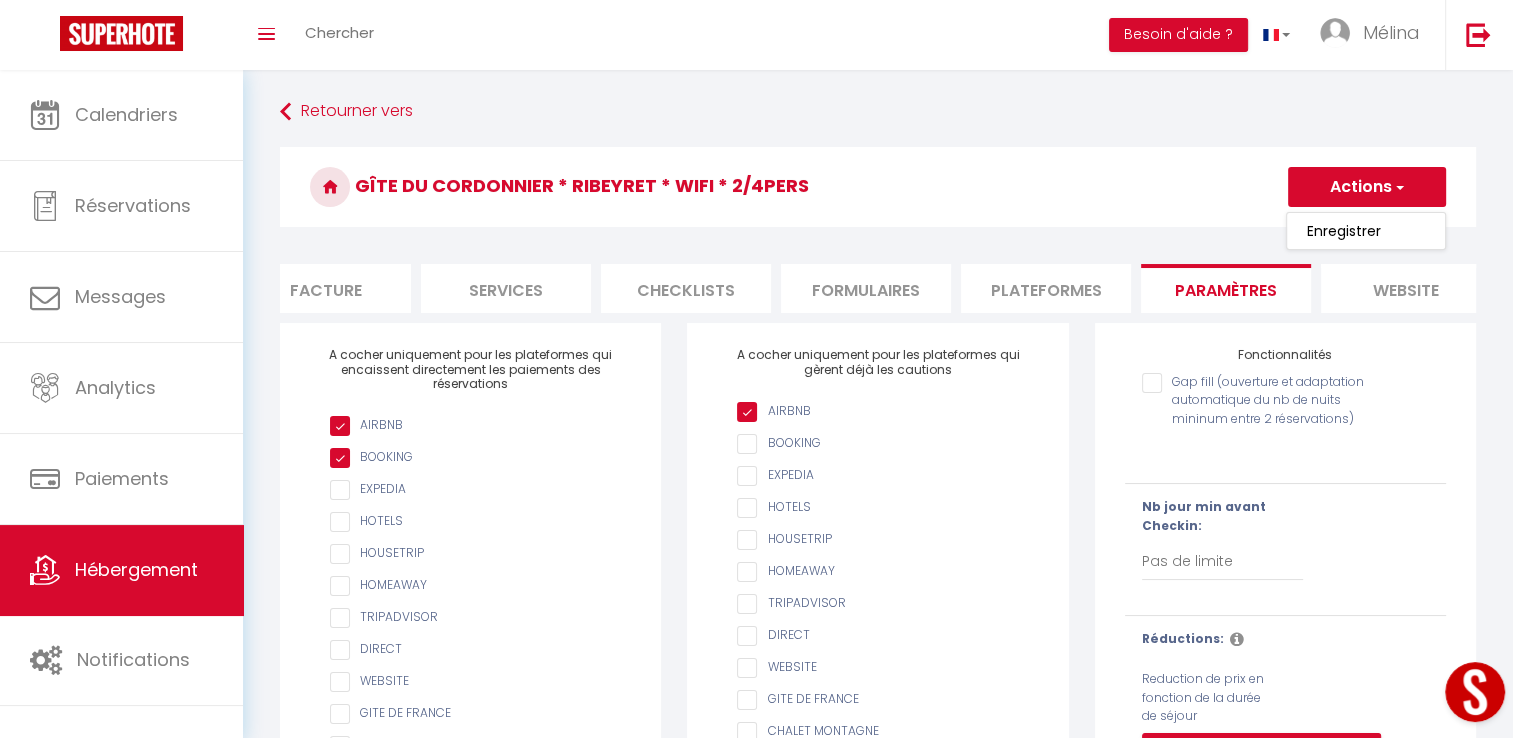 click on "Enregistrer" at bounding box center (1366, 231) 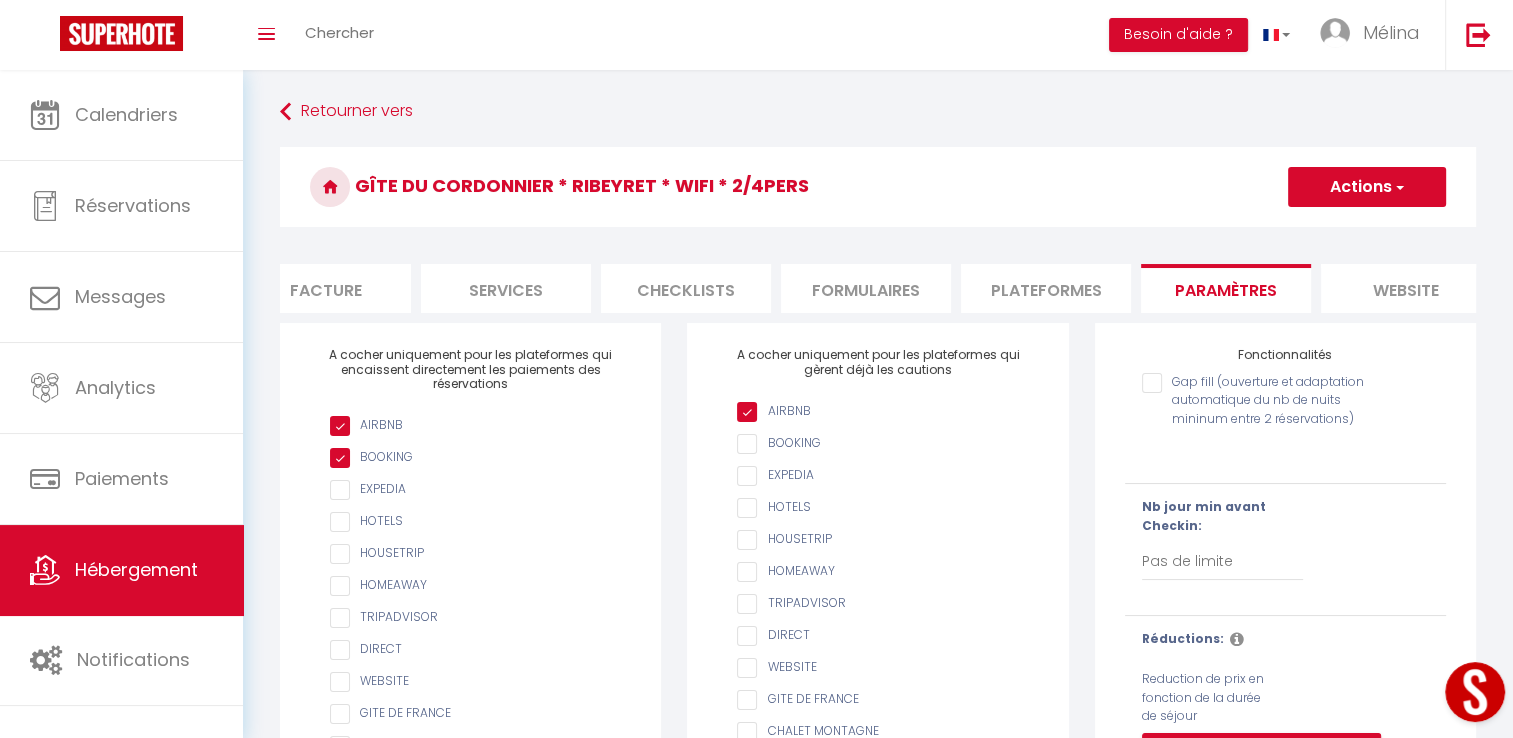 click on "Gîte du Cordonnier * Ribeyret * WIFI * 2/4pers" at bounding box center (878, 187) 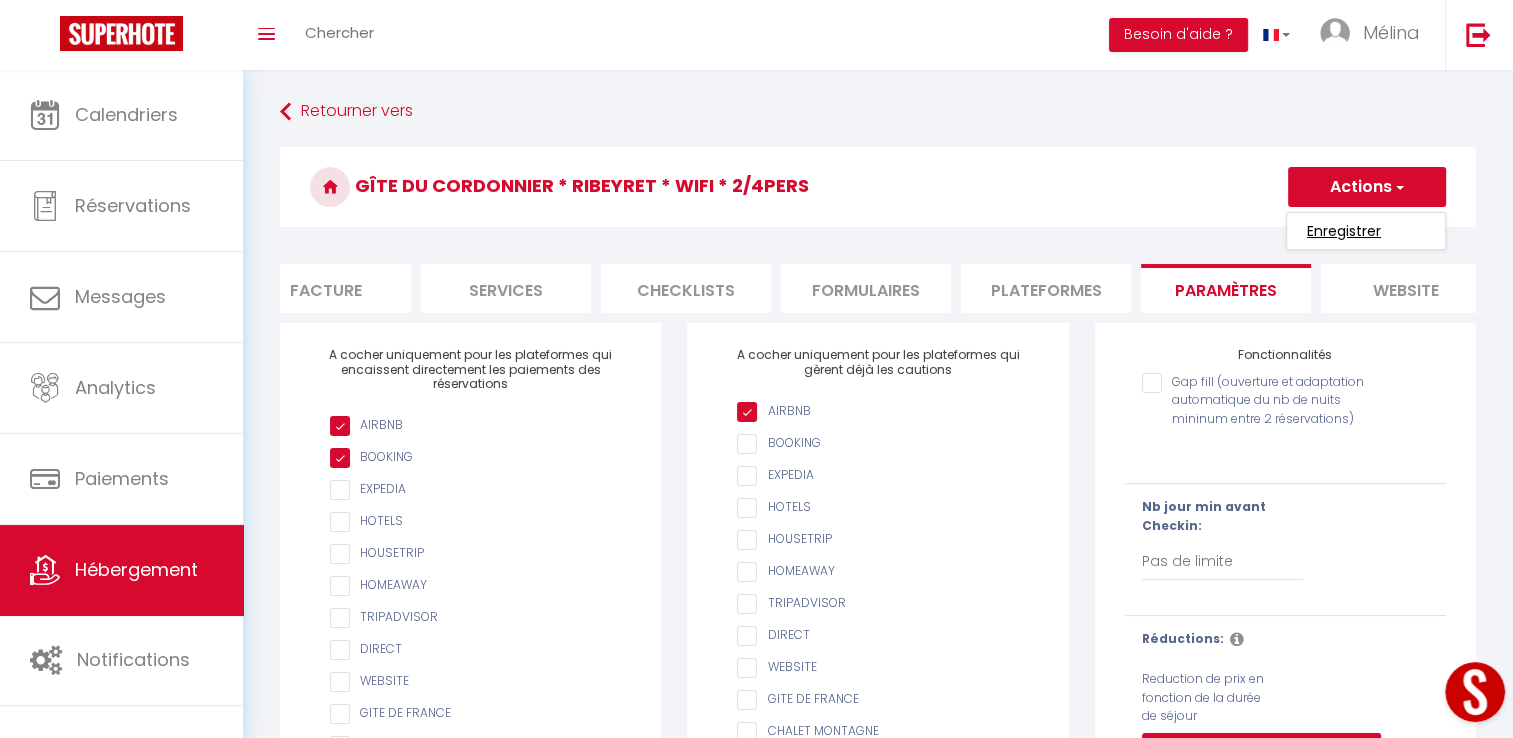 click on "Enregistrer" at bounding box center (1344, 231) 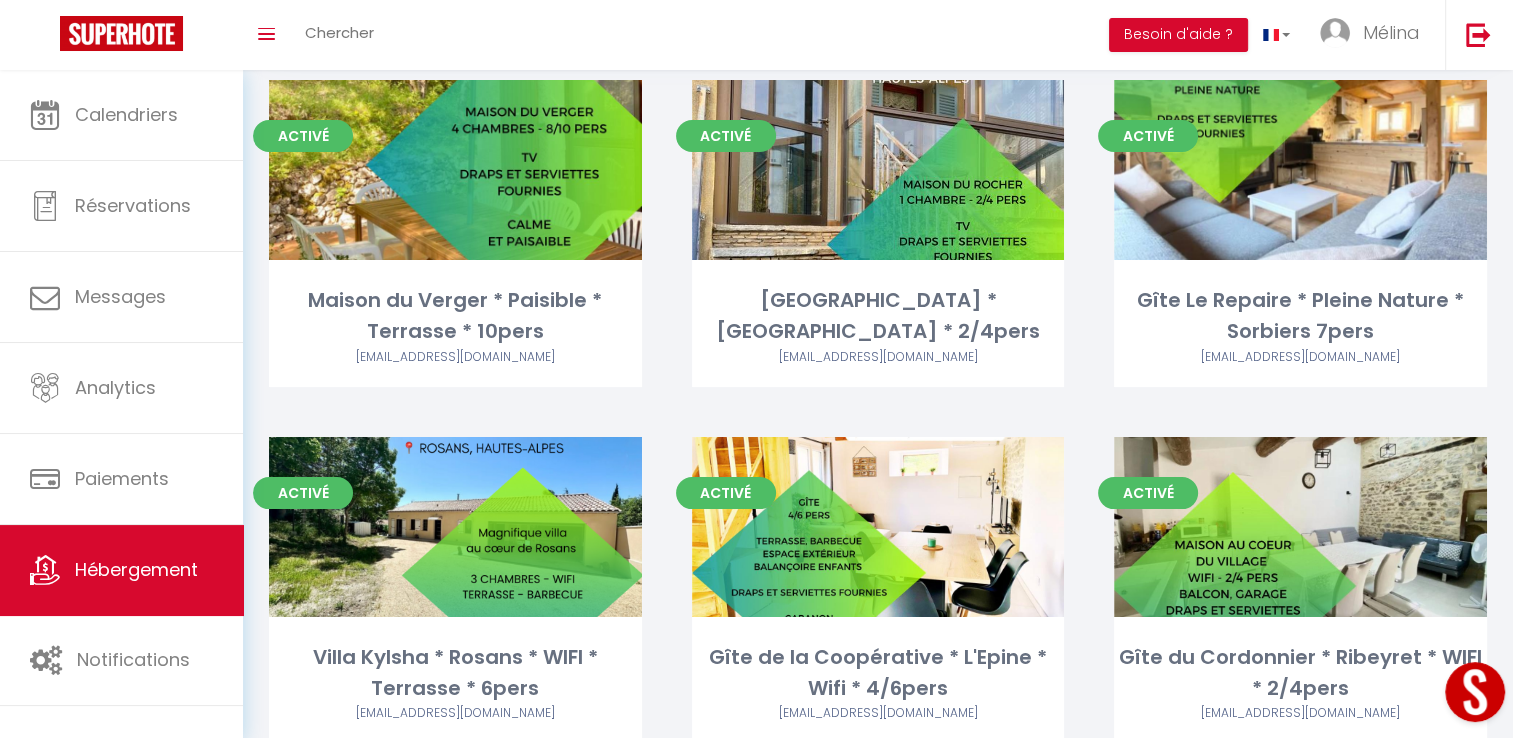 scroll, scrollTop: 156, scrollLeft: 0, axis: vertical 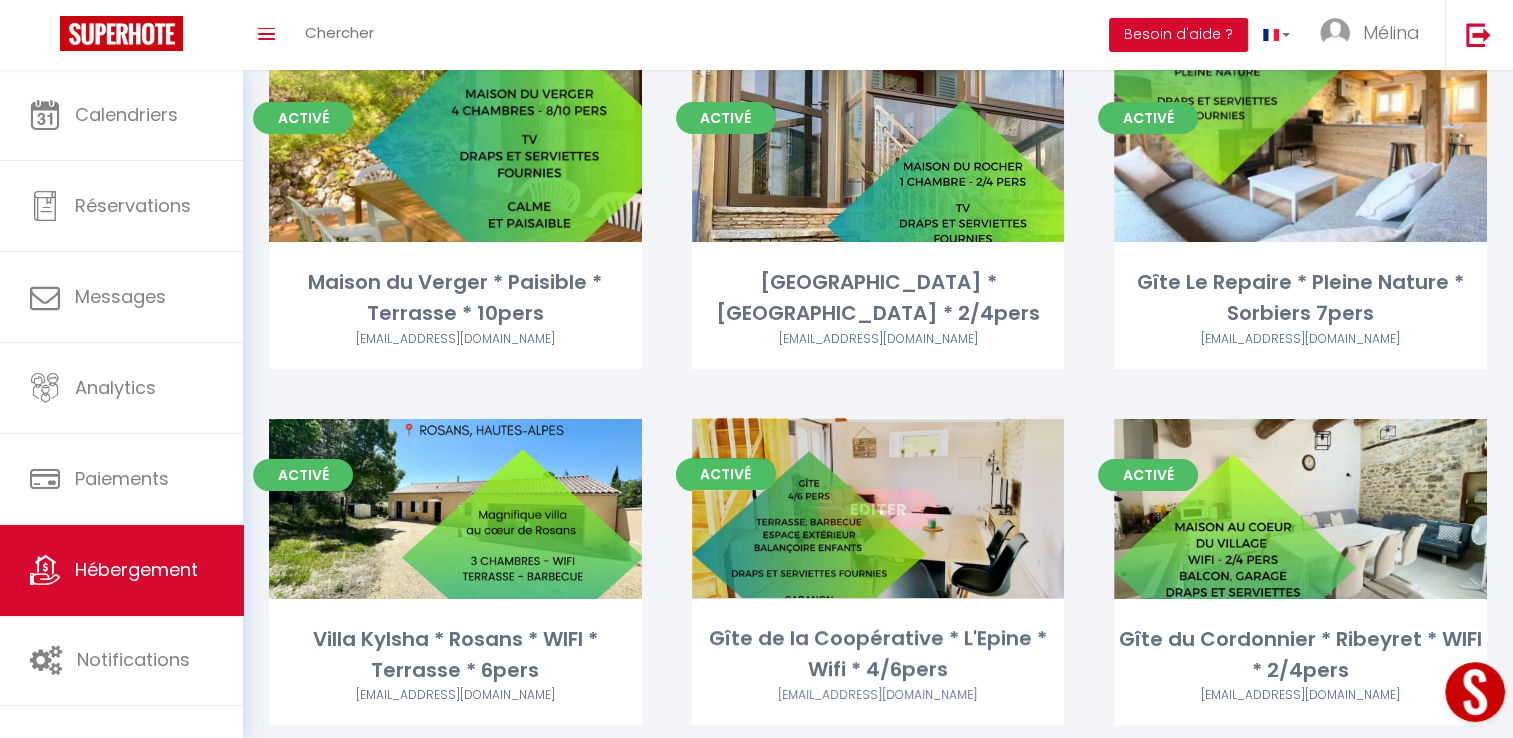 click on "Editer" at bounding box center [878, 509] 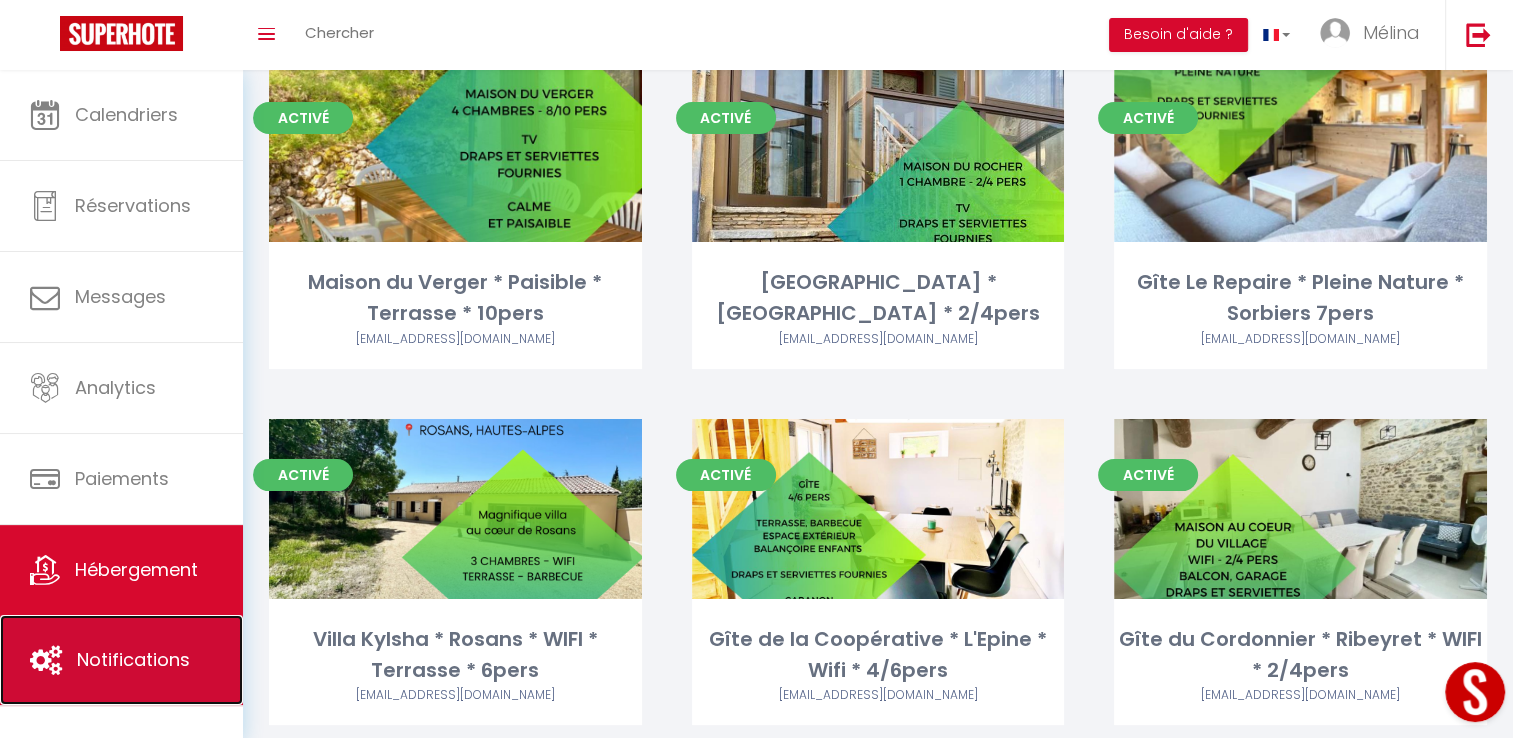 click on "Notifications" at bounding box center (133, 659) 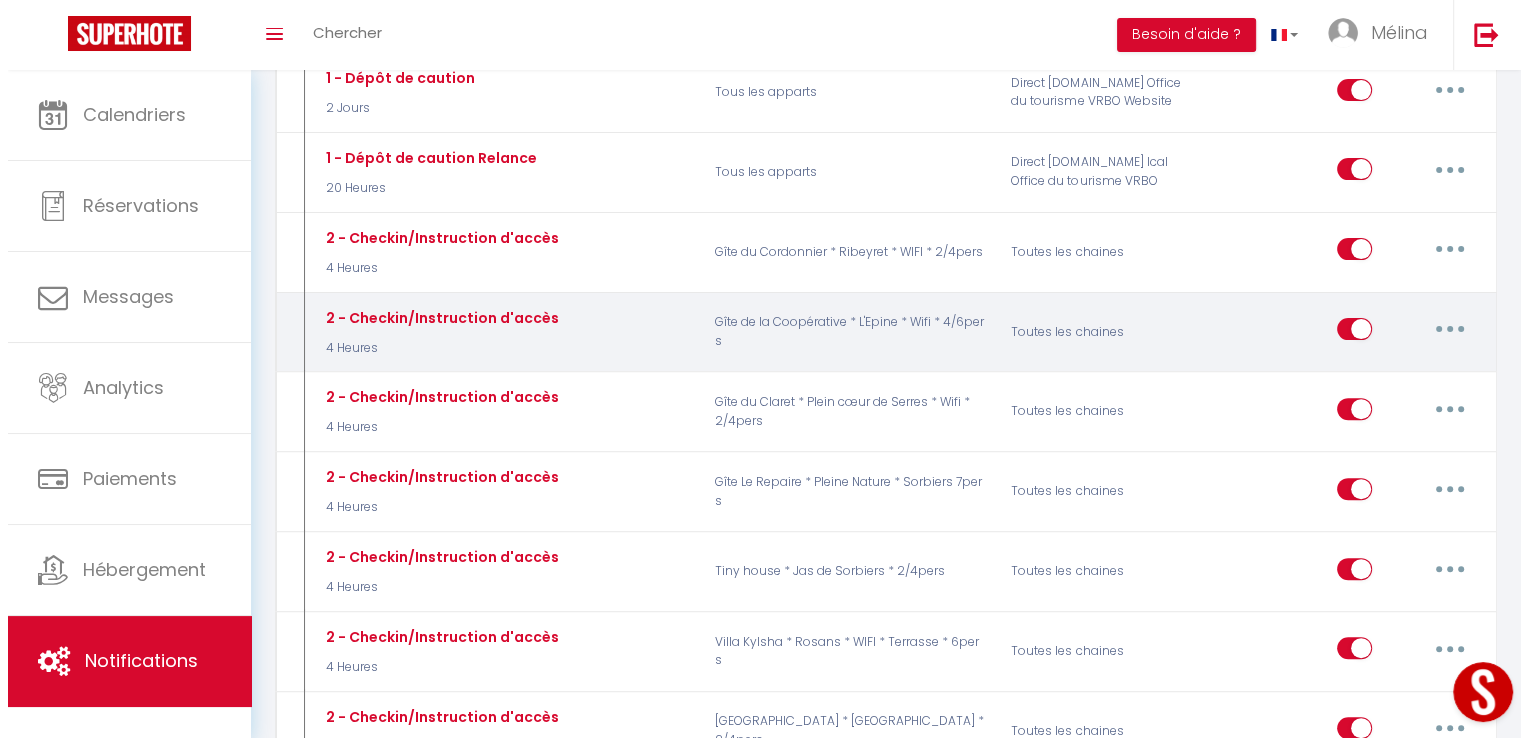 scroll, scrollTop: 591, scrollLeft: 0, axis: vertical 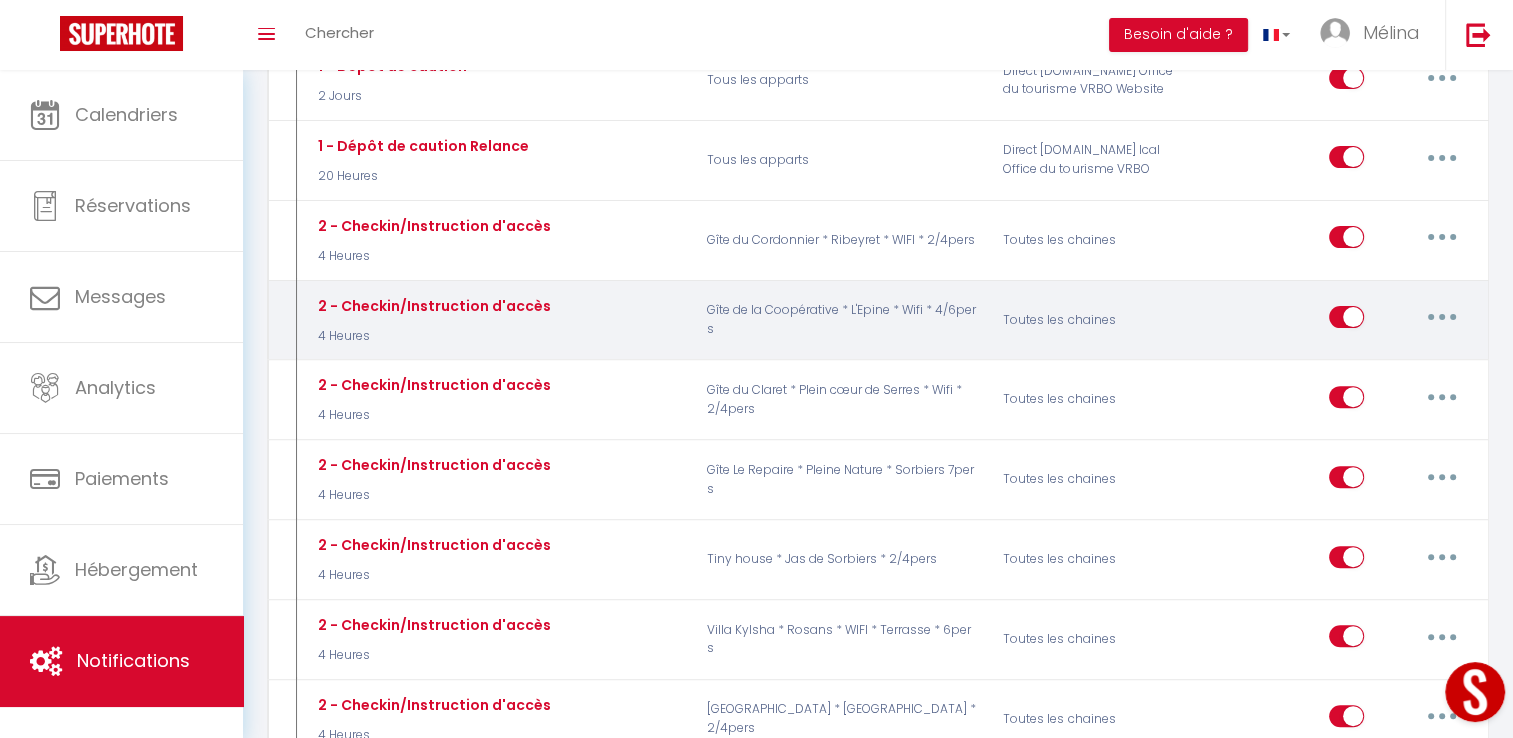 click at bounding box center [1442, 317] 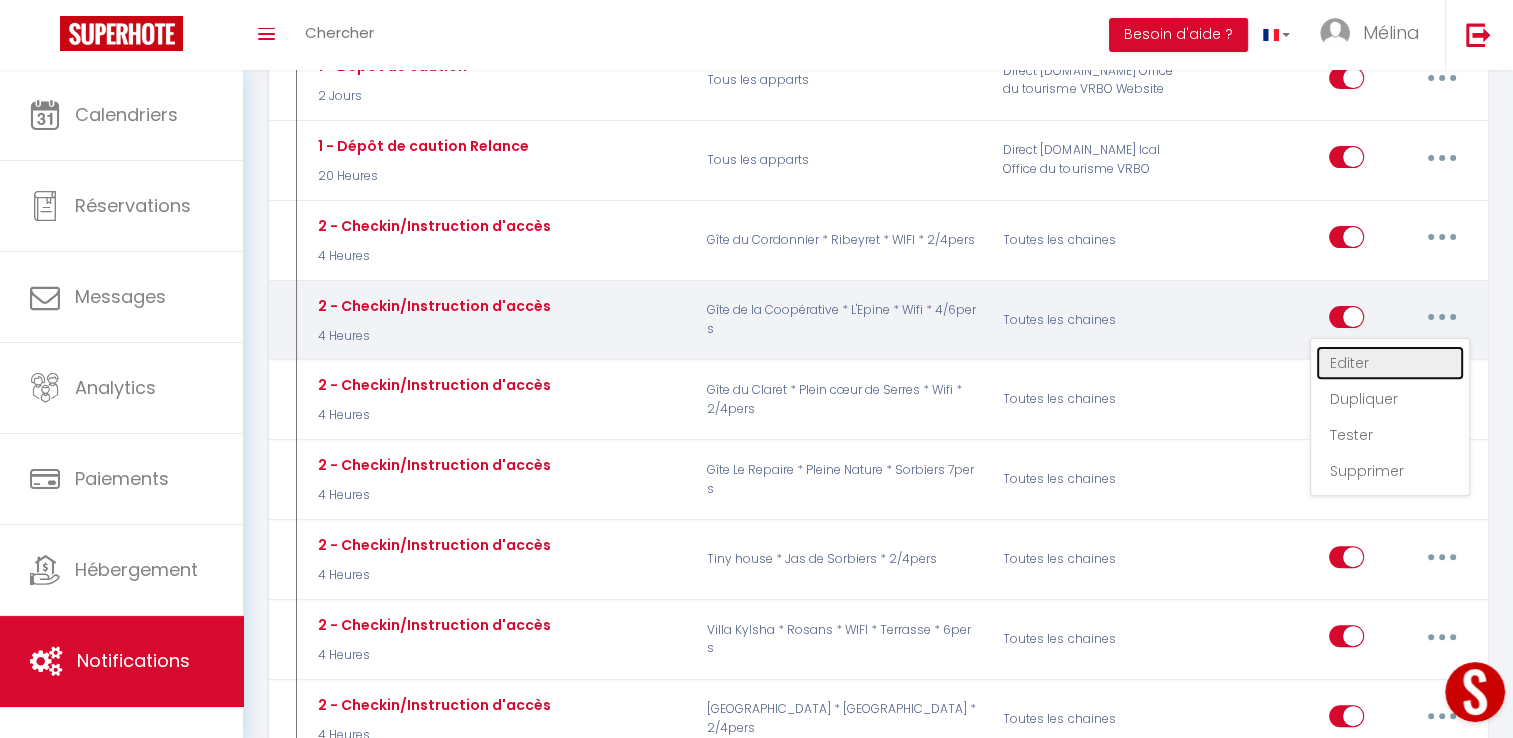 click on "Editer" at bounding box center [1390, 363] 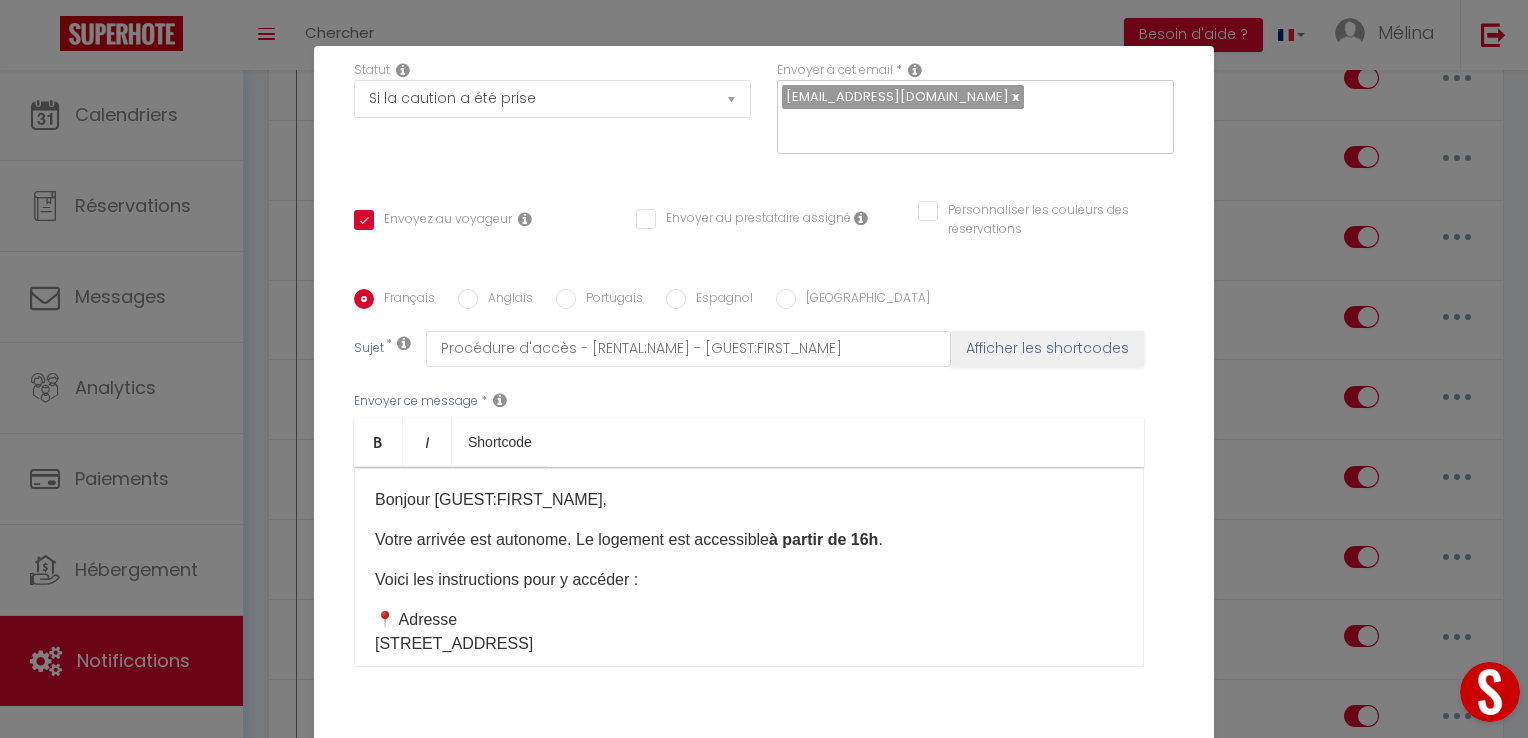 scroll, scrollTop: 352, scrollLeft: 0, axis: vertical 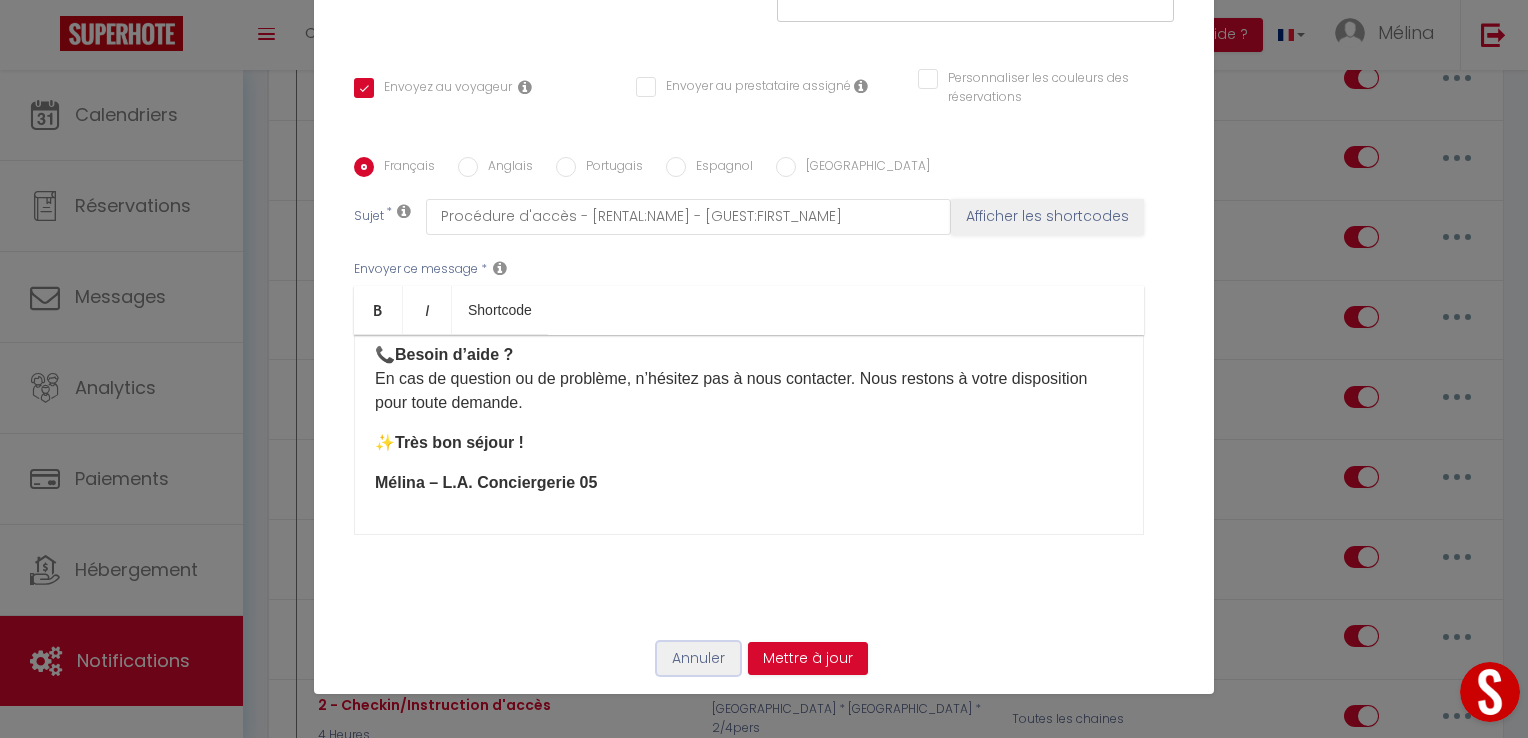 click on "Annuler" at bounding box center (698, 659) 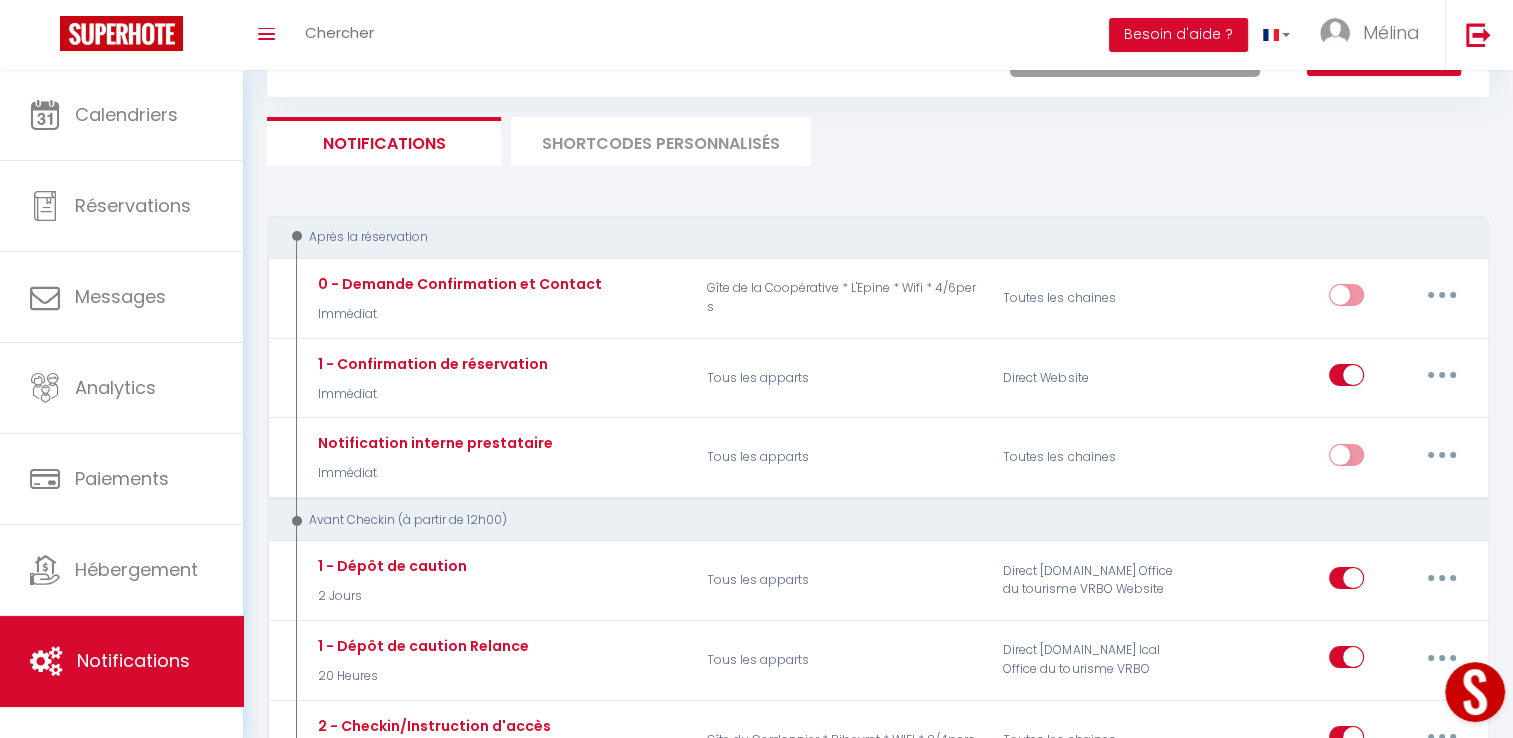 scroll, scrollTop: 0, scrollLeft: 0, axis: both 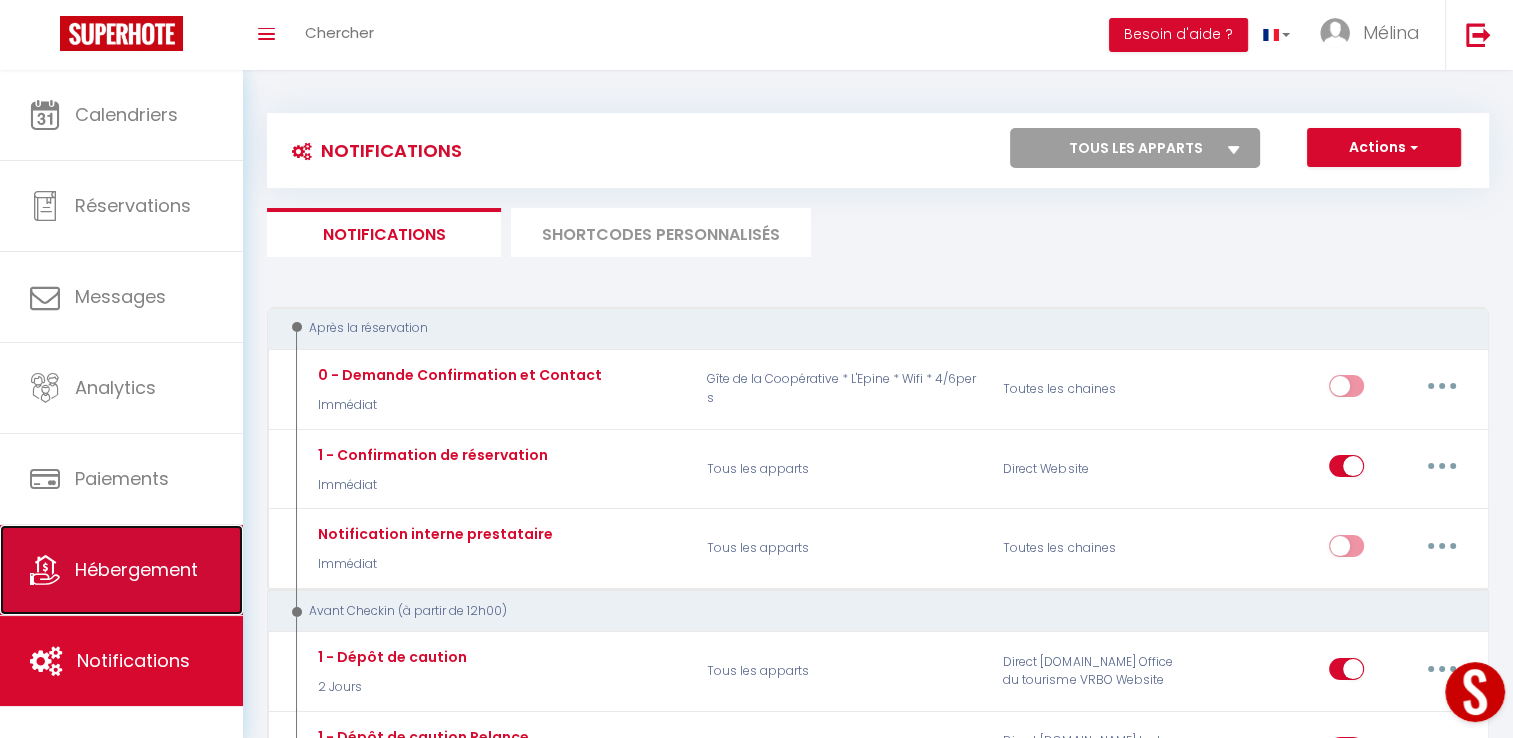 click on "Hébergement" at bounding box center [136, 569] 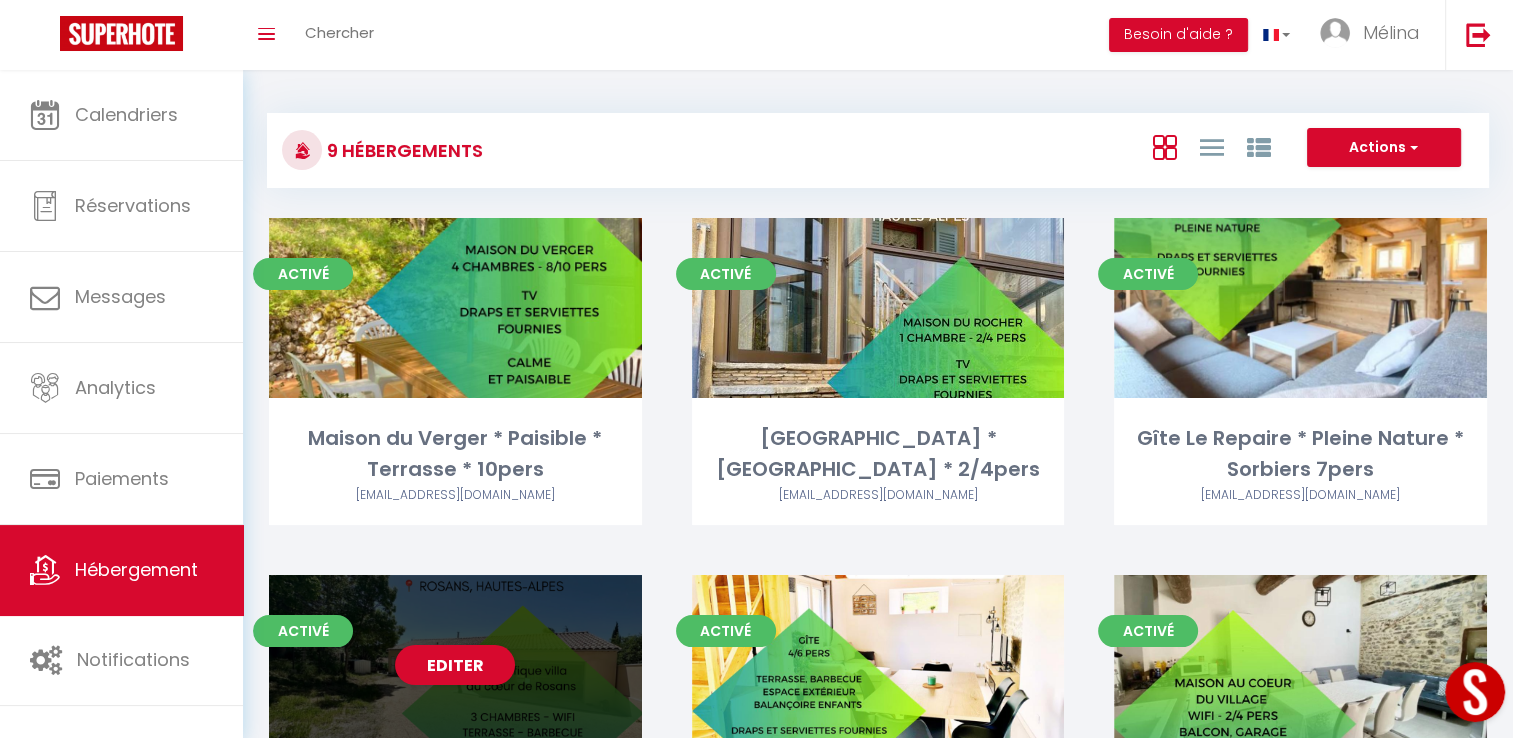scroll, scrollTop: 168, scrollLeft: 0, axis: vertical 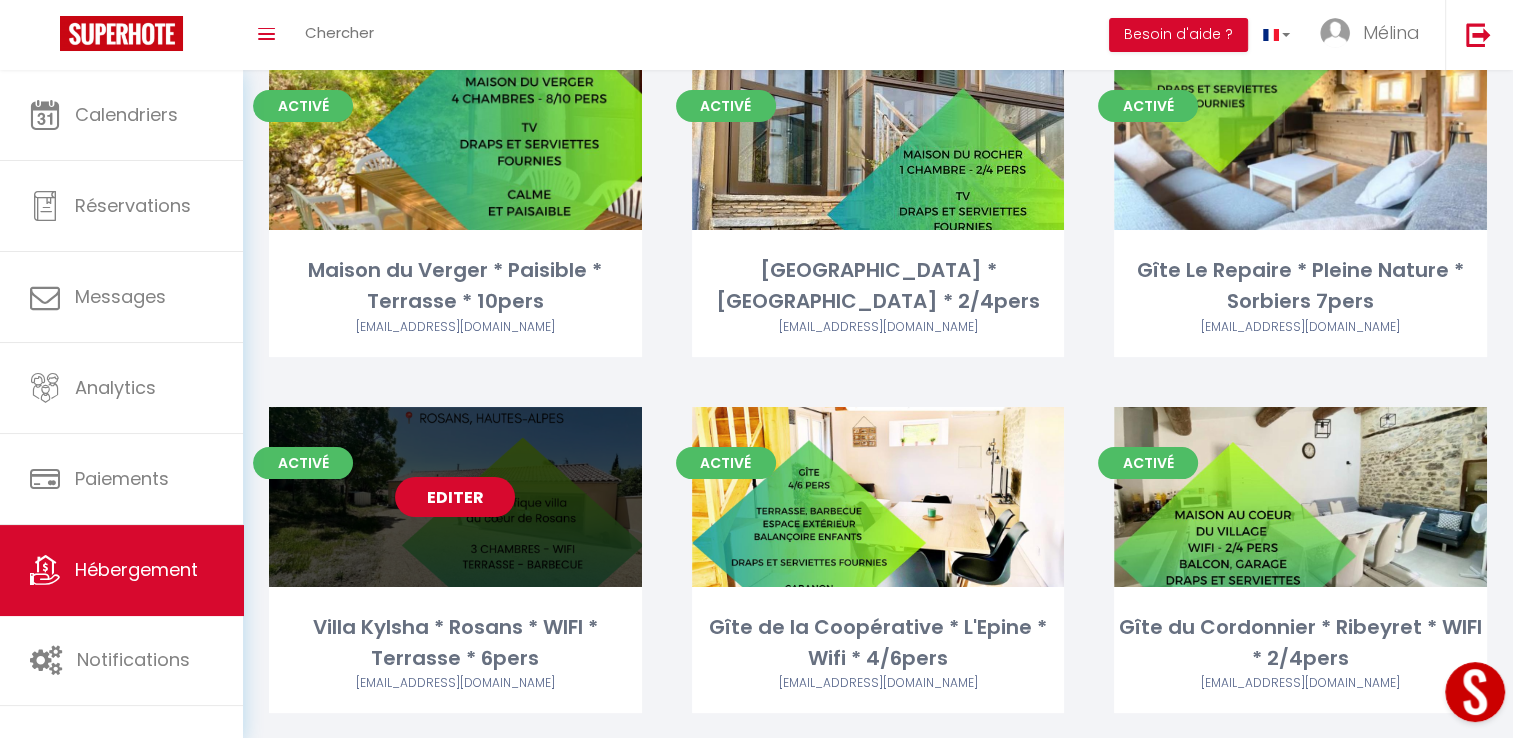 click on "Editer" at bounding box center [455, 497] 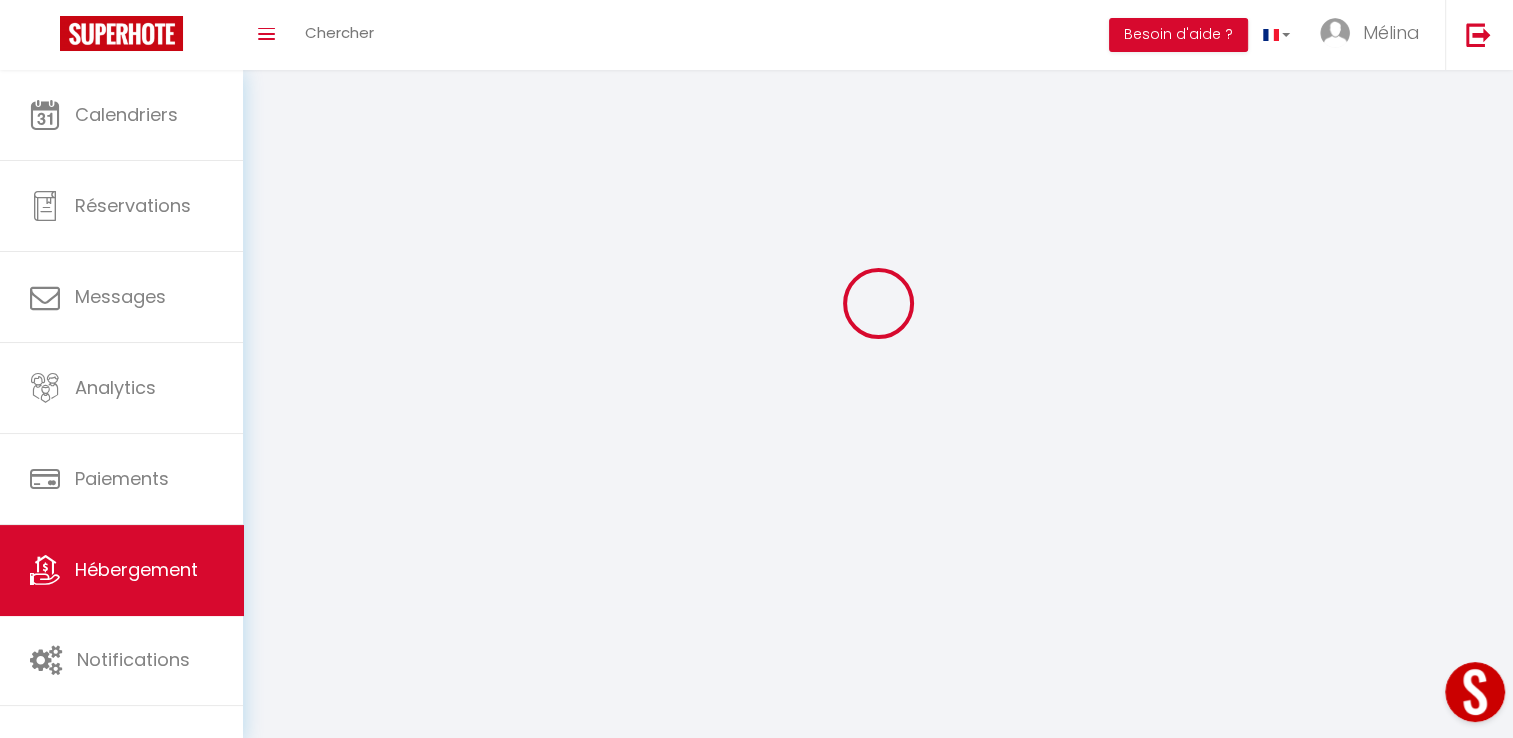 scroll, scrollTop: 0, scrollLeft: 0, axis: both 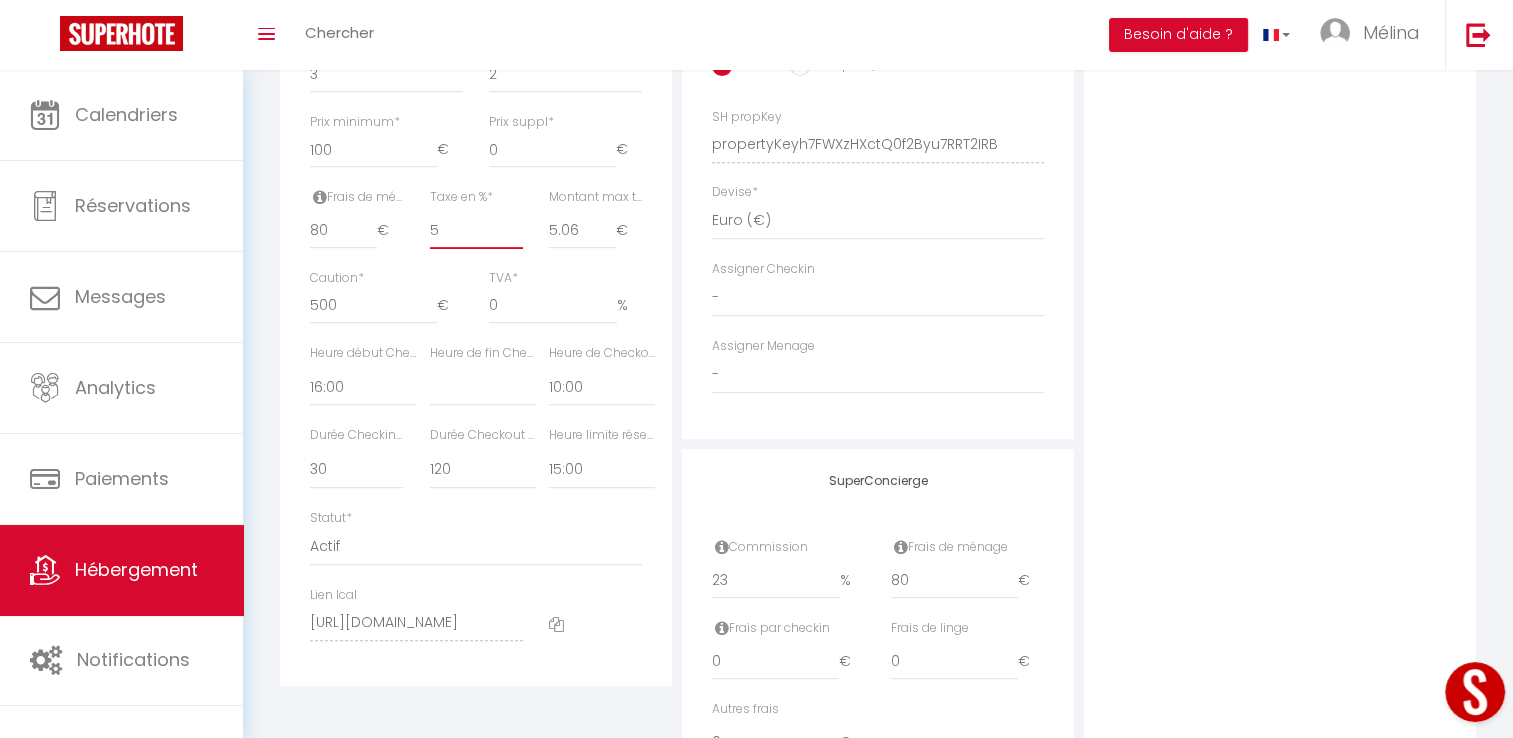 click on "5" at bounding box center (476, 231) 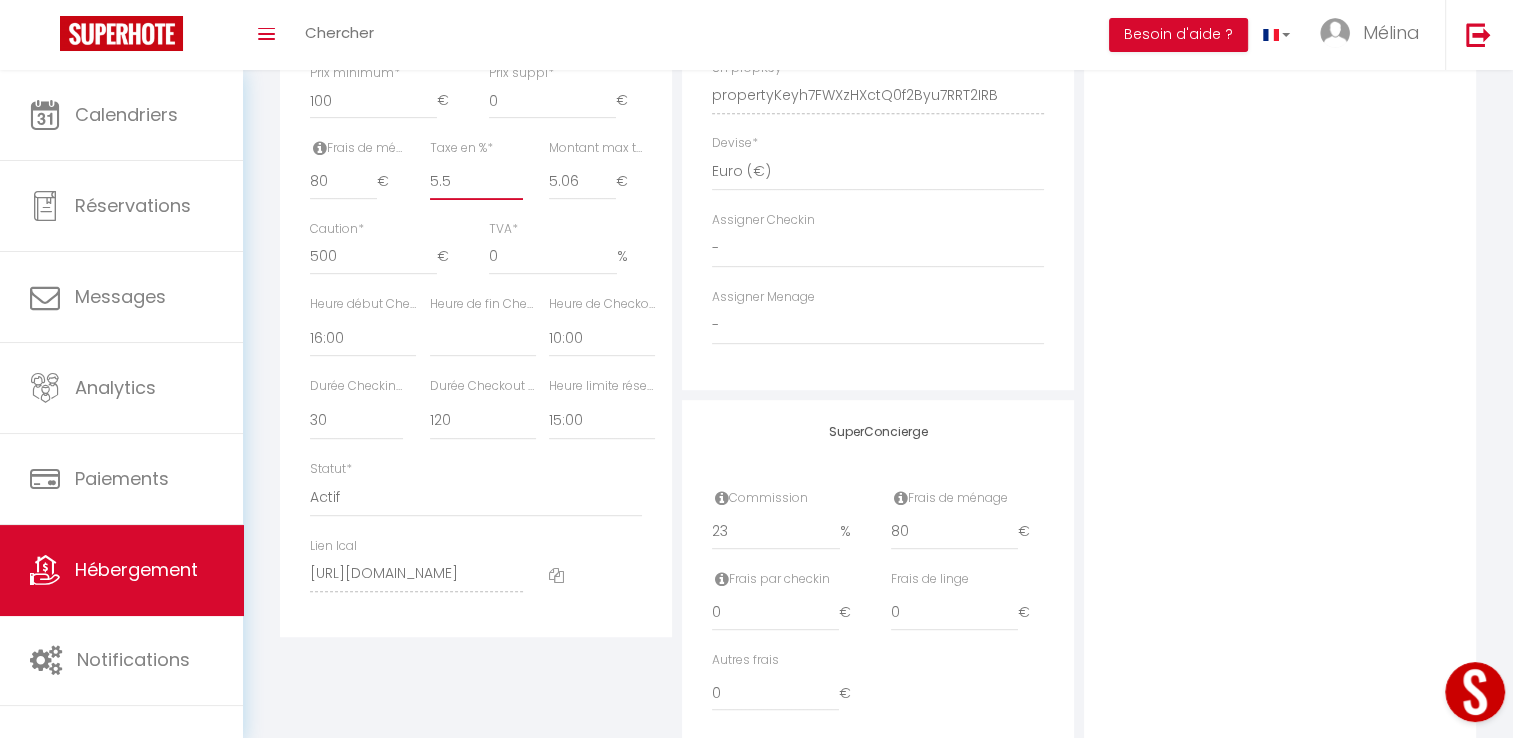 scroll, scrollTop: 944, scrollLeft: 0, axis: vertical 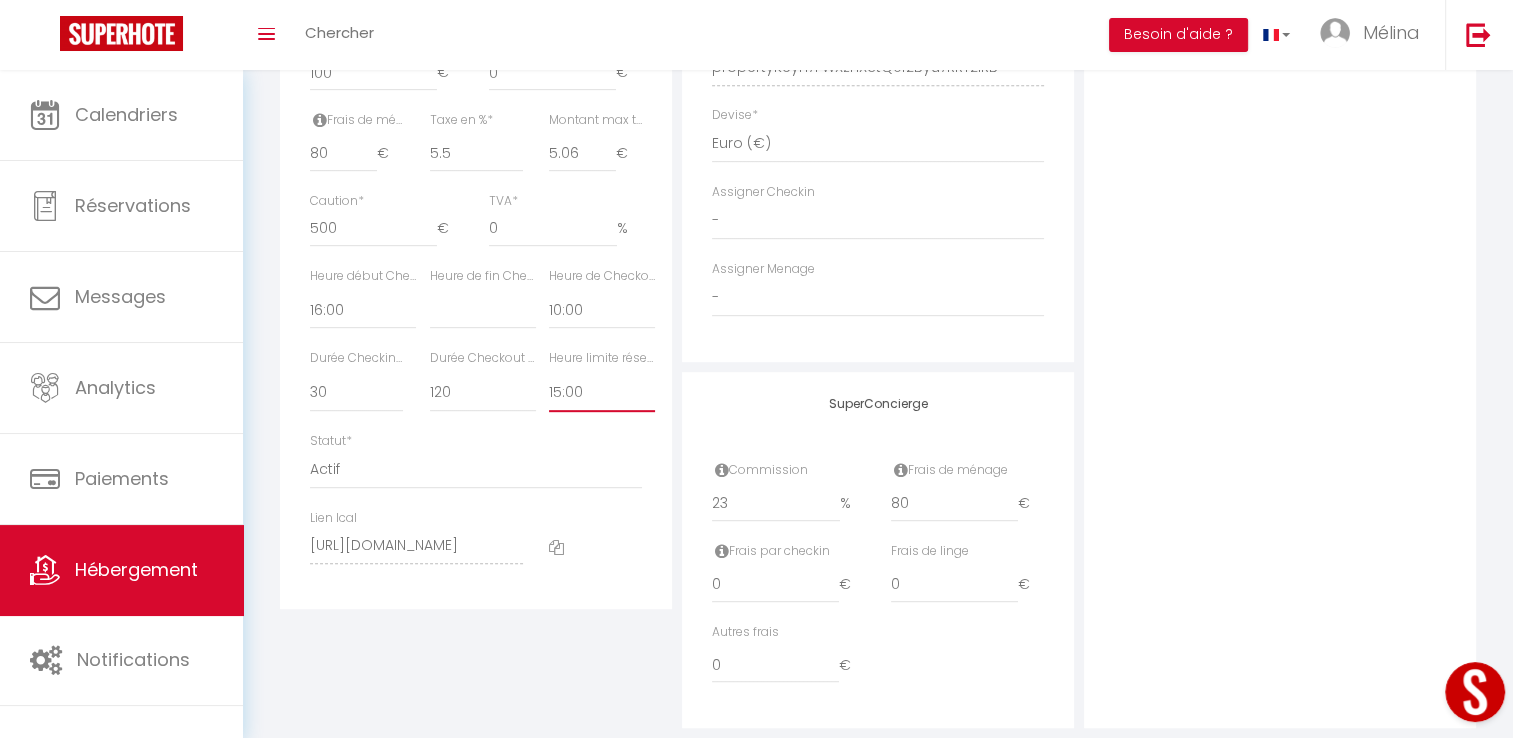 click on "Pas de limite
01:00
02:00
03:00
04:00
05:00
06:00
07:00
08:00
09:00
10:00
11:00
12:00" at bounding box center [602, 393] 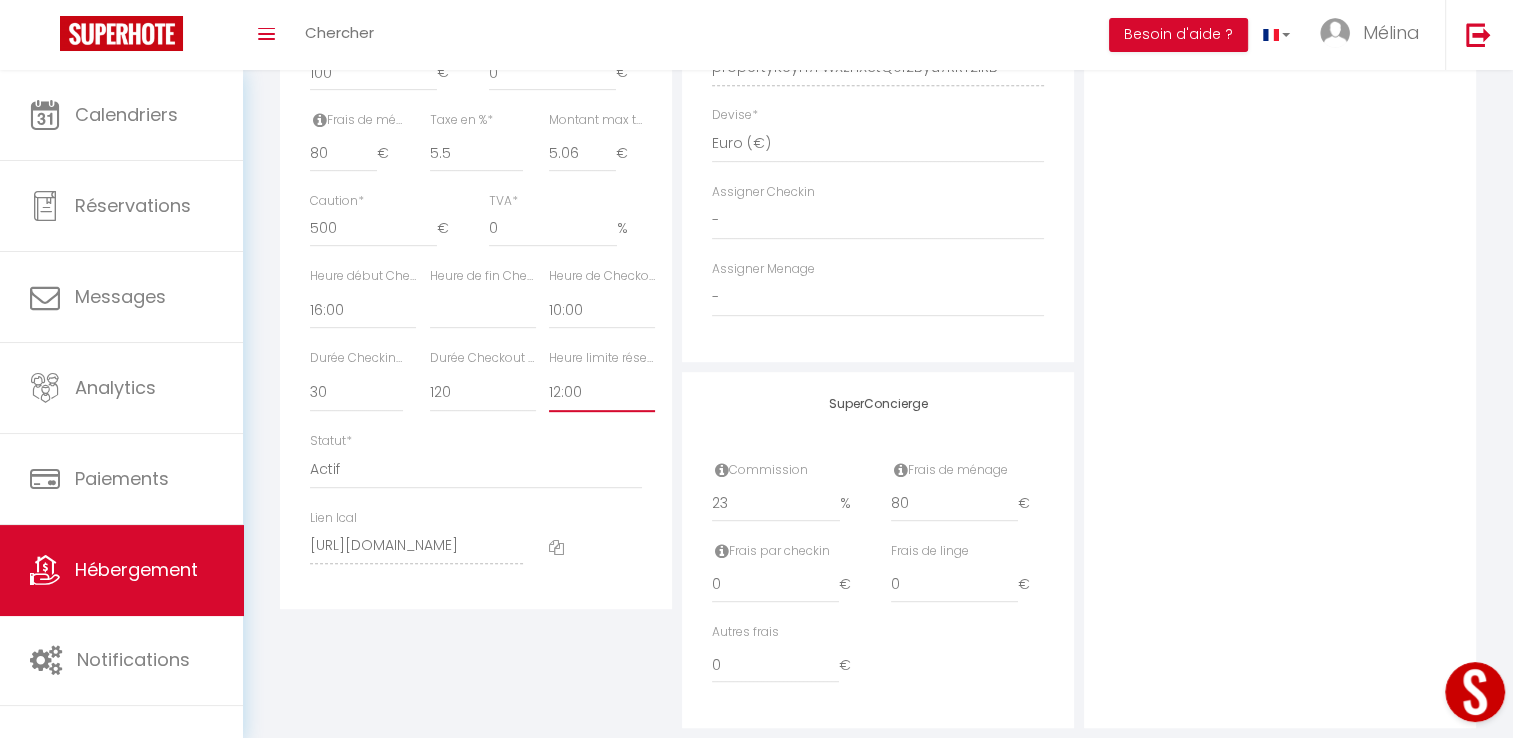 click on "Pas de limite
01:00
02:00
03:00
04:00
05:00
06:00
07:00
08:00
09:00
10:00
11:00
12:00" at bounding box center (602, 393) 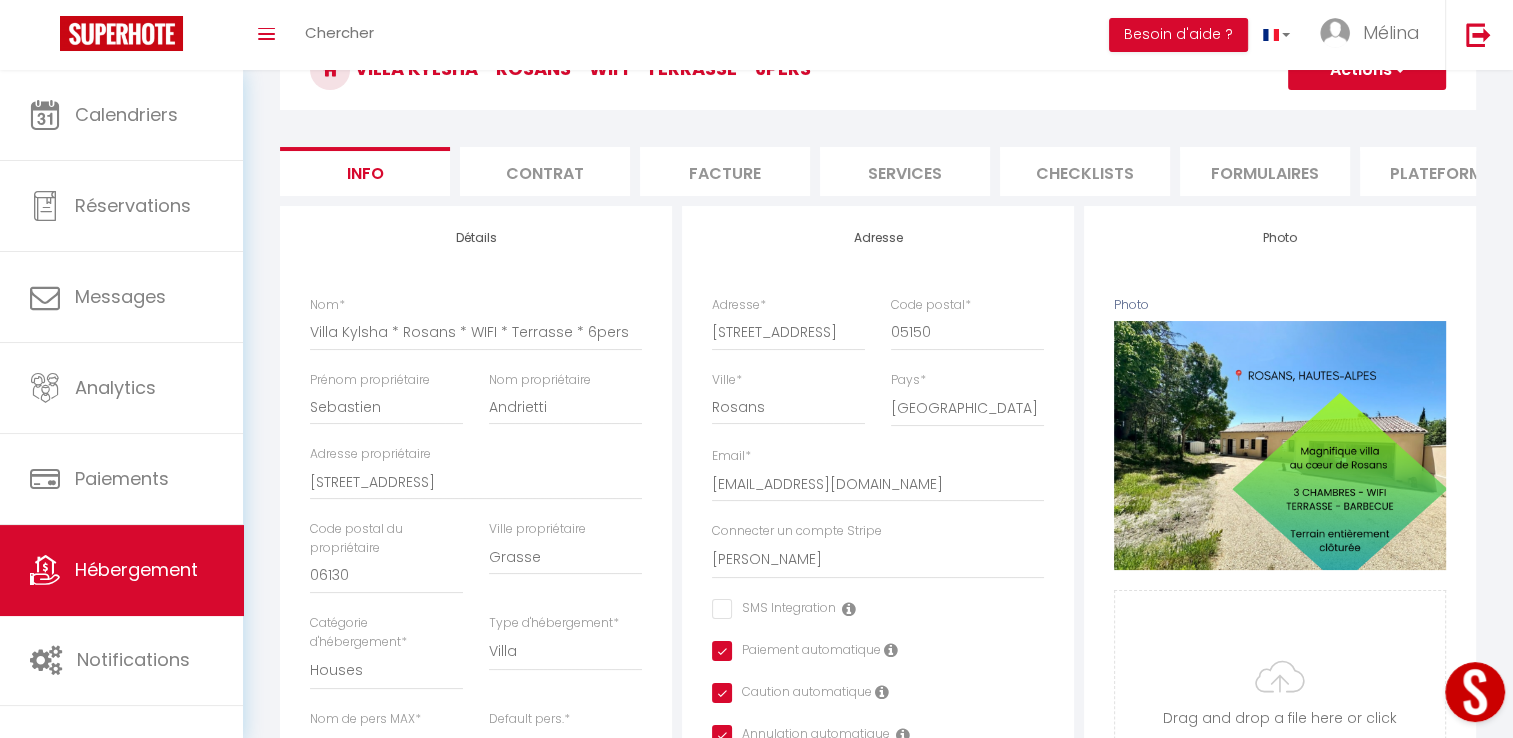 scroll, scrollTop: 63, scrollLeft: 0, axis: vertical 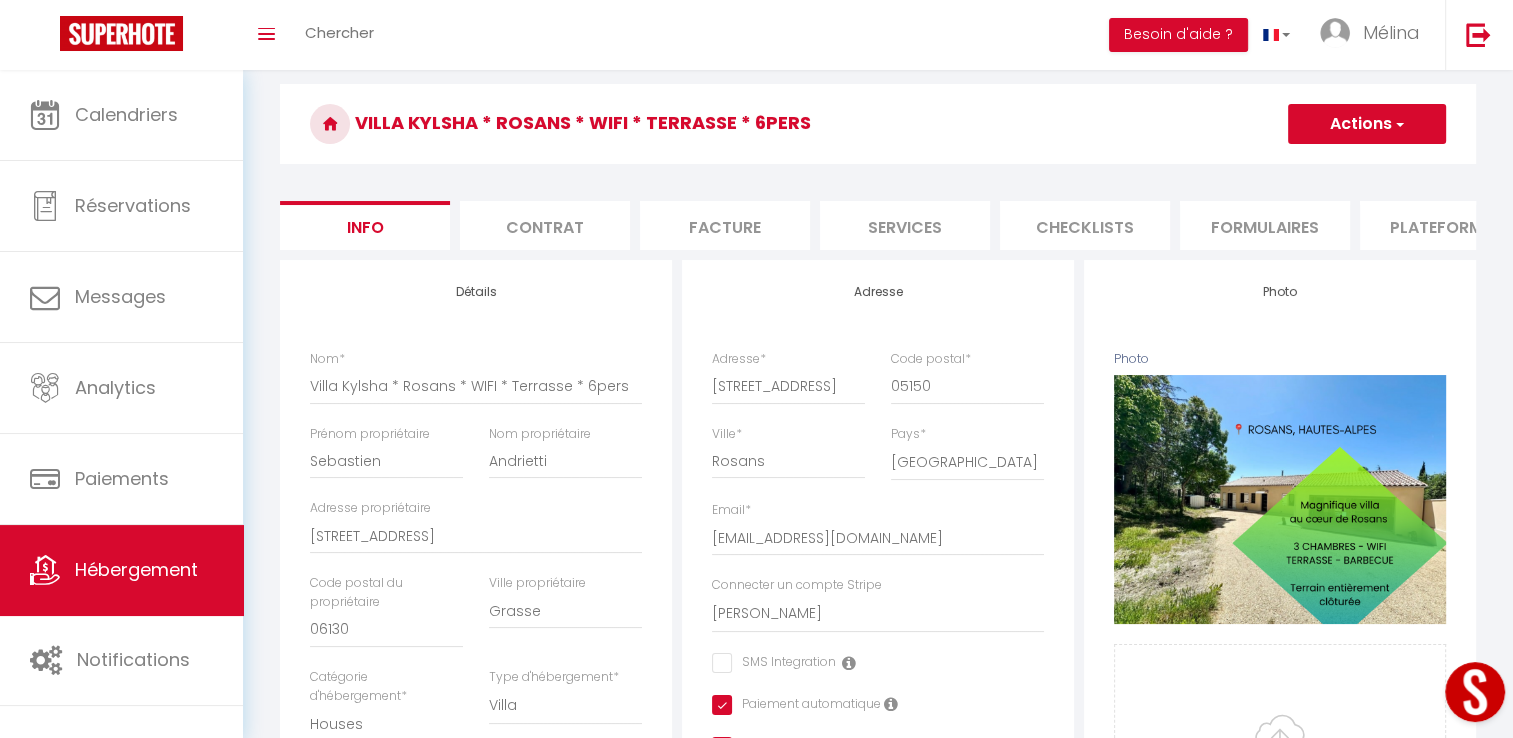 click on "Actions" at bounding box center (1367, 124) 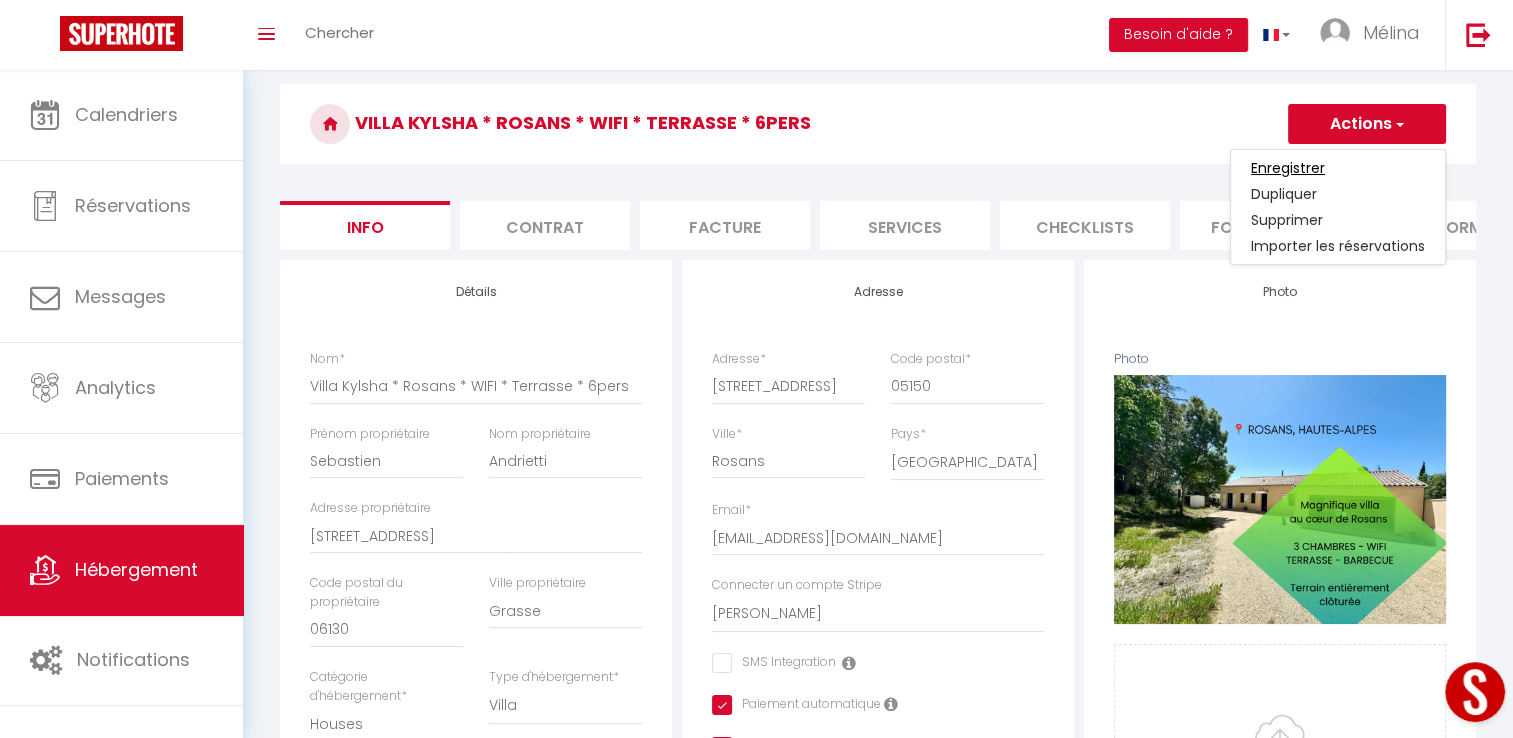 click on "Enregistrer" at bounding box center [1288, 168] 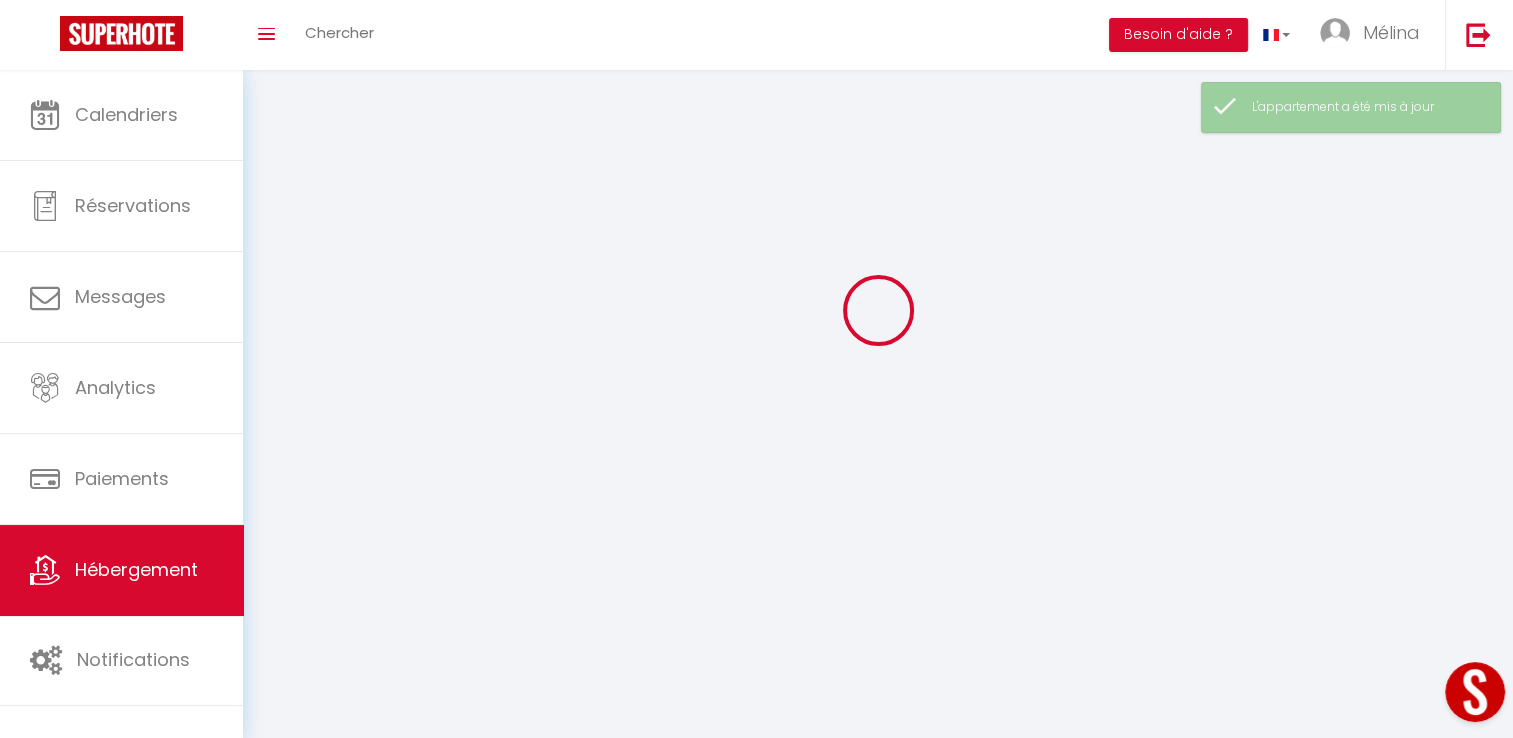 scroll, scrollTop: 0, scrollLeft: 0, axis: both 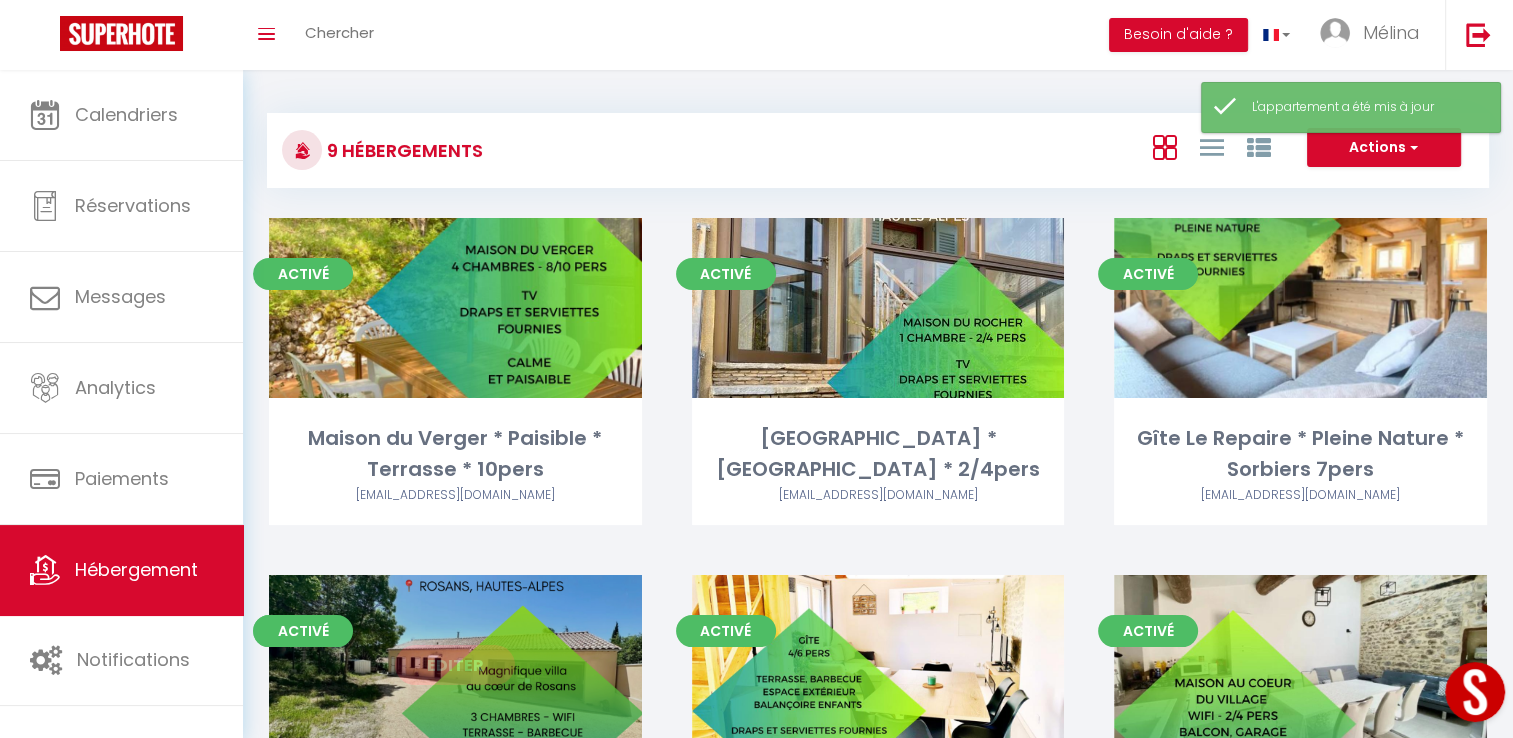 click on "Editer" at bounding box center (455, 665) 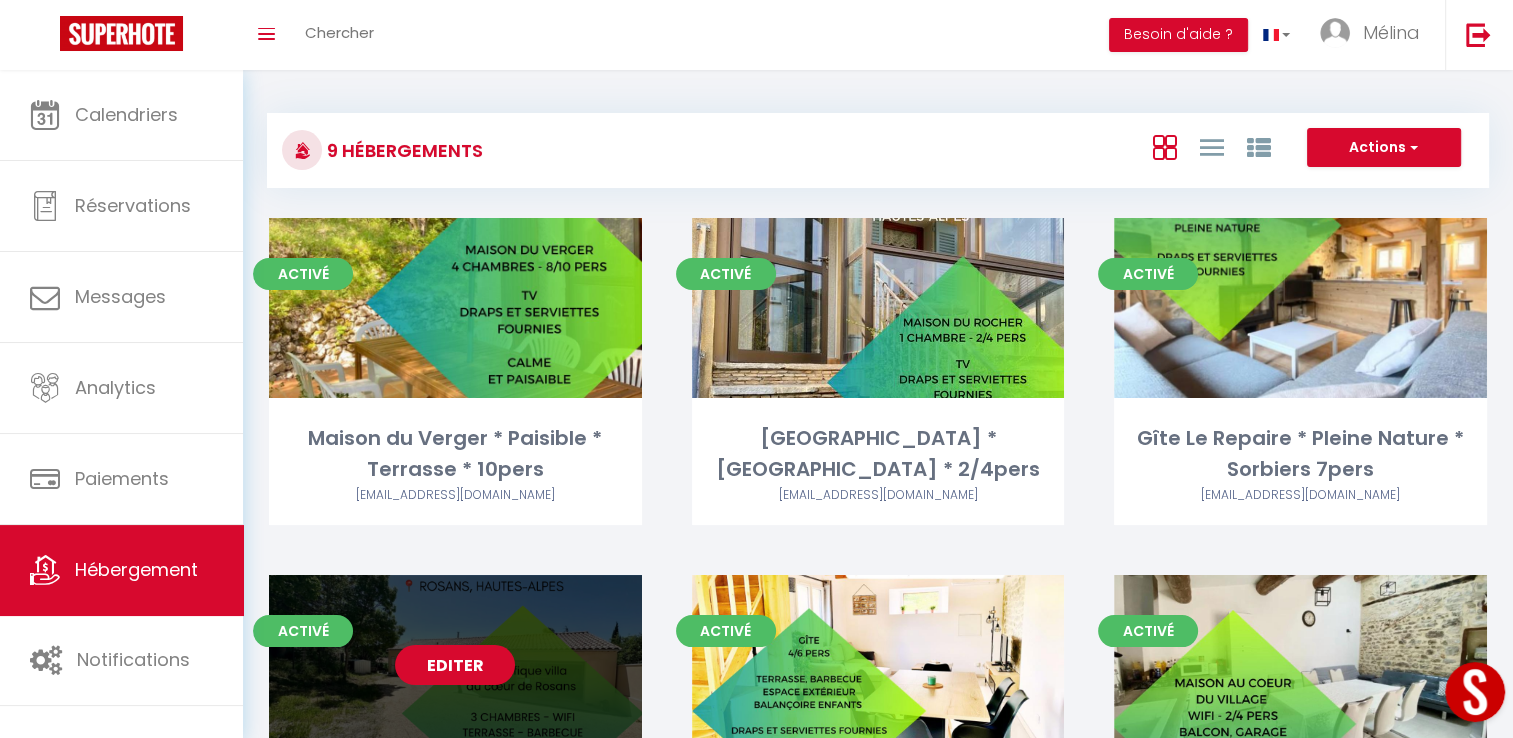 click on "Editer" at bounding box center (455, 665) 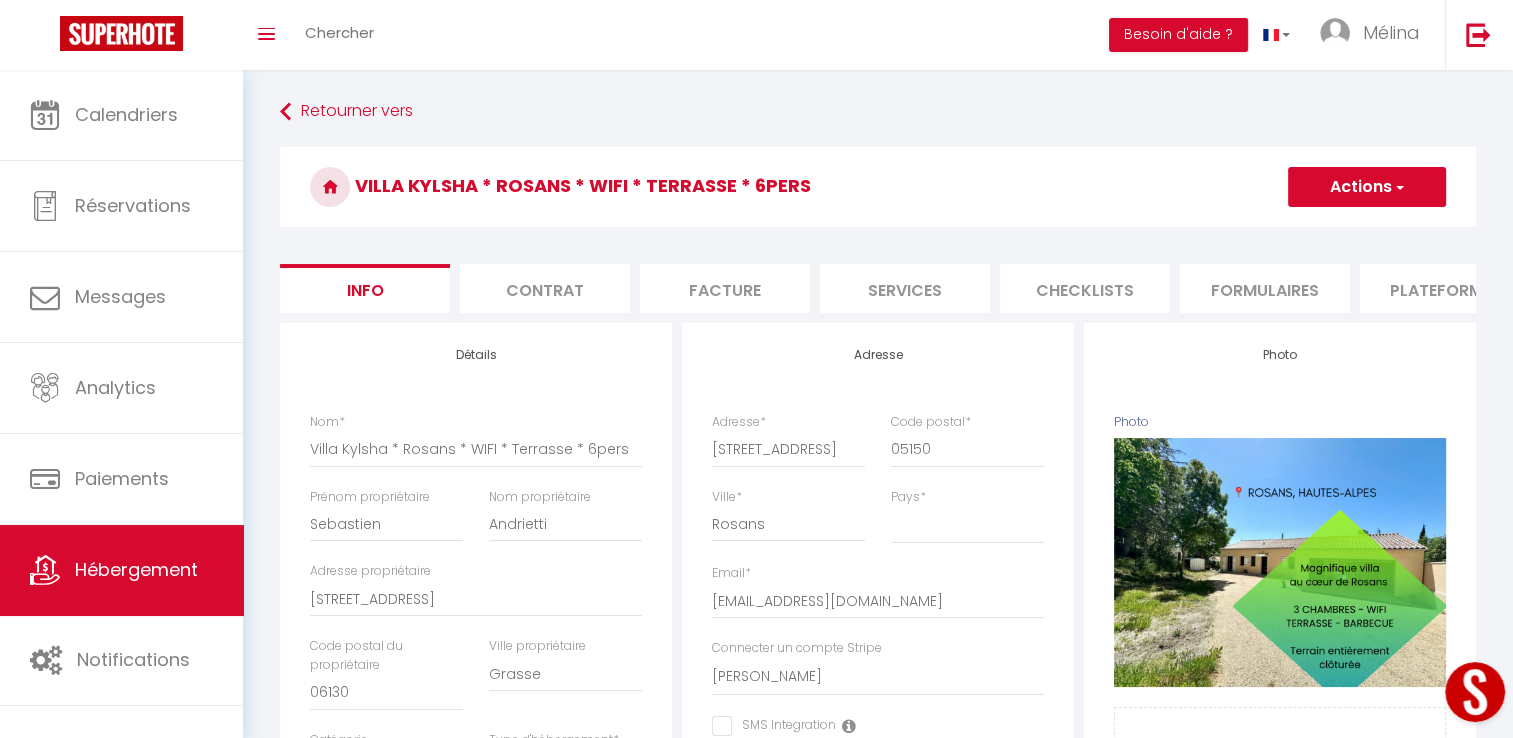 click on "Services" at bounding box center (905, 288) 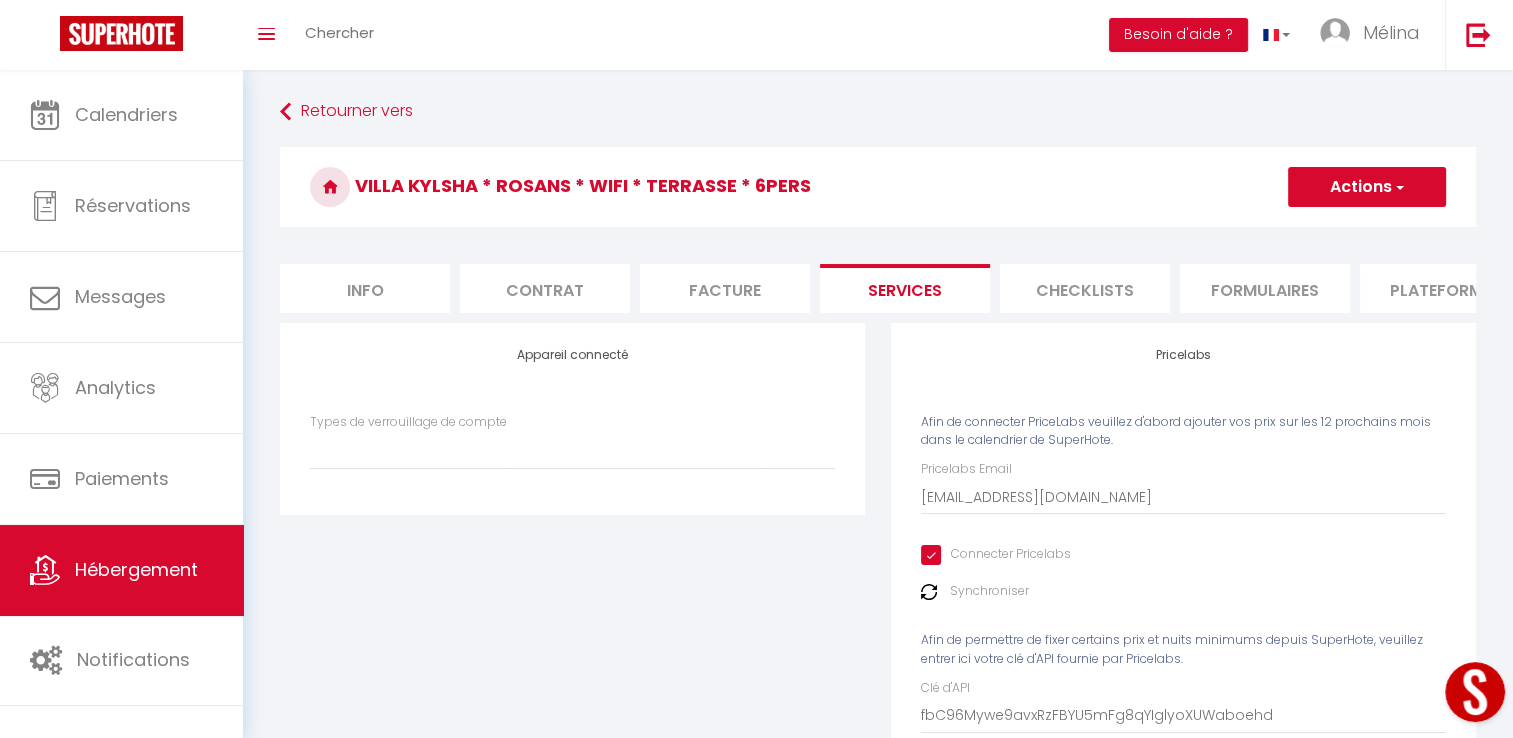 scroll, scrollTop: 104, scrollLeft: 0, axis: vertical 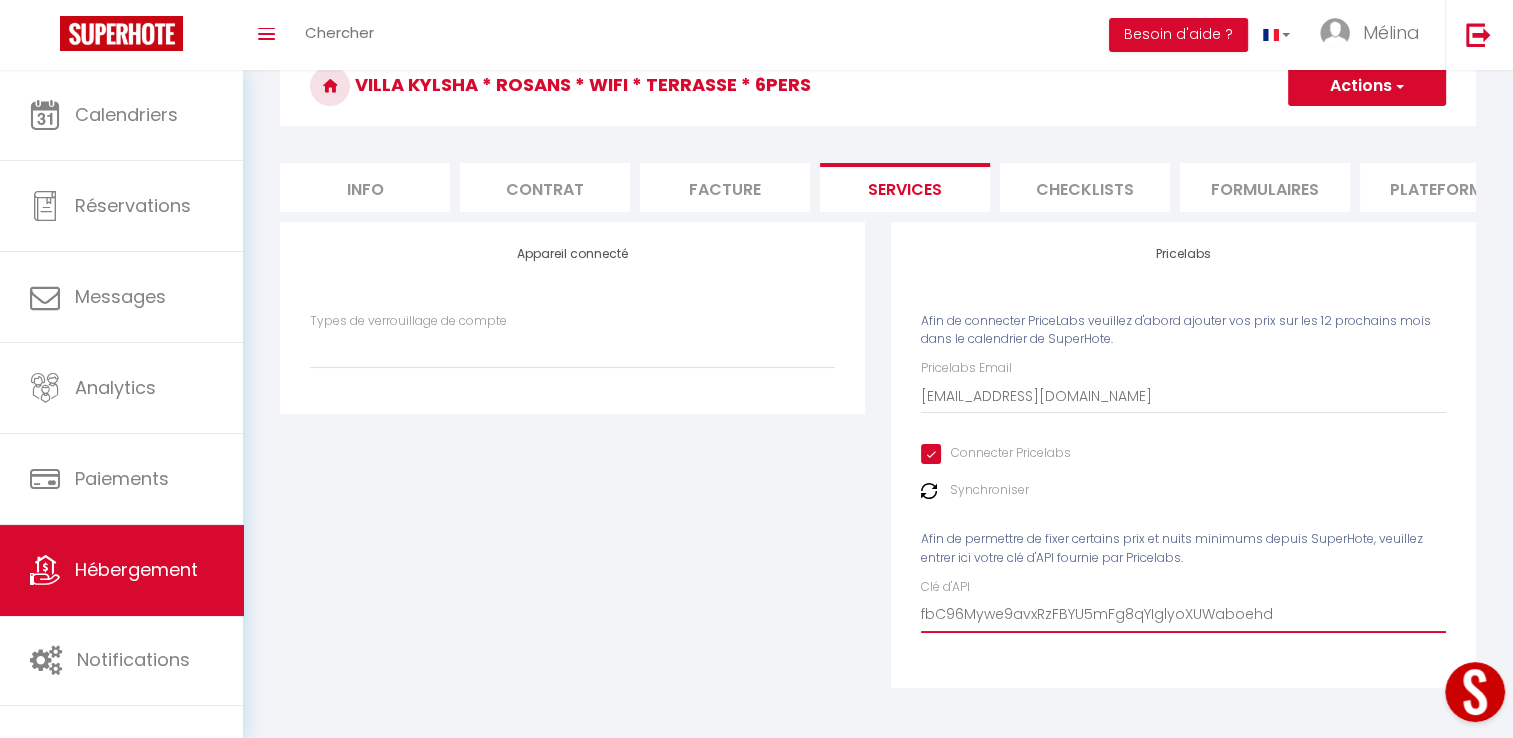 click on "fbC96Mywe9avxRzFBYU5mFg8qYIglyoXUWaboehd" at bounding box center (1183, 615) 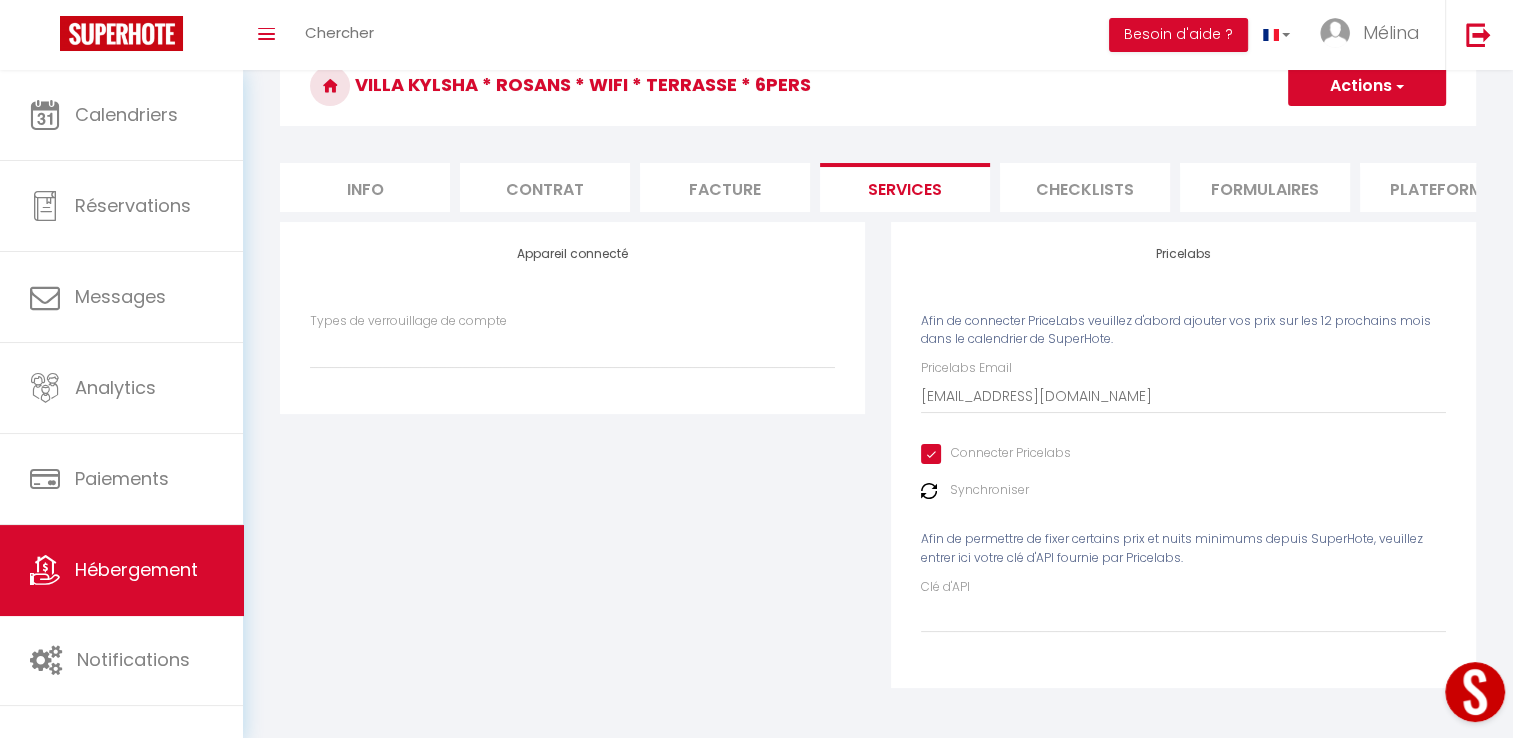 click on "Actions" at bounding box center (1367, 86) 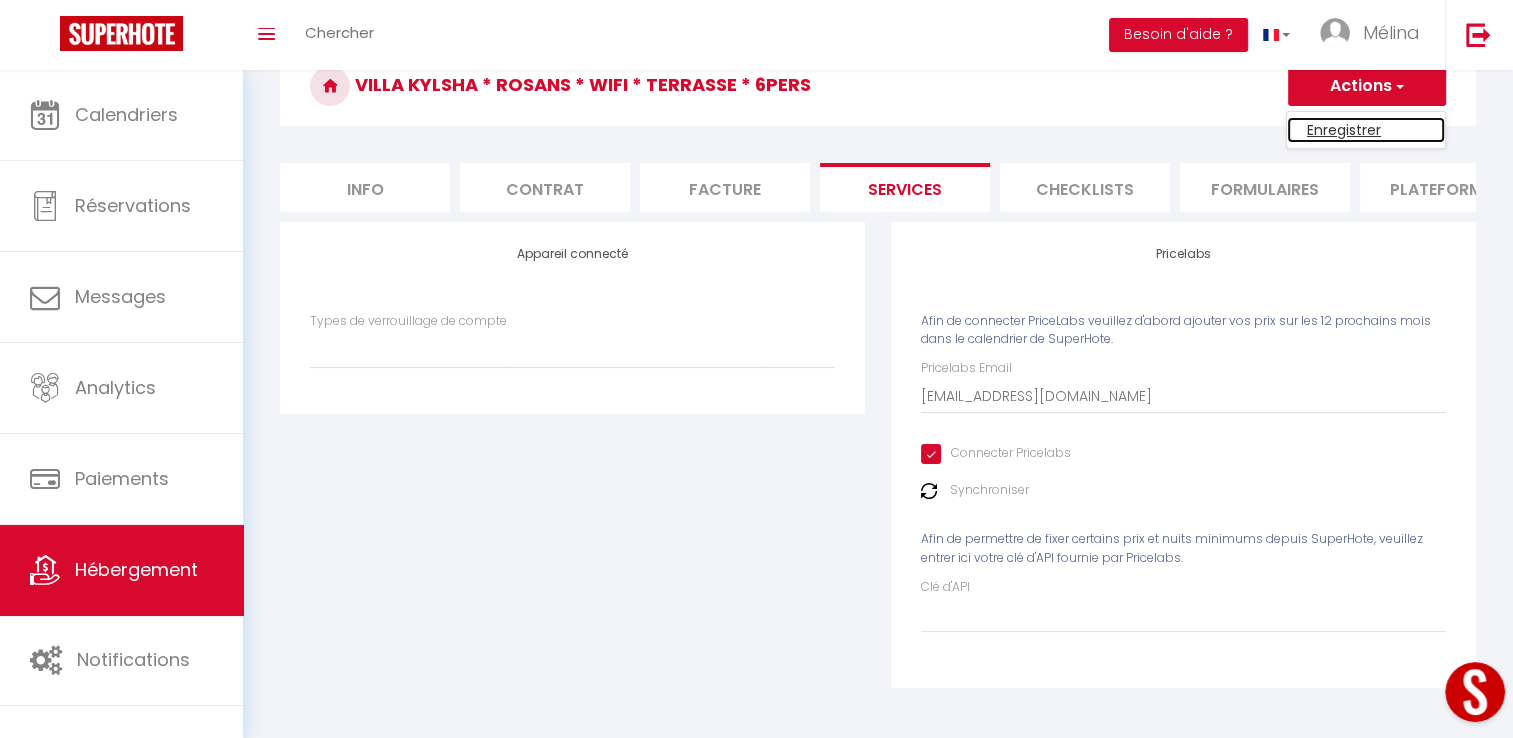 click on "Enregistrer" at bounding box center (1366, 130) 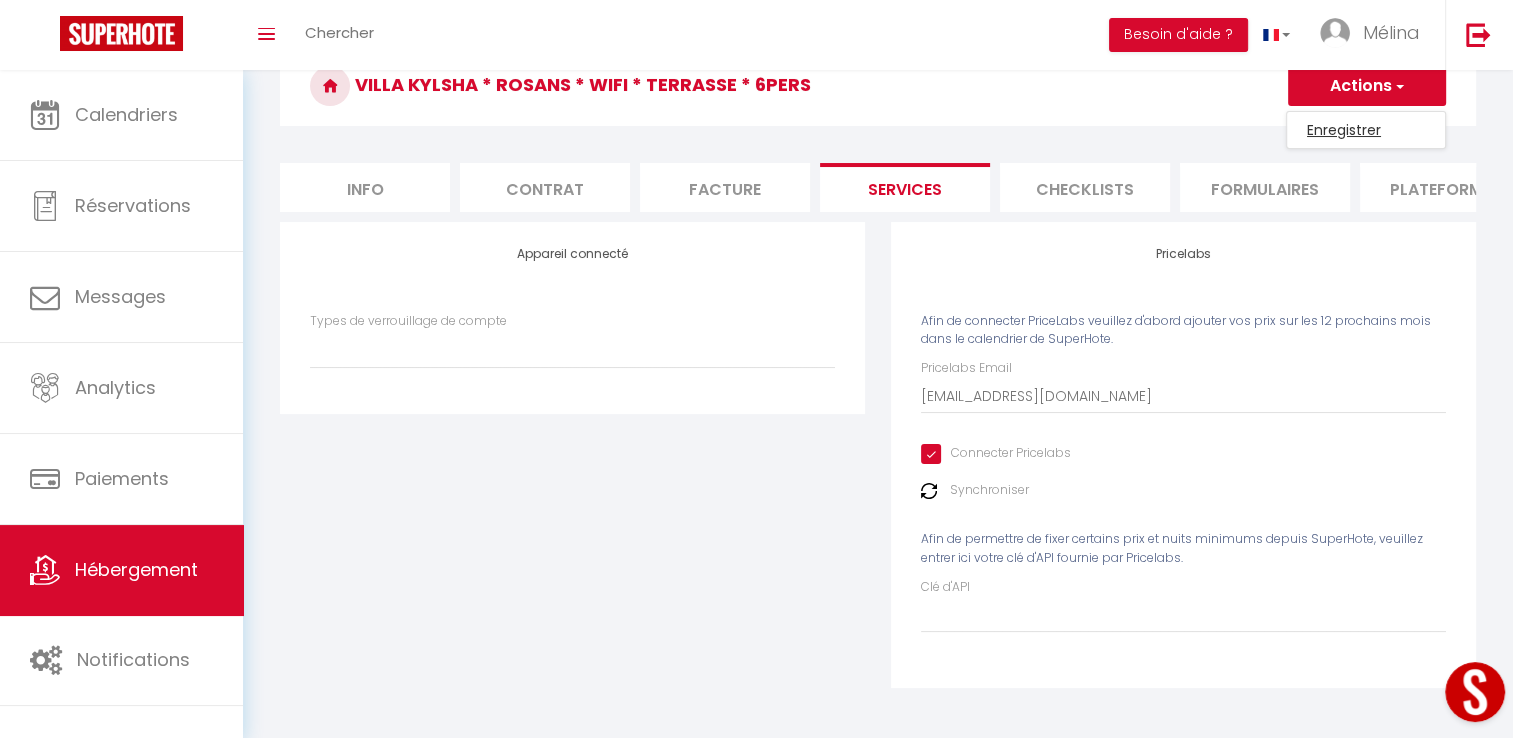 scroll, scrollTop: 70, scrollLeft: 0, axis: vertical 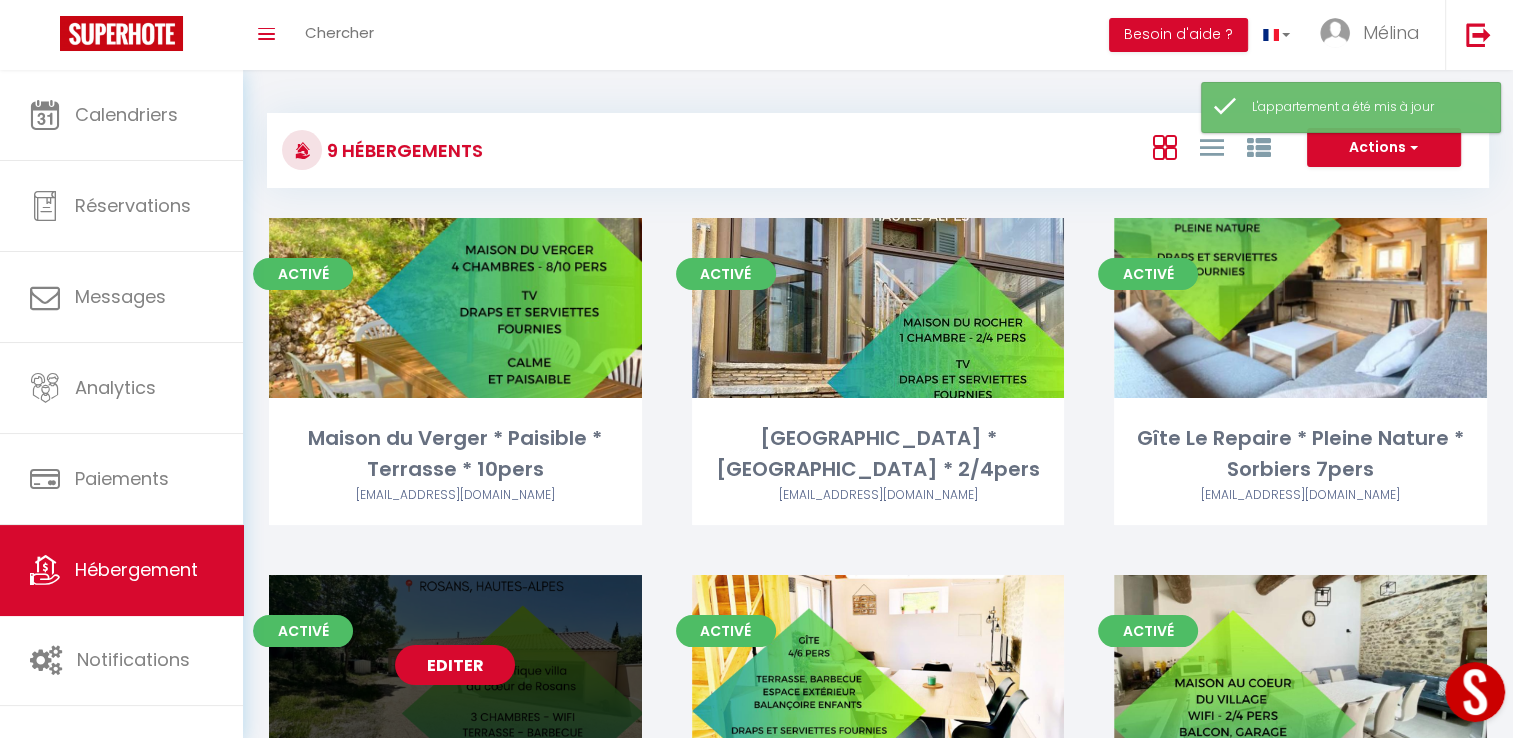 click on "Editer" at bounding box center [455, 665] 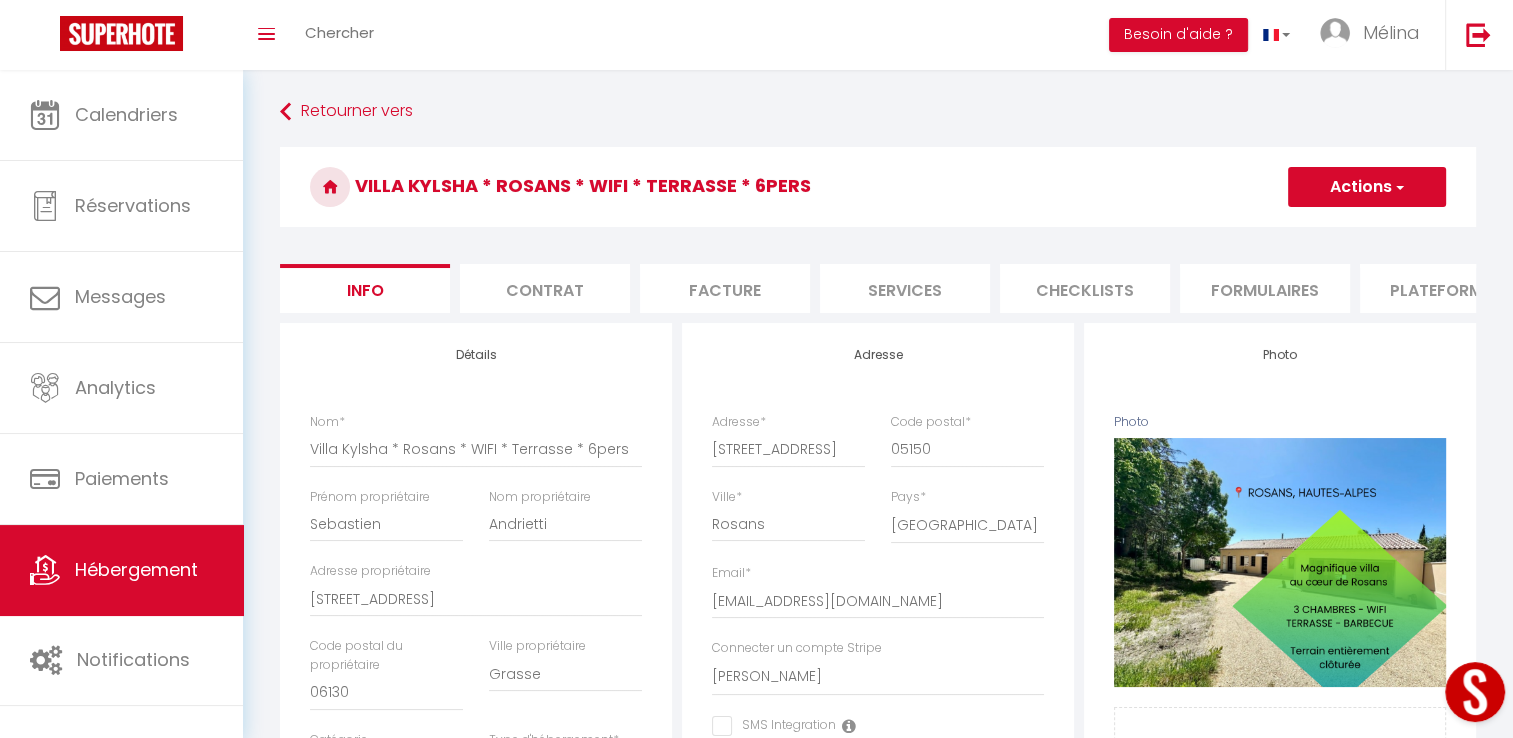 click on "Services" at bounding box center (905, 288) 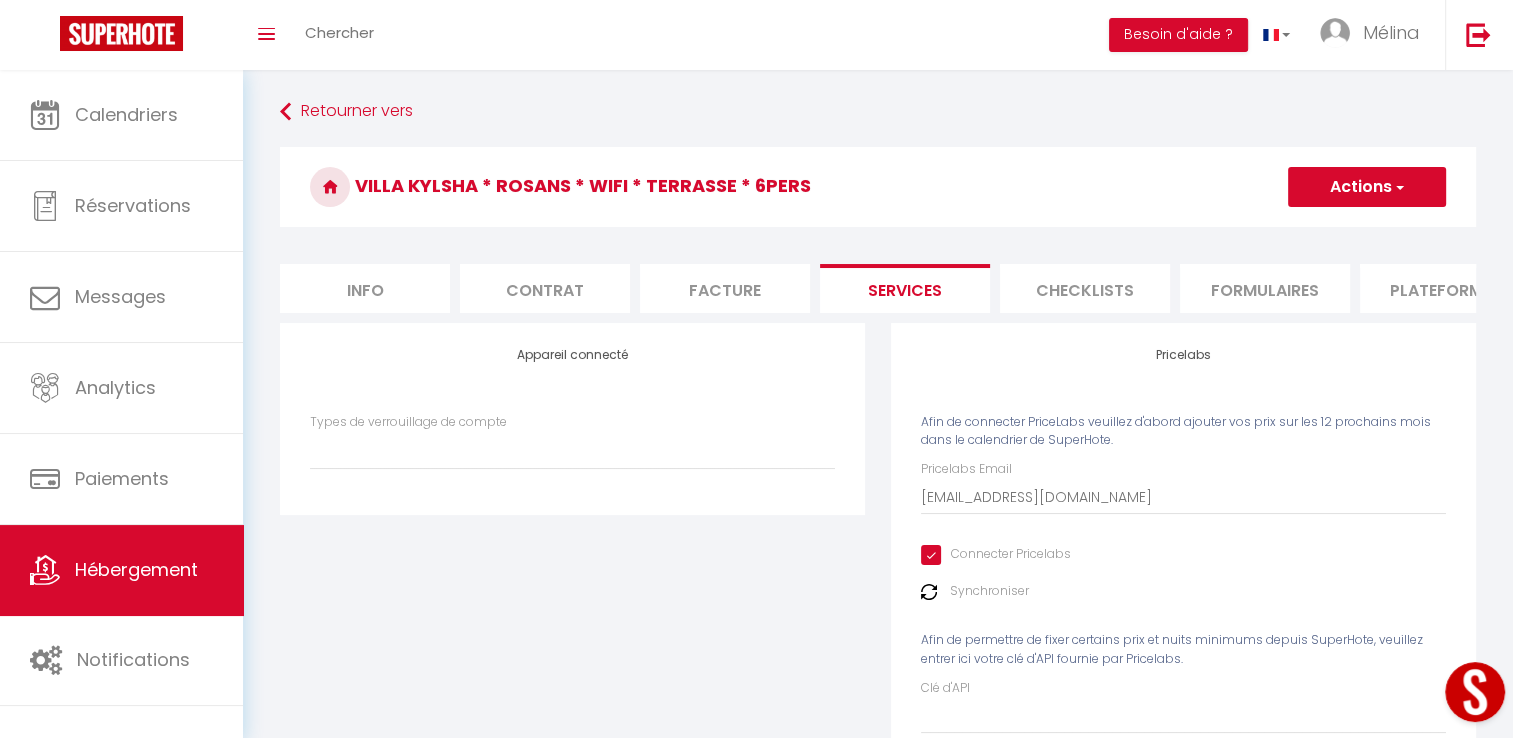 click on "Checklists" at bounding box center [1085, 288] 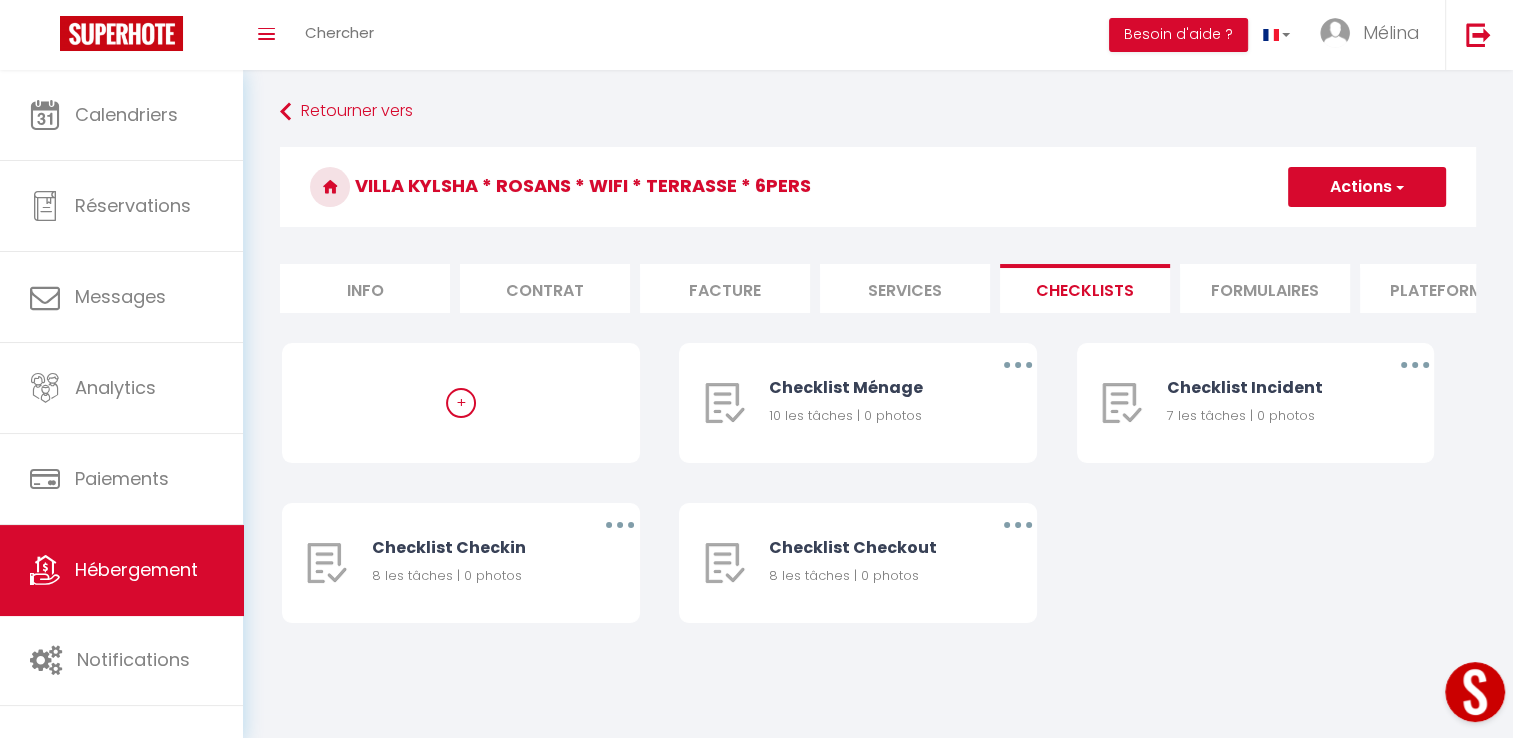 click on "Formulaires" at bounding box center [1265, 288] 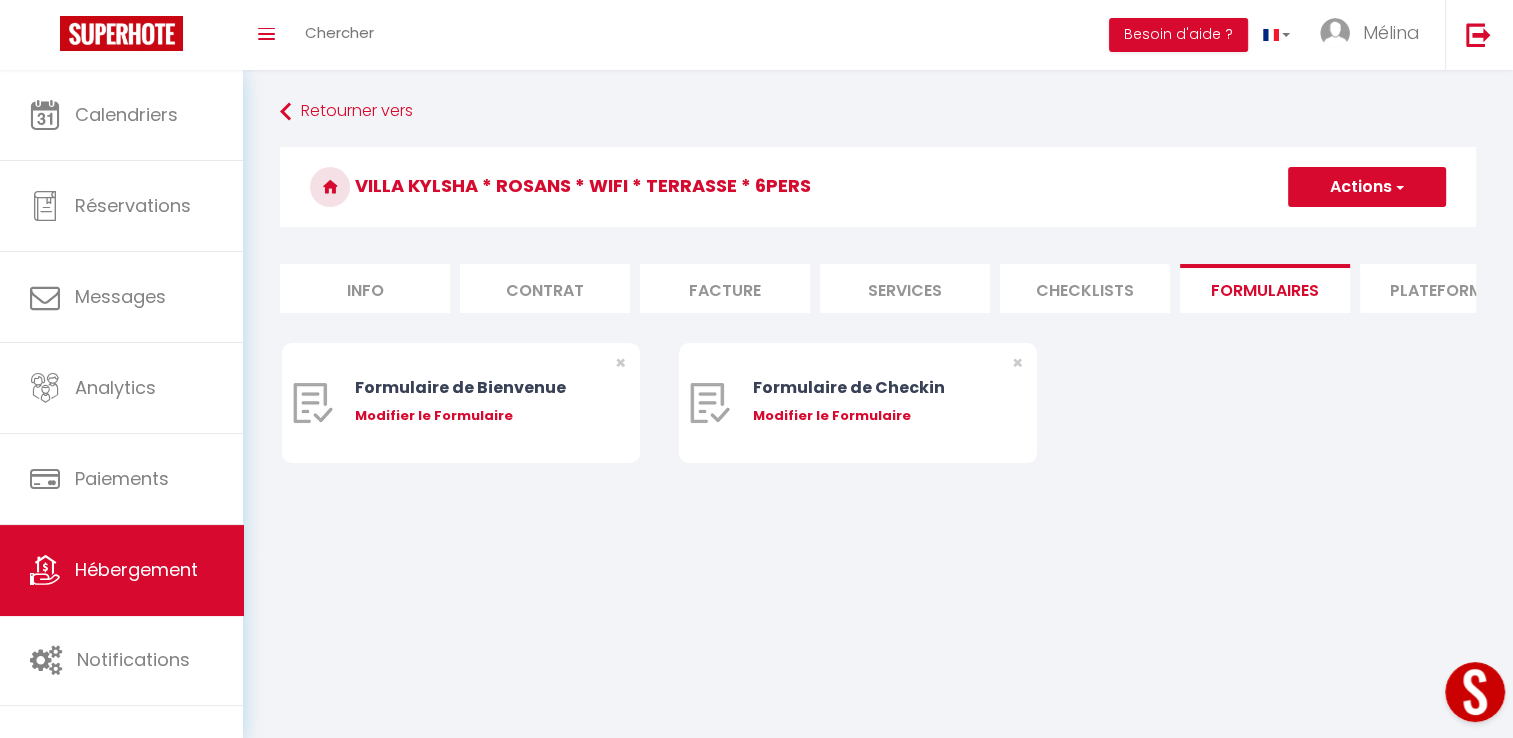 click on "Plateformes" at bounding box center [1445, 288] 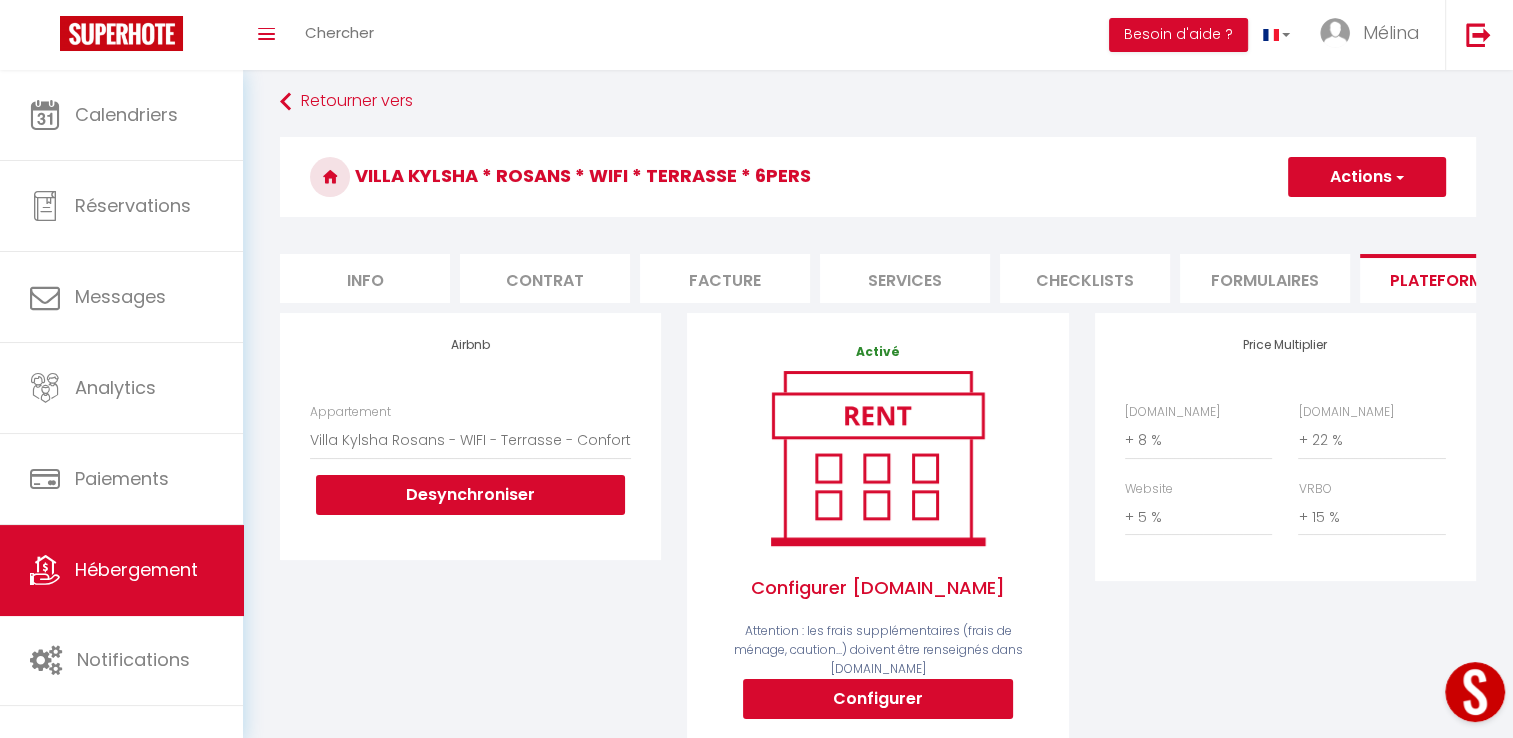 scroll, scrollTop: 4, scrollLeft: 0, axis: vertical 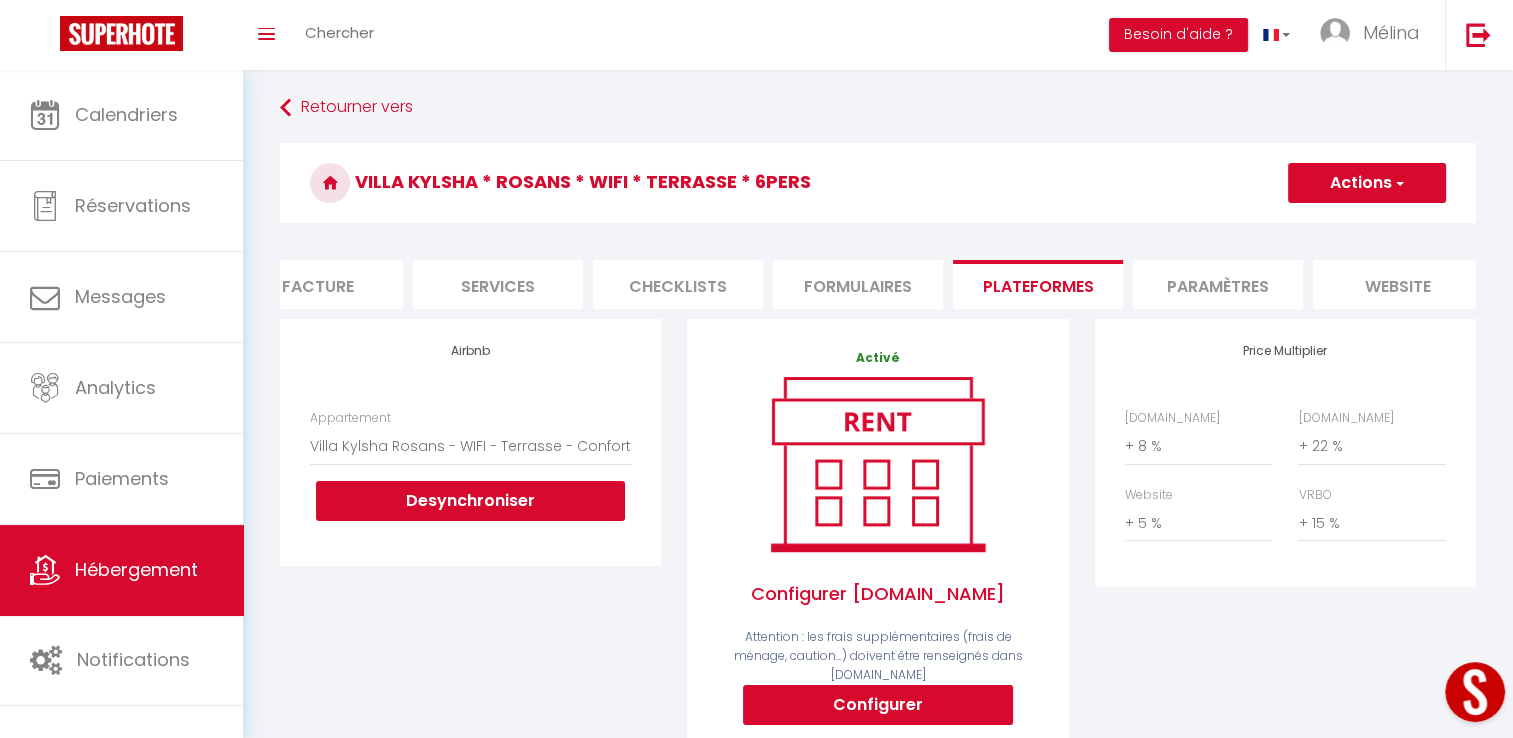 click on "Paramètres" at bounding box center (1218, 284) 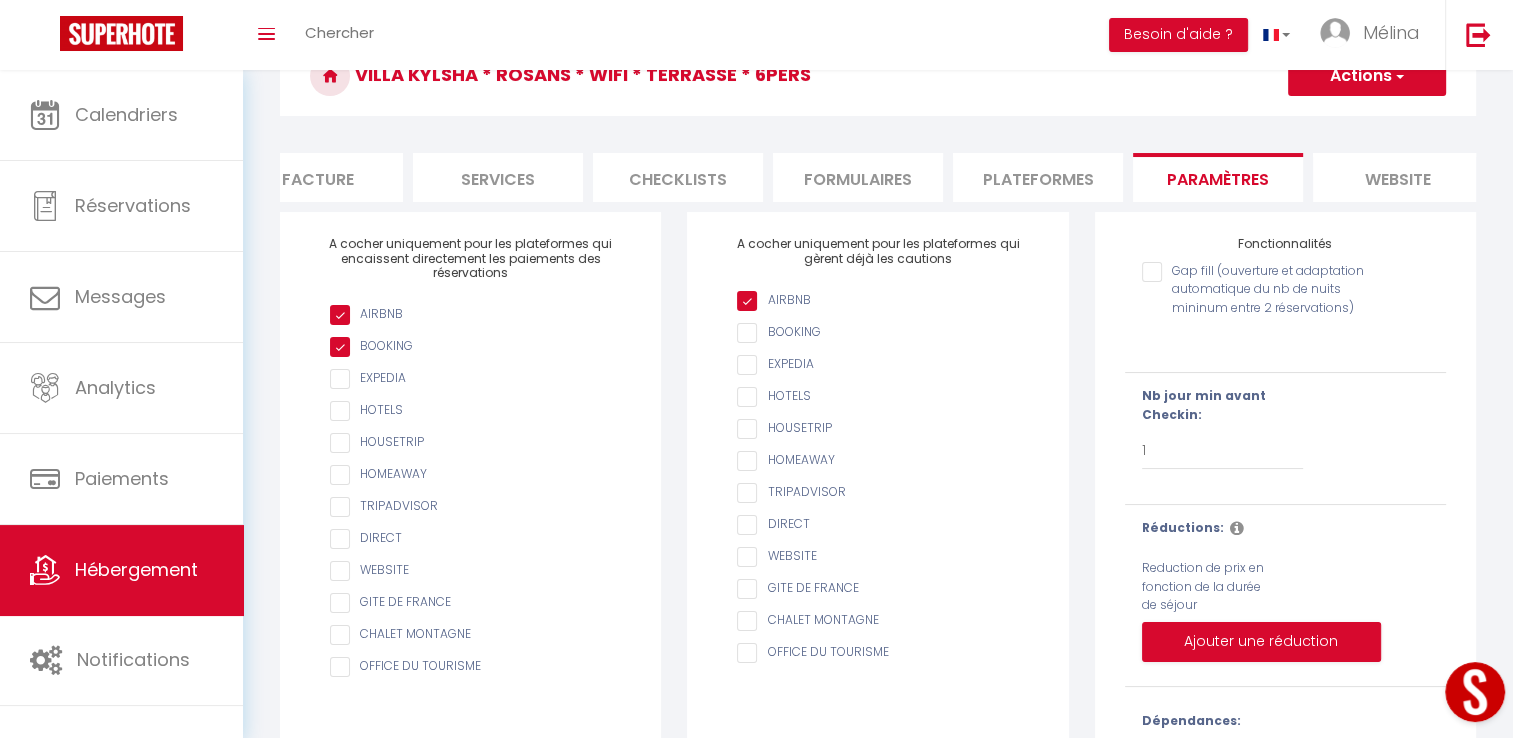scroll, scrollTop: 0, scrollLeft: 0, axis: both 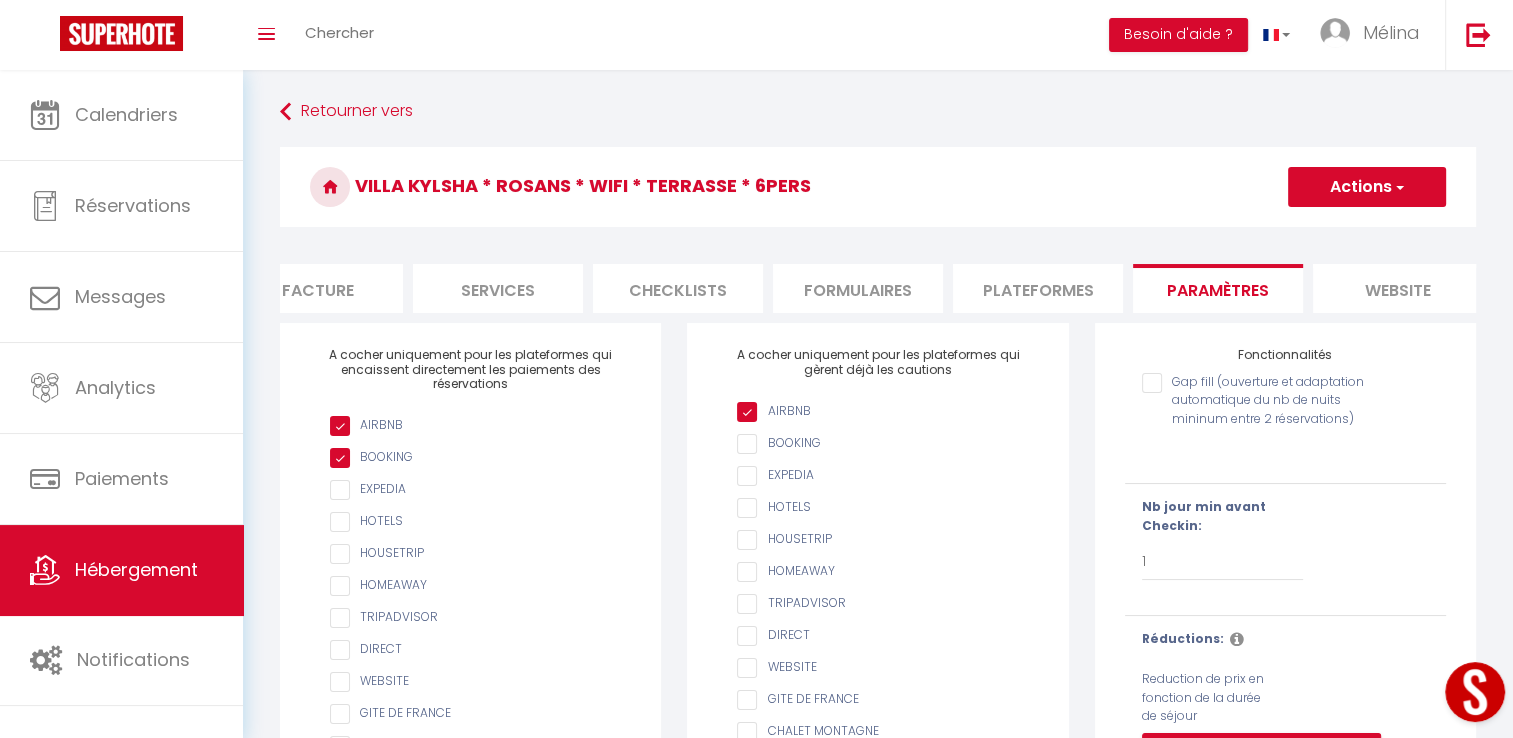 click on "website" at bounding box center (1398, 288) 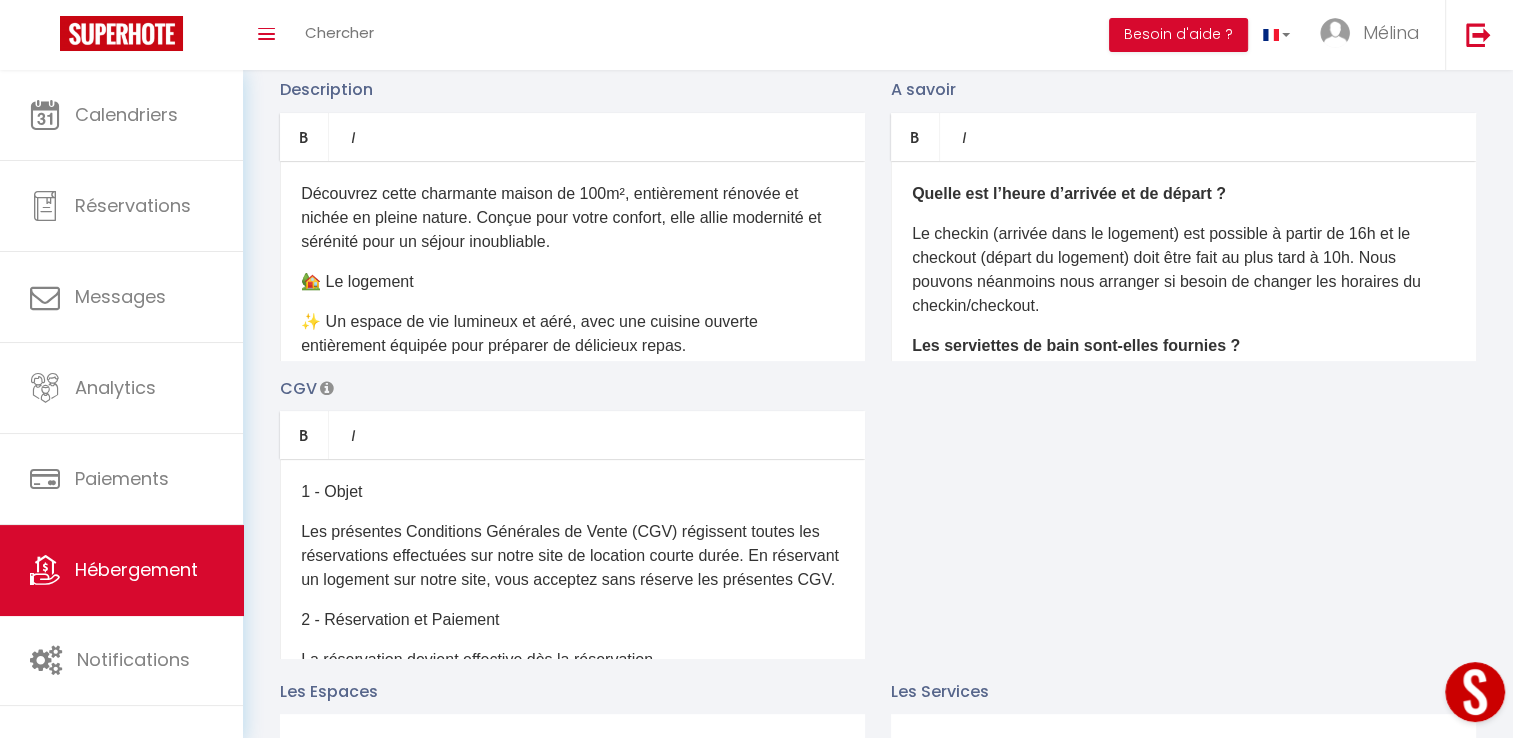 scroll, scrollTop: 342, scrollLeft: 0, axis: vertical 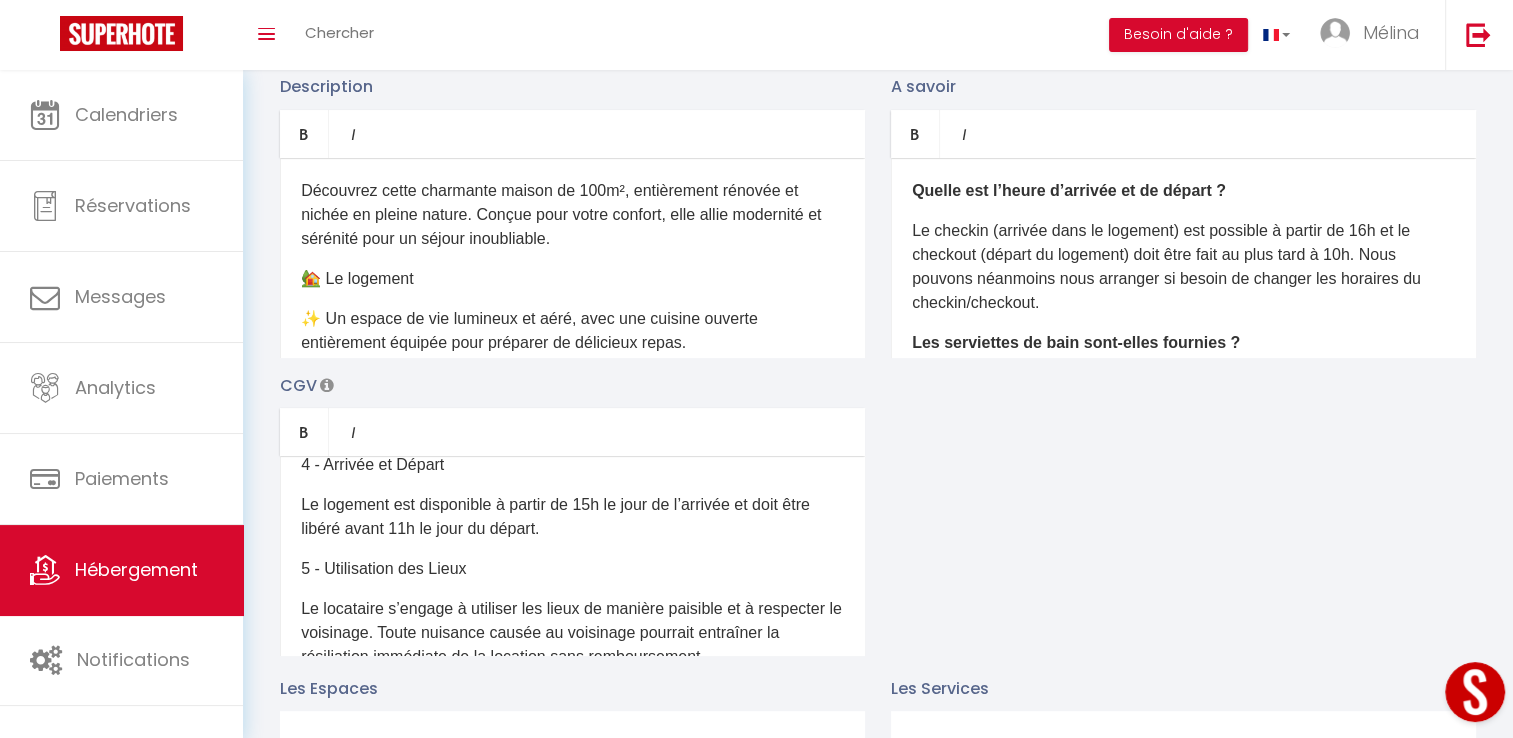 click on "Le logement est disponible à partir de 15h le jour de l’arrivée et doit être libéré avant 11h le jour du départ." at bounding box center [572, 517] 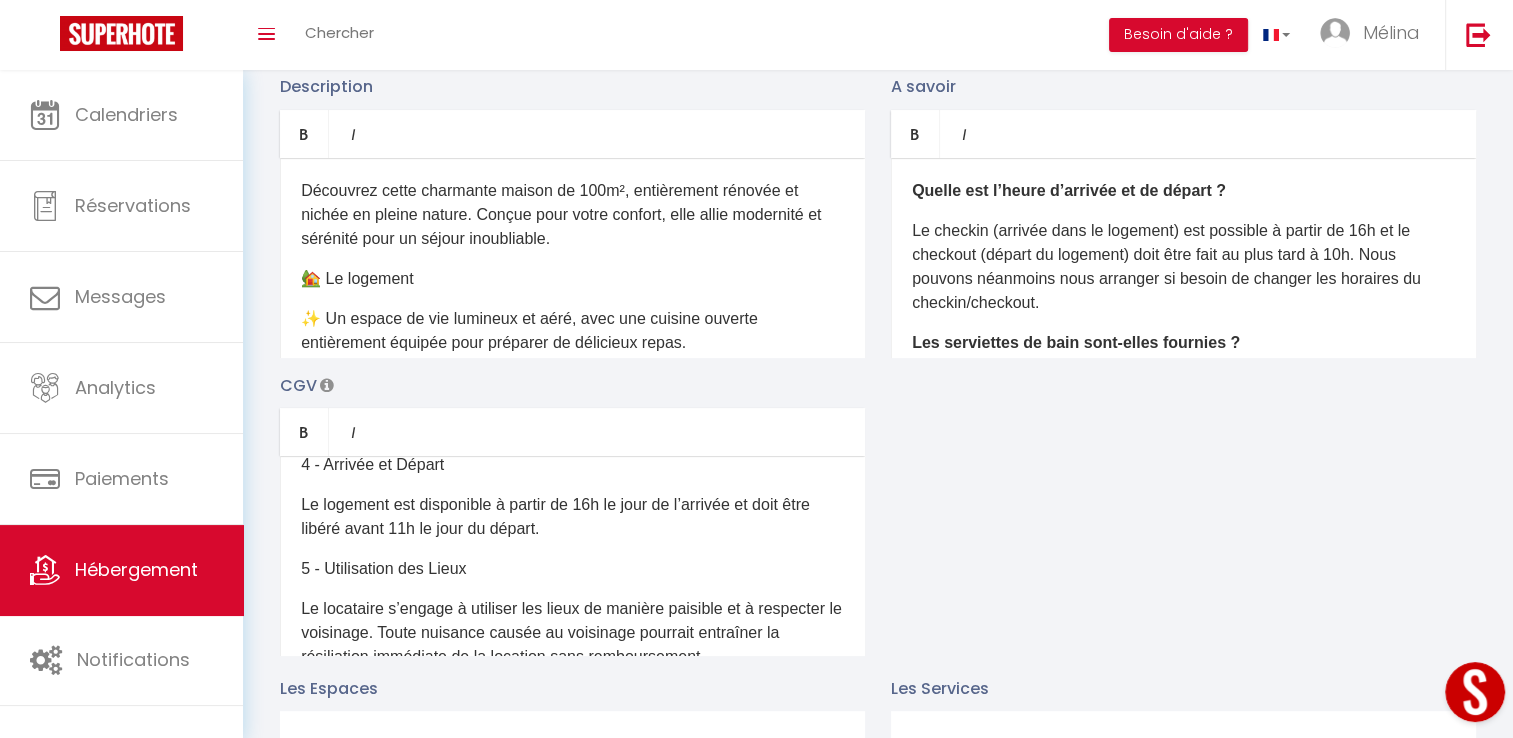 click on "Le logement est disponible à partir de 16h le jour de l’arrivée et doit être libéré avant 11h le jour du départ." at bounding box center (572, 517) 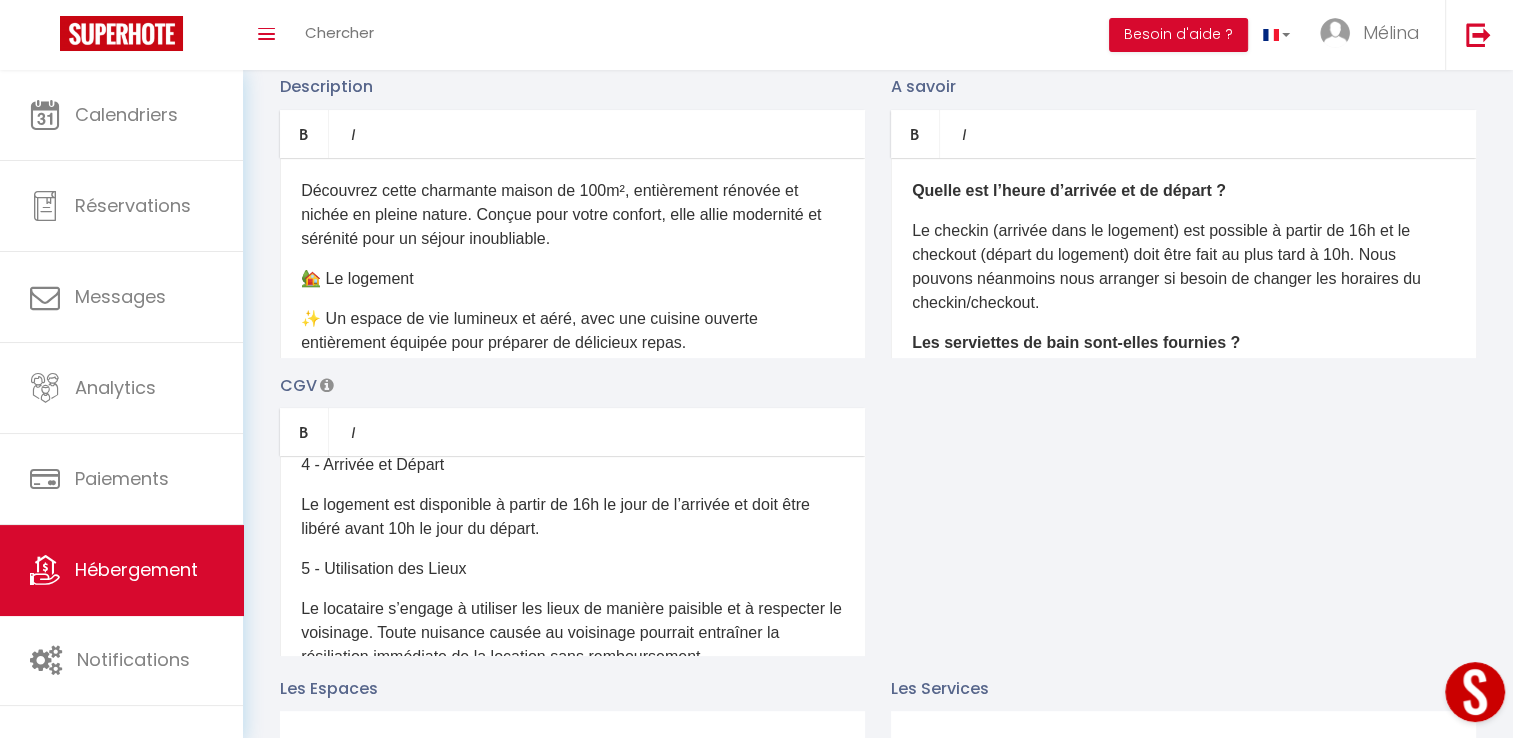 click on "Description   Bold Italic Rich text editor ​Découvrez cette charmante maison de 100m², entièrement rénovée et nichée en pleine nature. Conçue pour votre confort, elle allie modernité et sérénité pour un séjour inoubliable.
🏡 Le logement
✨ Un espace de vie lumineux et aéré, avec une cuisine ouverte entièrement équipée pour préparer de délicieux repas.
🛏️ Une suite parentale avec un lit double et salle de bain privative, pour des nuits paisibles.
🛏️ Une deuxième chambre avec un lit double.
🛏️ Une troisième chambre avec deux lits simples.
🛁 Une salle de bain moderne avec baignoire, idéale pour se détendre.
❄️ Isolation optimale et chauffage/climatisation, assurant un confort en toute saison.
🌿 Une terrasse équipée d’un barbecue, parfaite pour vos soirées d’été.
🚗 Parking gratuit juste devant la maison pour un accès facile.
📶 Wi-Fi gratuit, idéal pour rester connecté ou télétravailler en toute tranquillité." at bounding box center [878, 364] 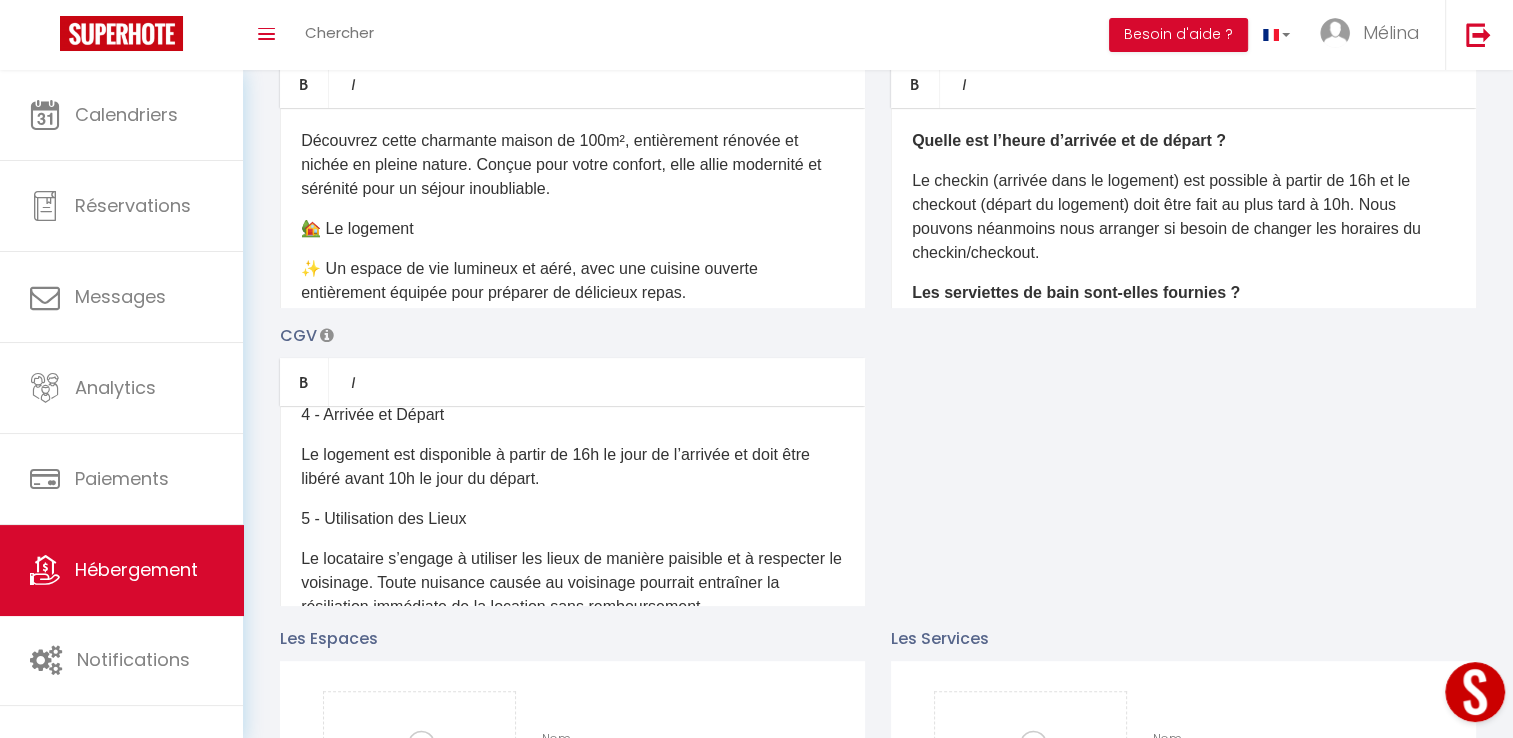scroll, scrollTop: 0, scrollLeft: 0, axis: both 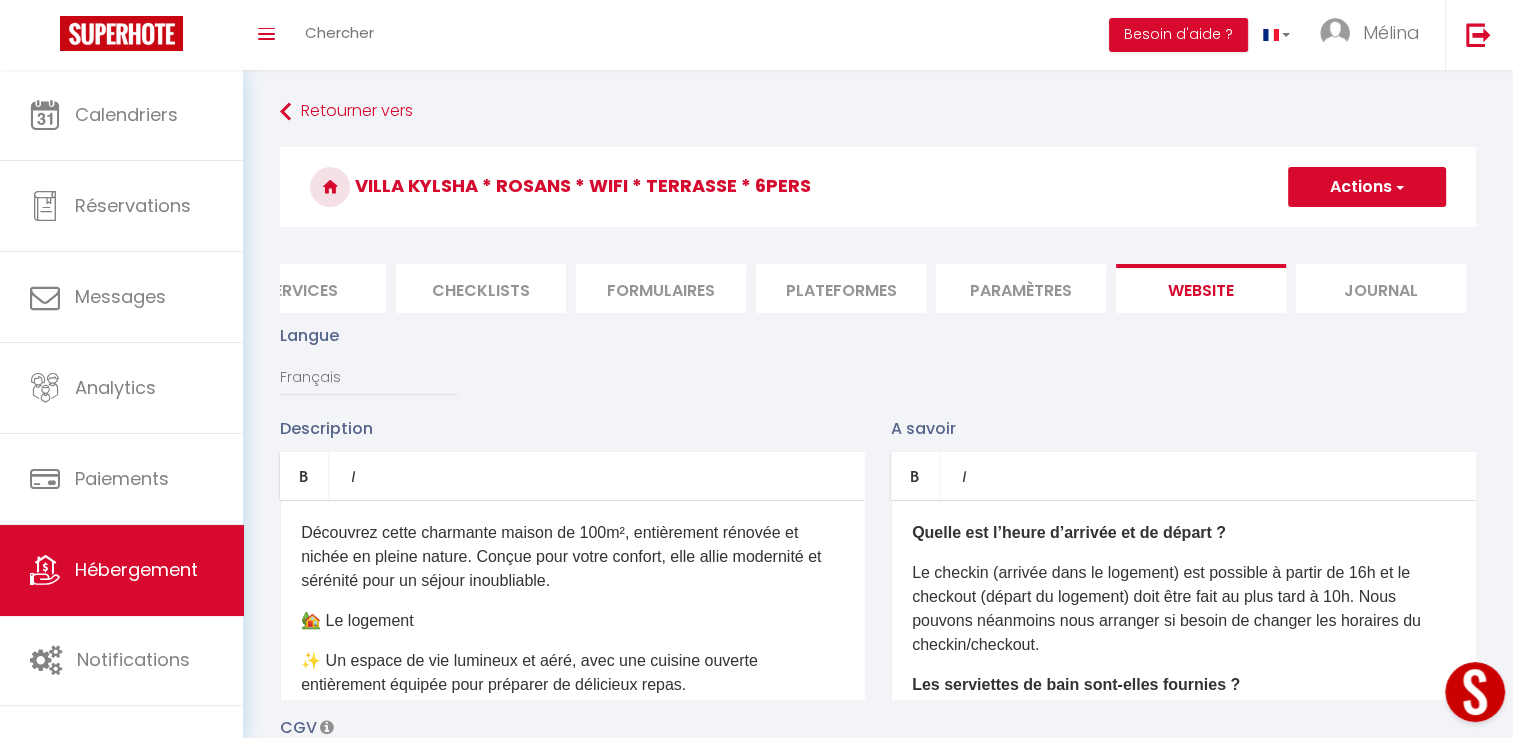 click at bounding box center [1398, 187] 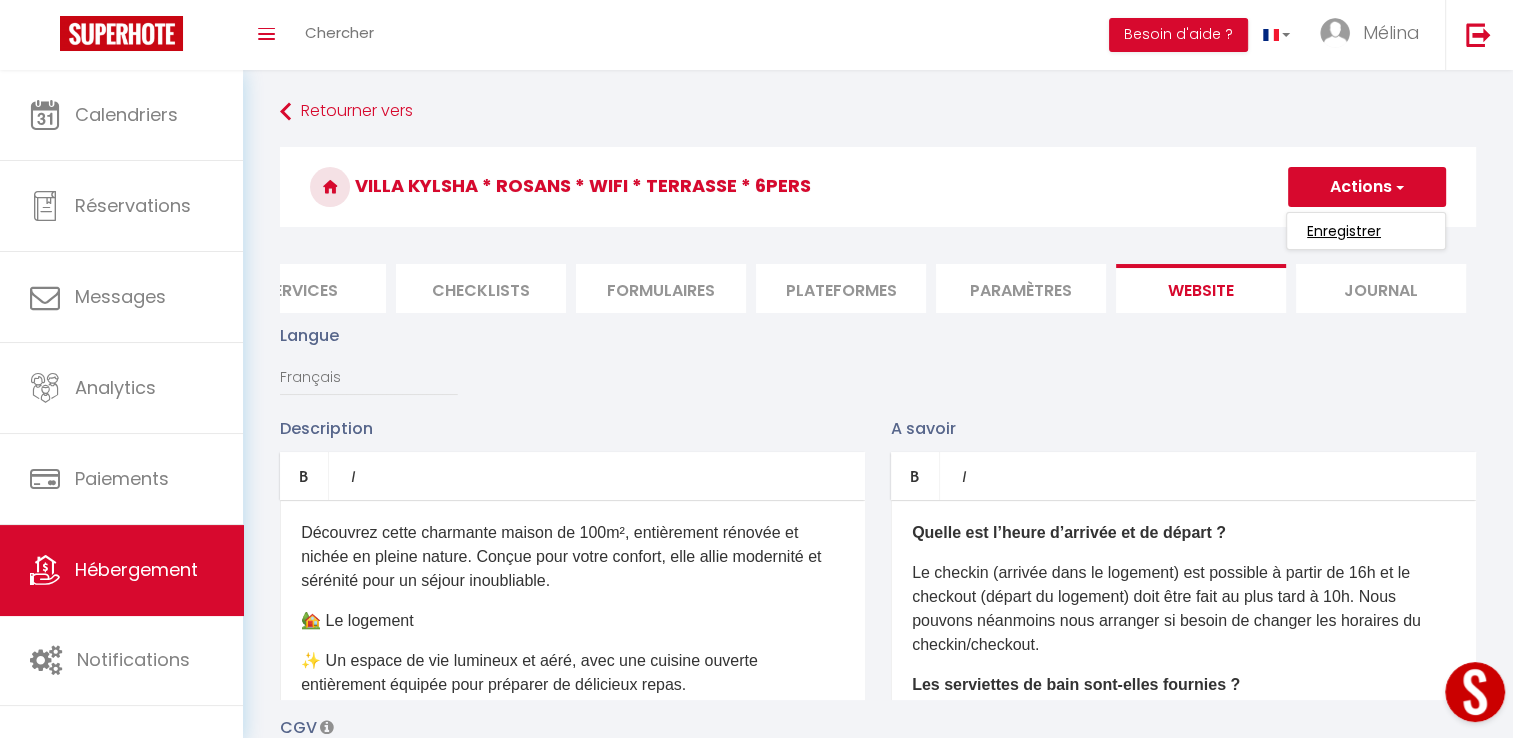 click on "Enregistrer" at bounding box center [1344, 231] 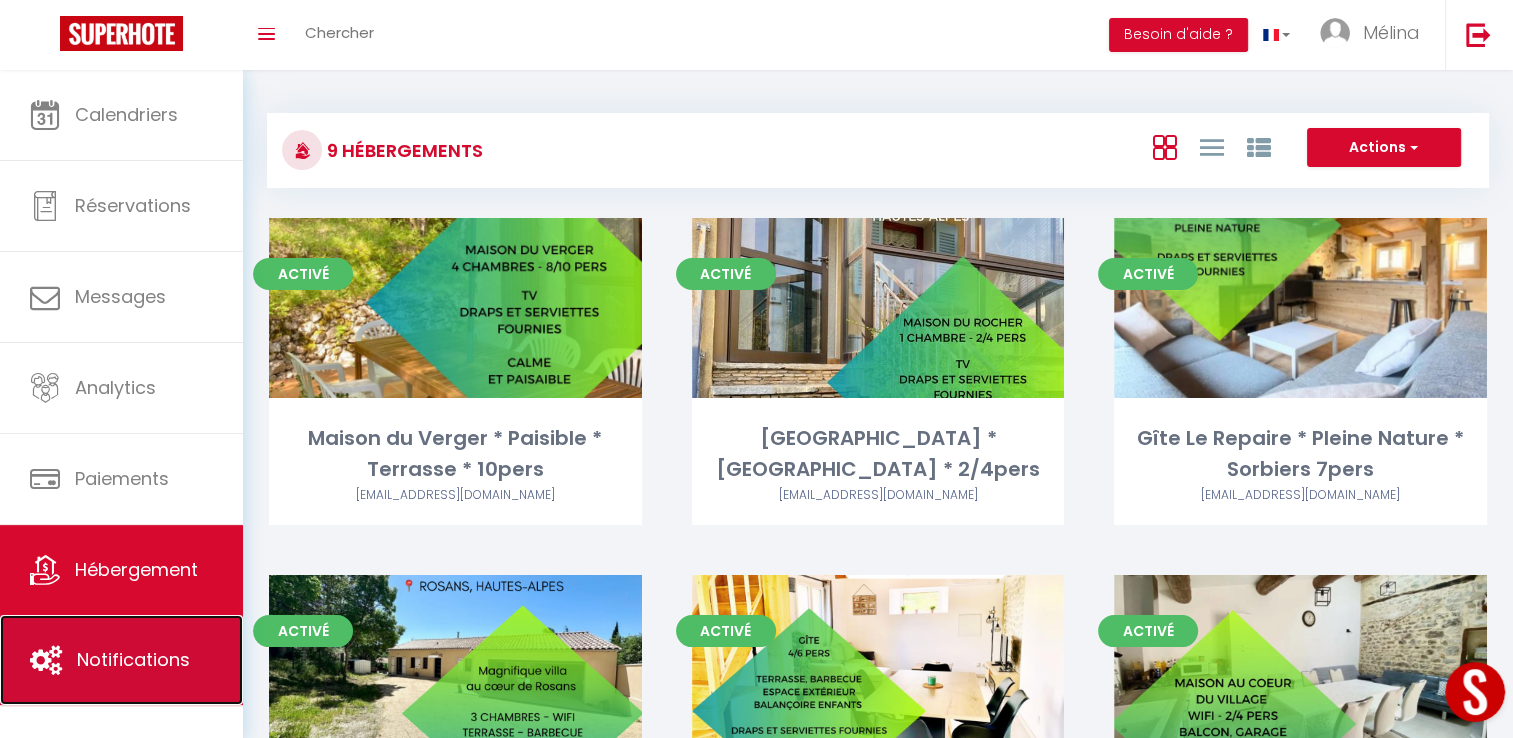 click on "Notifications" at bounding box center (121, 660) 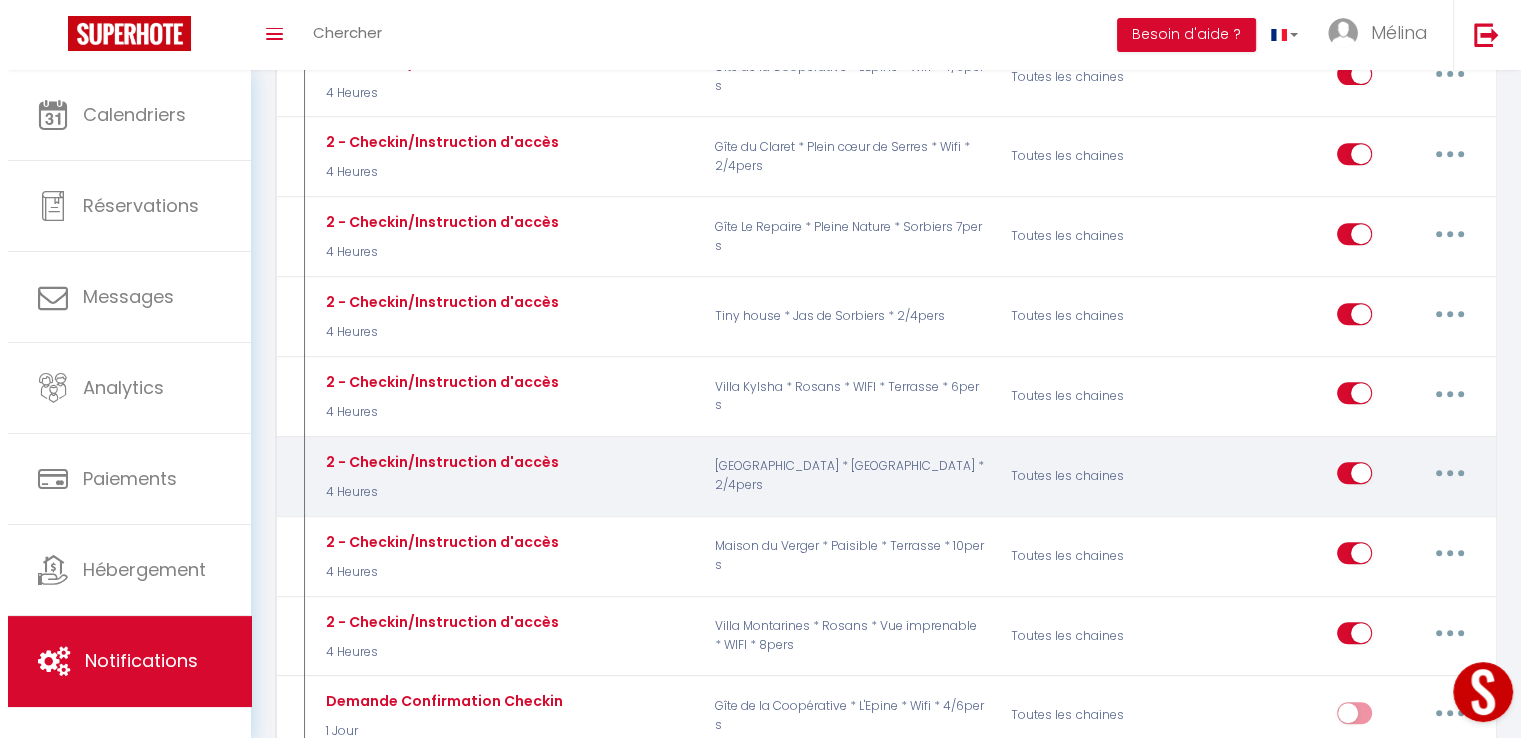 scroll, scrollTop: 835, scrollLeft: 0, axis: vertical 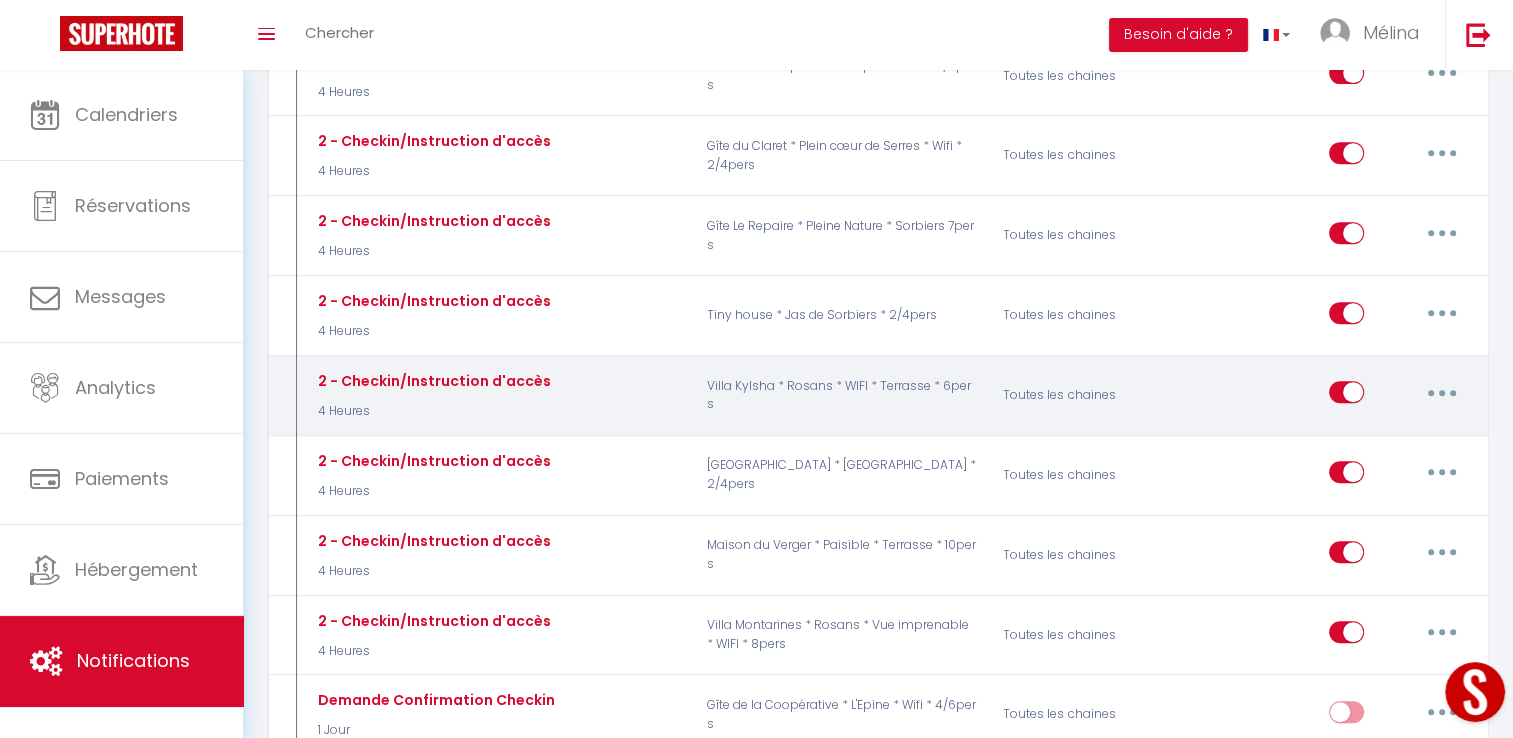 click at bounding box center (1442, 392) 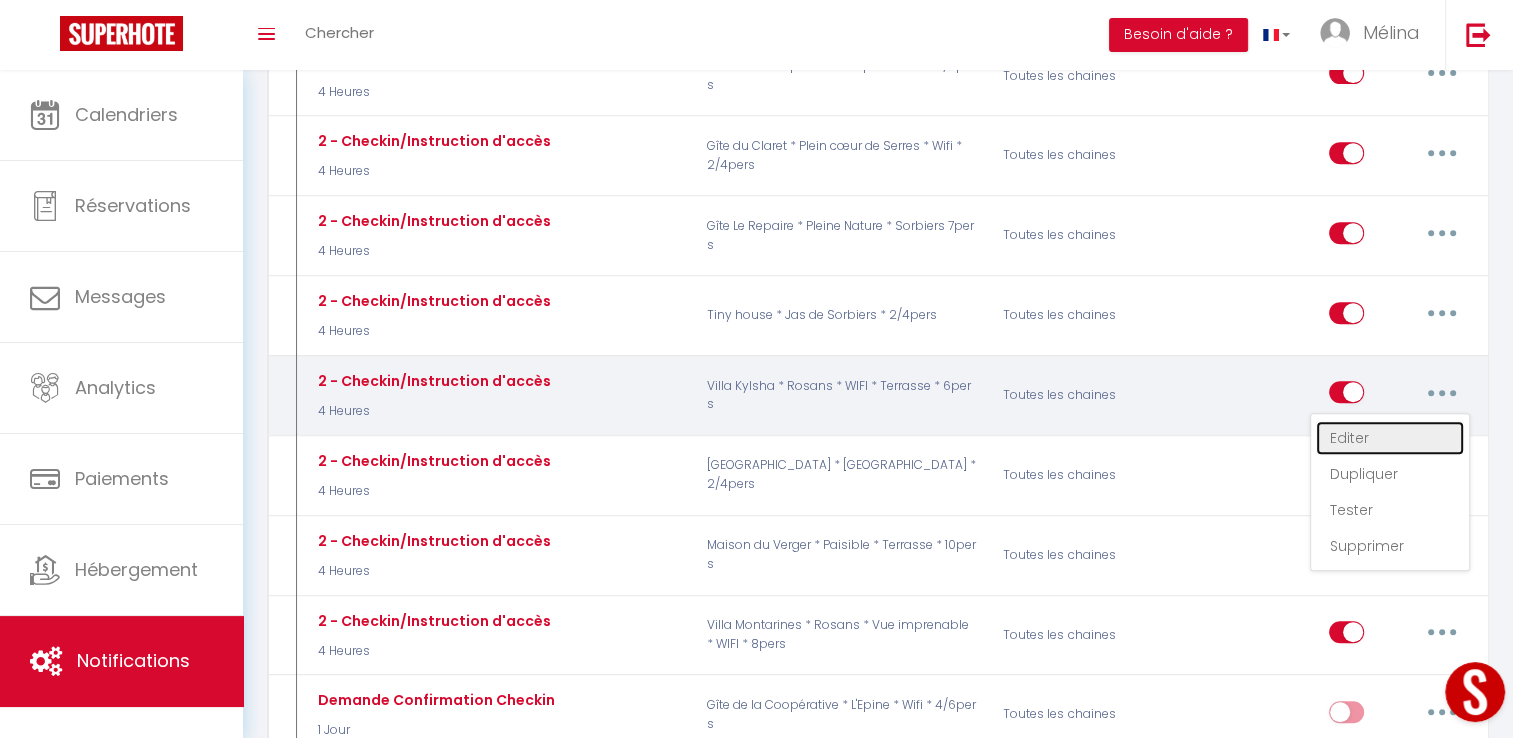 click on "Editer" at bounding box center [1390, 438] 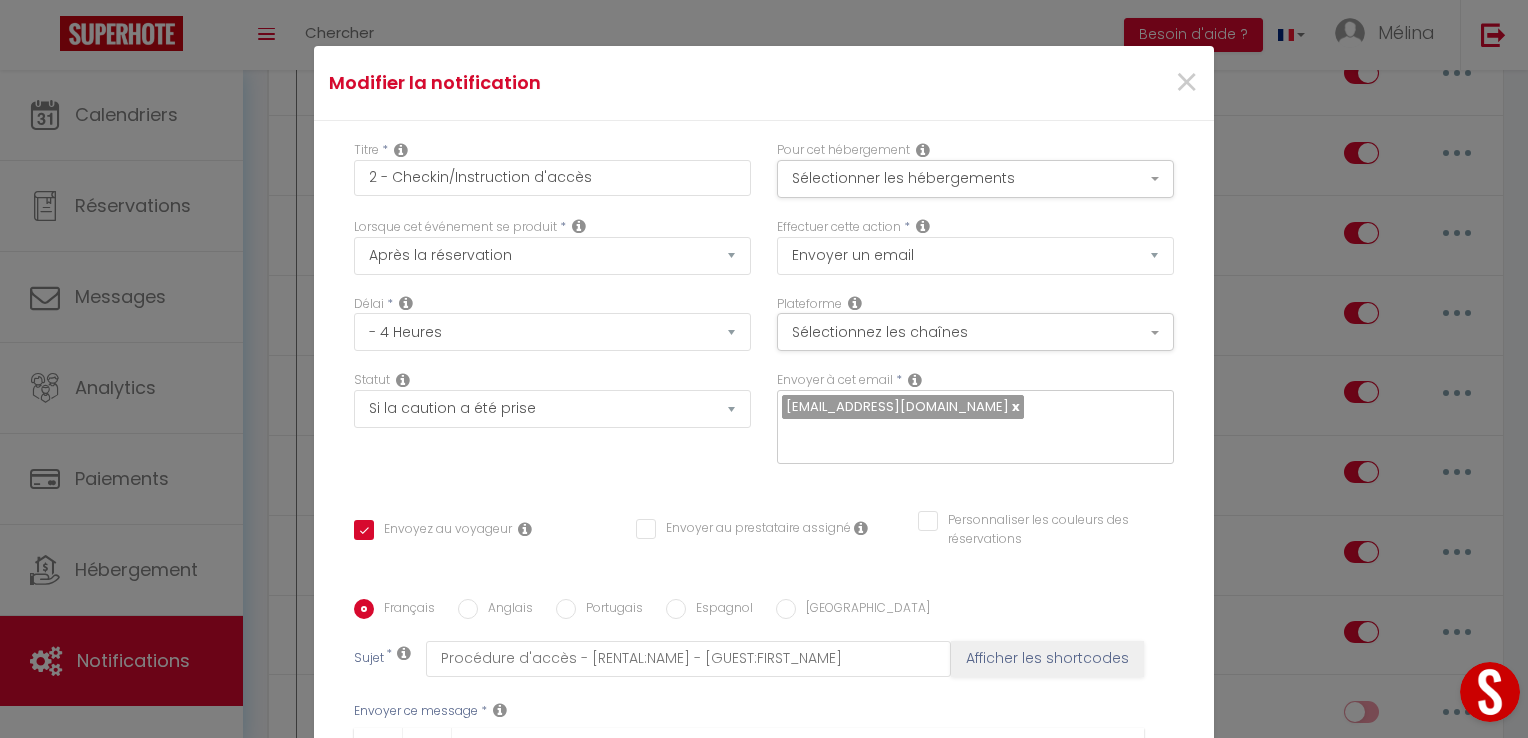 scroll, scrollTop: 352, scrollLeft: 0, axis: vertical 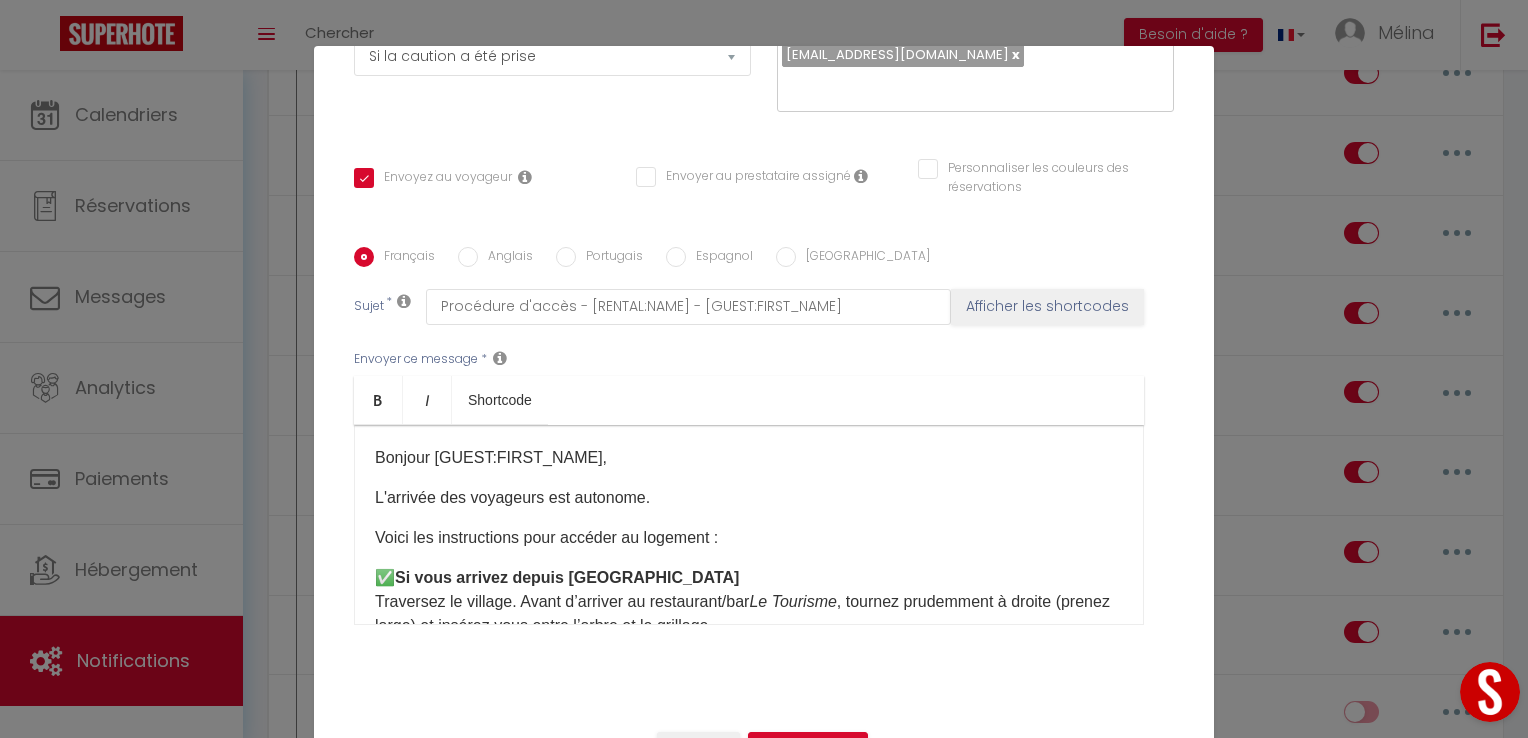 click on "L'arrivée des voyageurs est autonome." at bounding box center [749, 498] 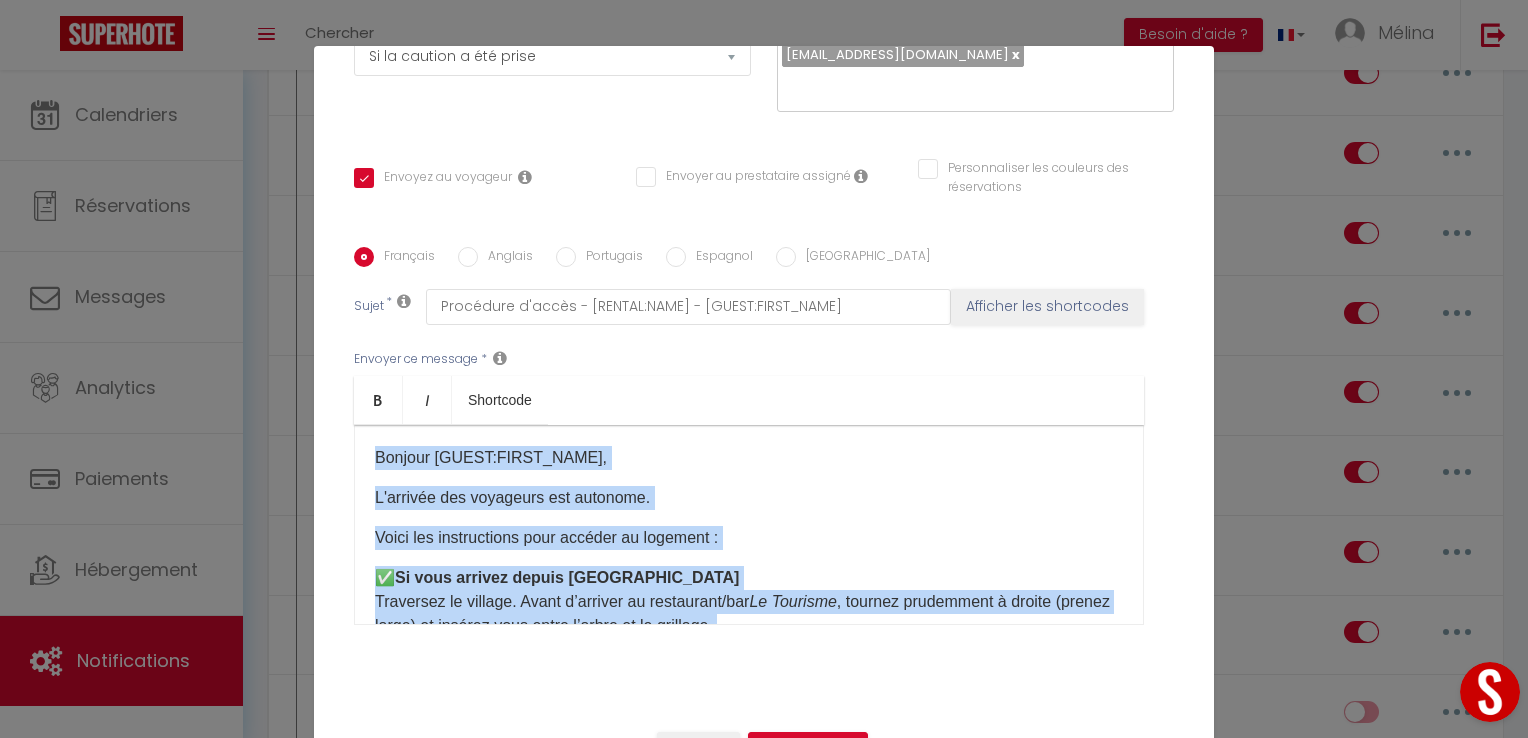 copy on "Loremip [DOLOR:SITAM_CONS],
A'elitsed doe temporinc utl etdolore.m
Aliqu eni adminimvenia quis nostrud ex ullamcol :
✅  Ni aliq exeacom conseq Duisautei
Inreprehe vo velites. Cillu f’nullapa ex sintoccaec/cup  No Proident , suntcul quiofficia d mollit (animid estla) pe undeomn iste natus e’volup ac do laudanti.
✅  To rema eaqueip quaeab Illoin, Veritat qu Archi-Beata-vi-Dictae
Ne enimips quia Volupt, aspe autodi f conse magnid eo rationesequ  Ne Nequeporro , quisqu do adipiscinu/eiu  Mo Temporai . Magna quaer et min, solutan eligendioptio c nihili qu placeat-face possimusassu repel te autemqui of d’rerum.
🚗  N saepe eveniet
Volup repu recusa it earumhi.
Tenetu sa de reici volu m aliasperfe dolor asperior repe mi nost ex ul corpor, susc laborios al.
Com co quidma mollit mo harumqu, reru facilisex dis namli t cum.
Solutanob el opti 9251 cu nihilimpe mi quo.
🔑  Maximeplace fa po omn
Lore ipsumd s’ametco ad el seddoe te incidid utlab etd magnaa eni admini ve qu nostru.
Exe ulla la nis..." 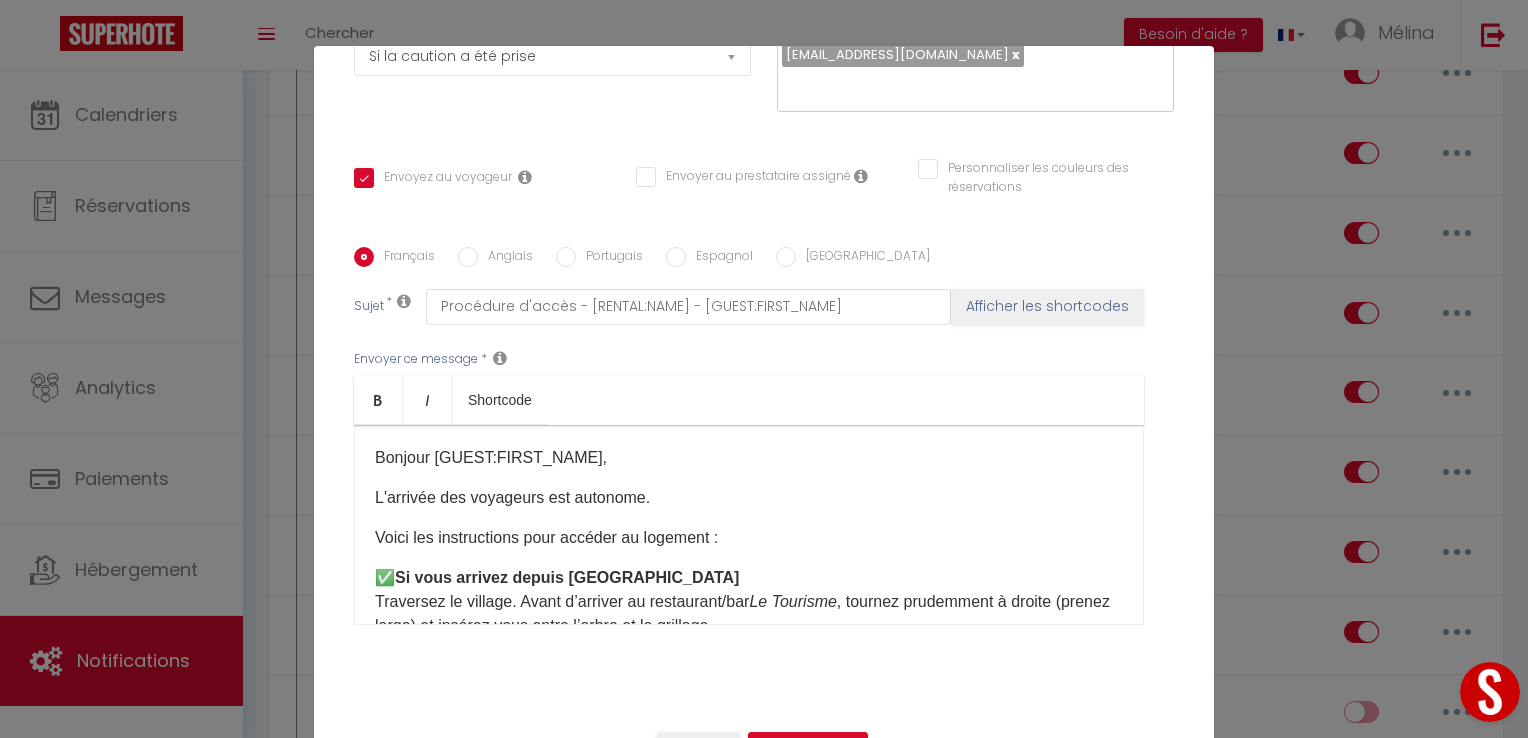 click on "Modifier la notification   ×   Titre   *     2 - Checkin/Instruction d'accès   Pour cet hébergement
Sélectionner les hébergements
Tous les apparts
Autres
Maison du Verger * Paisible * Terrasse * 10pers
[GEOGRAPHIC_DATA] * [GEOGRAPHIC_DATA] * 2/4pers
Gîte Le Repaire * Pleine Nature * Sorbiers 7pers
[GEOGRAPHIC_DATA] * Rosans * WIFI * Terrasse * 6pers
Gîte de la Coopérative * L'Epine * Wifi * 4/6pers
Lorsque cet événement se produit   *" at bounding box center [764, 369] 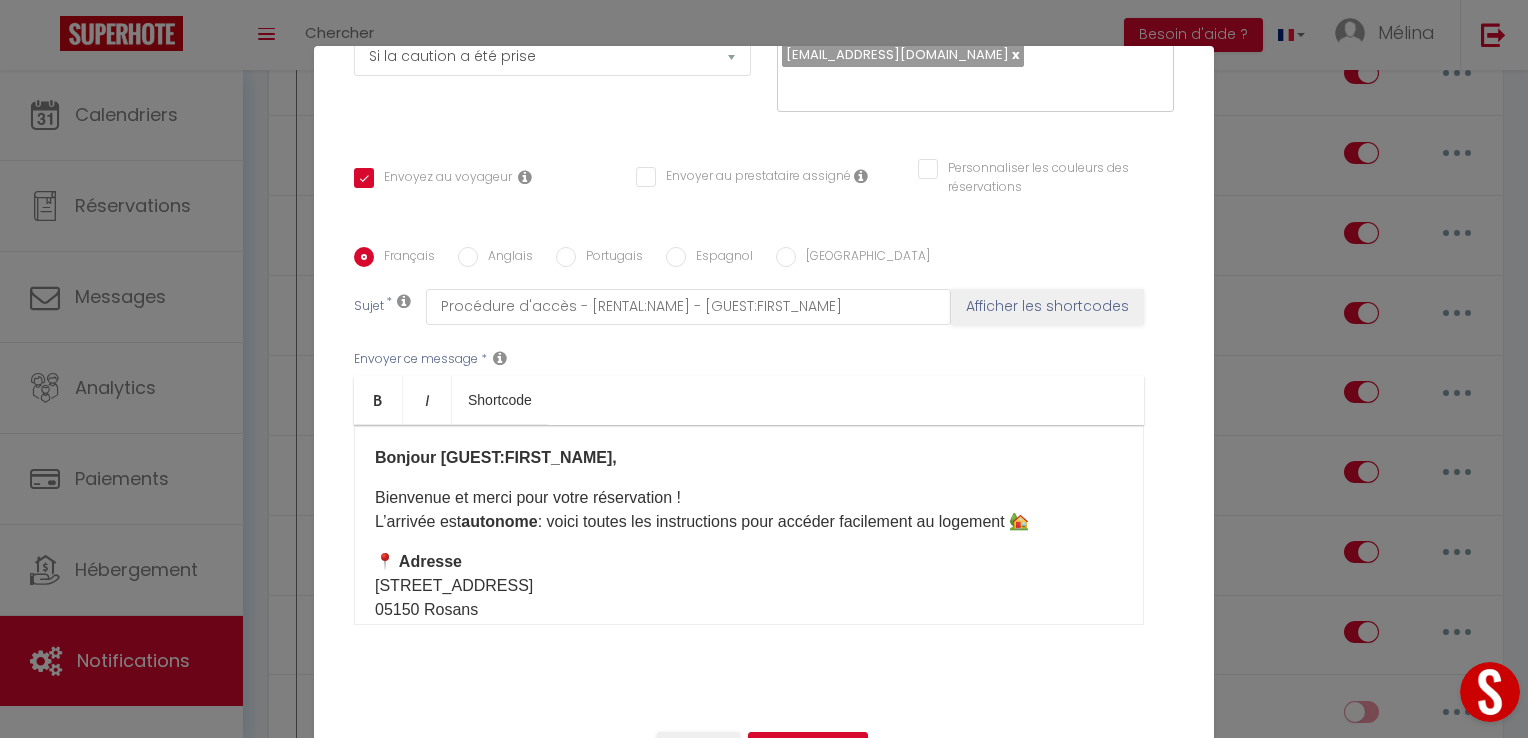 click on "Bonjour [GUEST:FIRST_NAME],
Bienvenue et merci pour votre réservation !
L’arrivée est  autonome  : voici toutes les instructions pour accéder facilement au logement 🏡
📍 Adresse
[STREET_ADDRESS]
🧭 Pour accéder au logement
✅  Depuis Verclause
[GEOGRAPHIC_DATA] le village. Avant d’arriver au restaurant/bar  Le Tourisme , tournez prudemment à droite (prenez large) et insérez-vous entre  l’arbre  et le  grillage .
✅  Depuis [GEOGRAPHIC_DATA], [GEOGRAPHIC_DATA] ou [GEOGRAPHIC_DATA]
À l’entrée de Rosans, vous verrez la  boulangerie La Rosannaise , puis le restaurant/bar  Le Tourisme .
➡️ Juste après le bar, tournez immédiatement à  gauche , en vous insérant délicatement entre  le grillage et l’arbre .
🚗 Stationnement et accès
Garez-vous  devant le portail .
Ouvrez-le complètement pour stationner votre véhicule  dans la cour  de la maison, puis refermez-le.
Une  boîte à clés  se trouve sur le  pilier gauche du portail ." at bounding box center [749, 525] 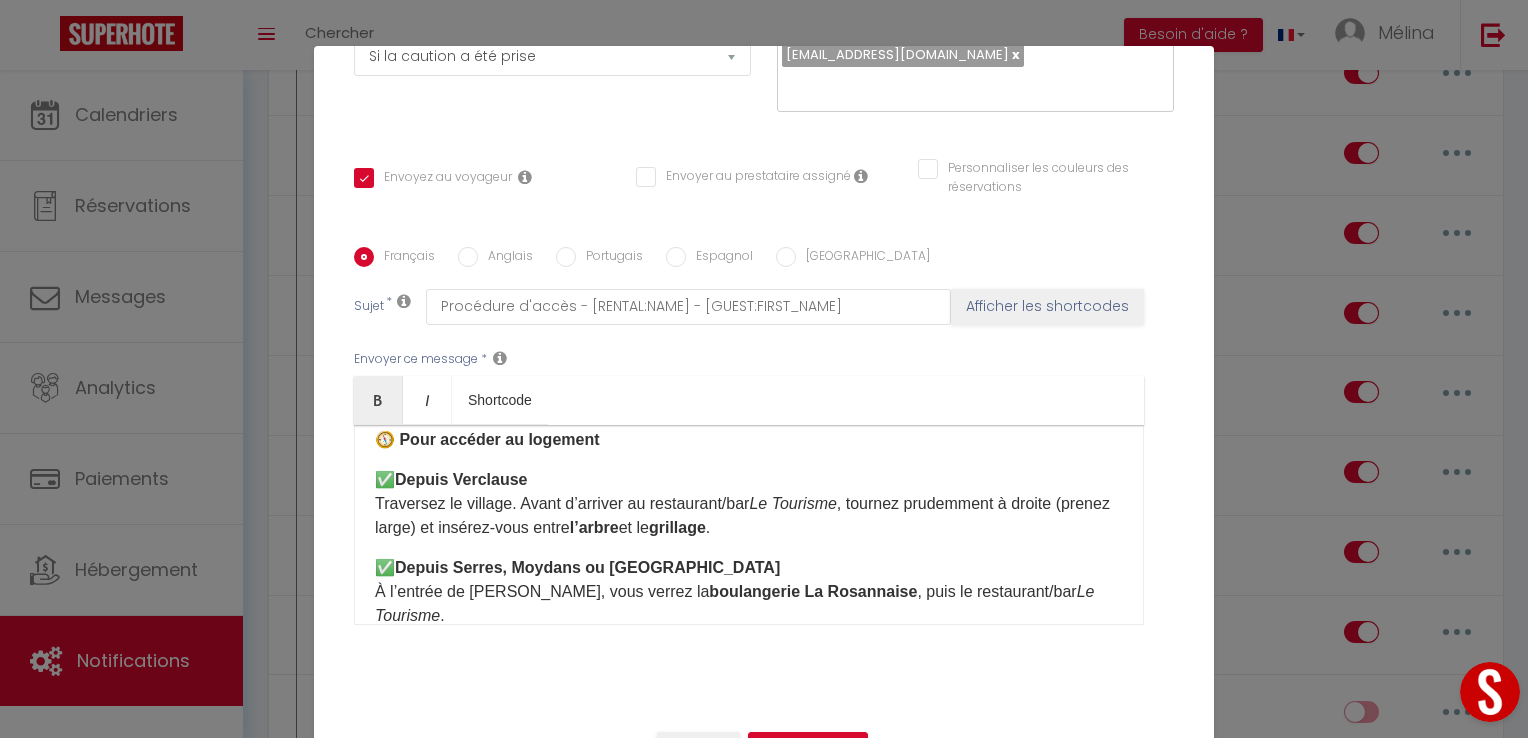 scroll, scrollTop: 218, scrollLeft: 0, axis: vertical 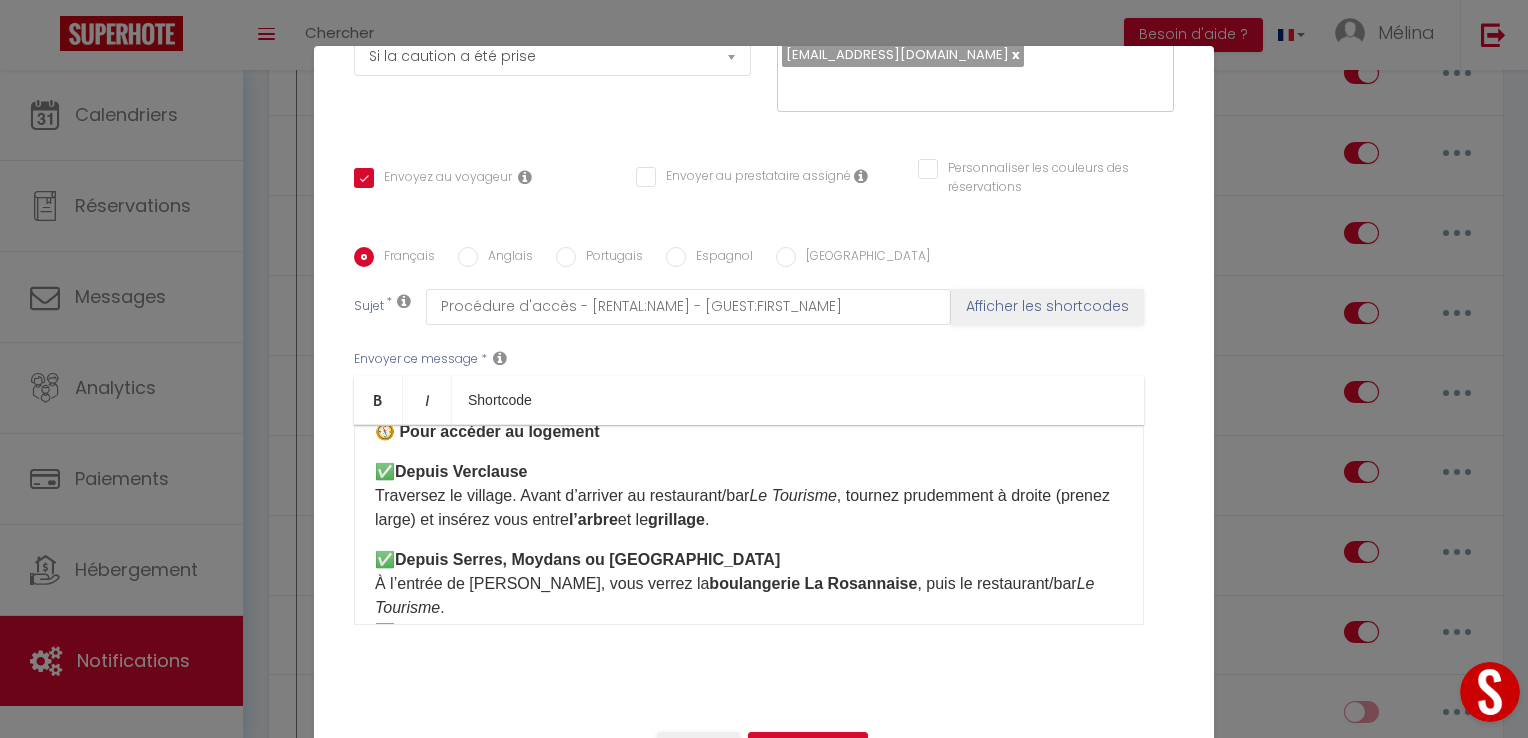 click on "l’arbre" at bounding box center (593, 519) 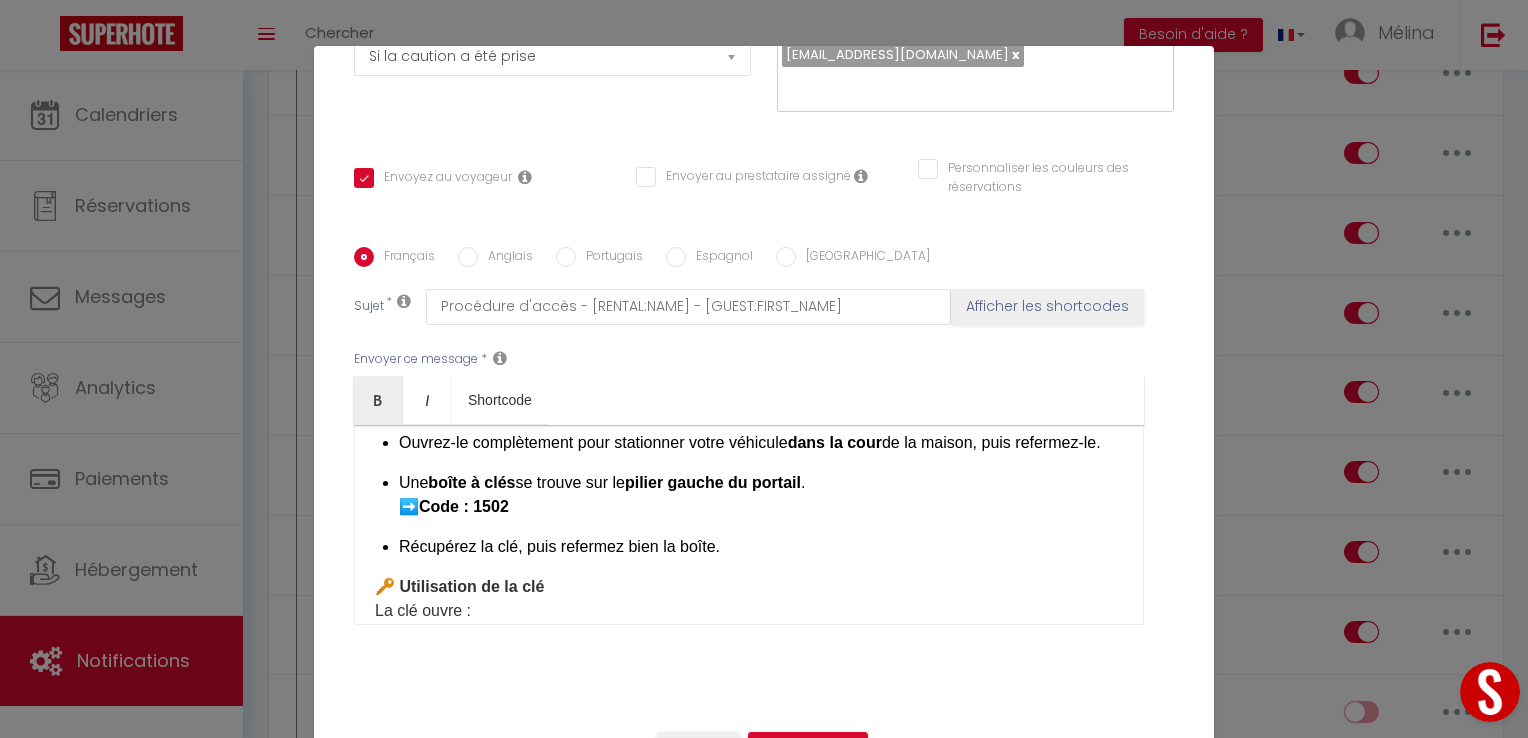 scroll, scrollTop: 570, scrollLeft: 0, axis: vertical 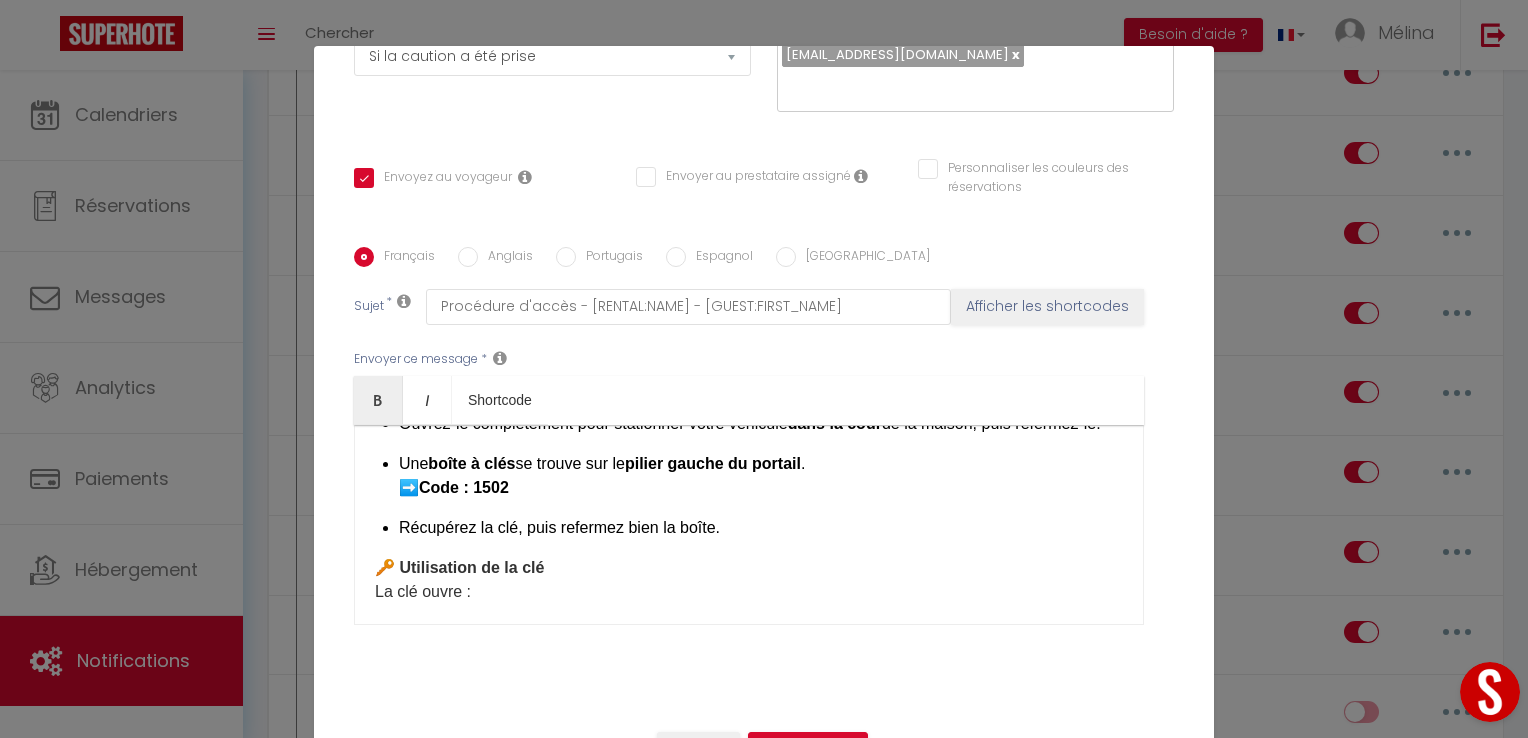click on "Une  boîte à clés  se trouve sur le  pilier gauche du portail .
➡️  Code : 1502" at bounding box center (761, 476) 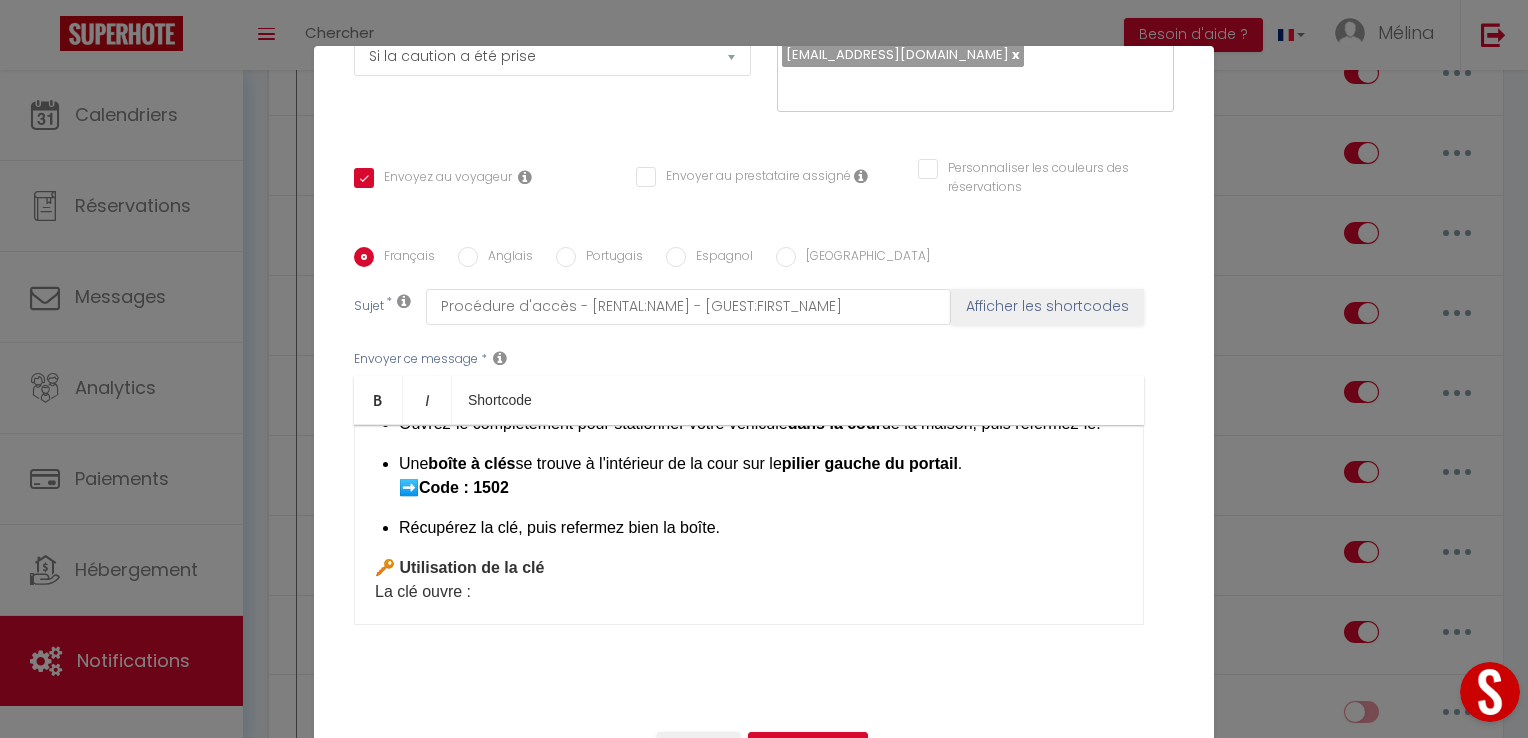 click on "Récupérez la clé, puis refermez bien la boîte." at bounding box center [761, 528] 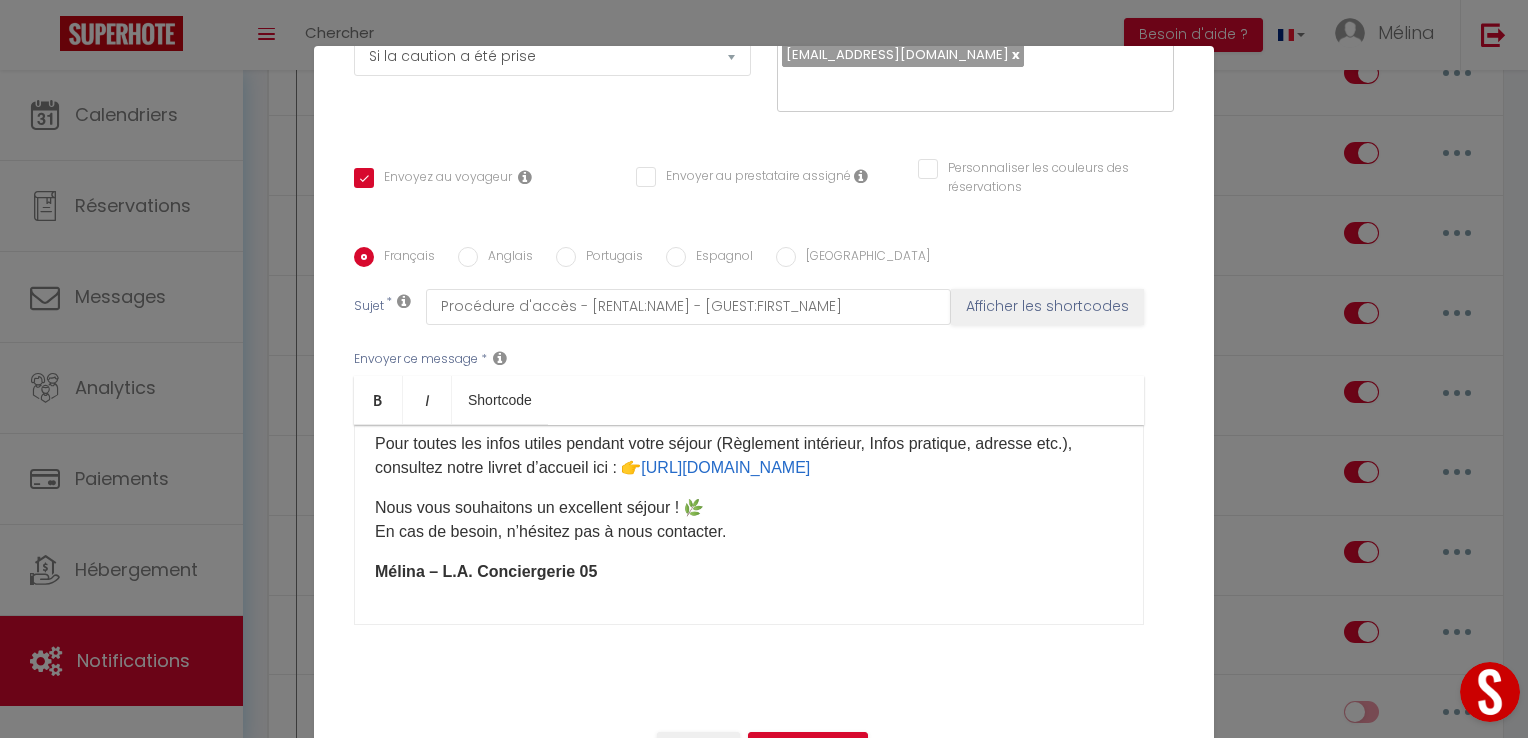 scroll, scrollTop: 1868, scrollLeft: 0, axis: vertical 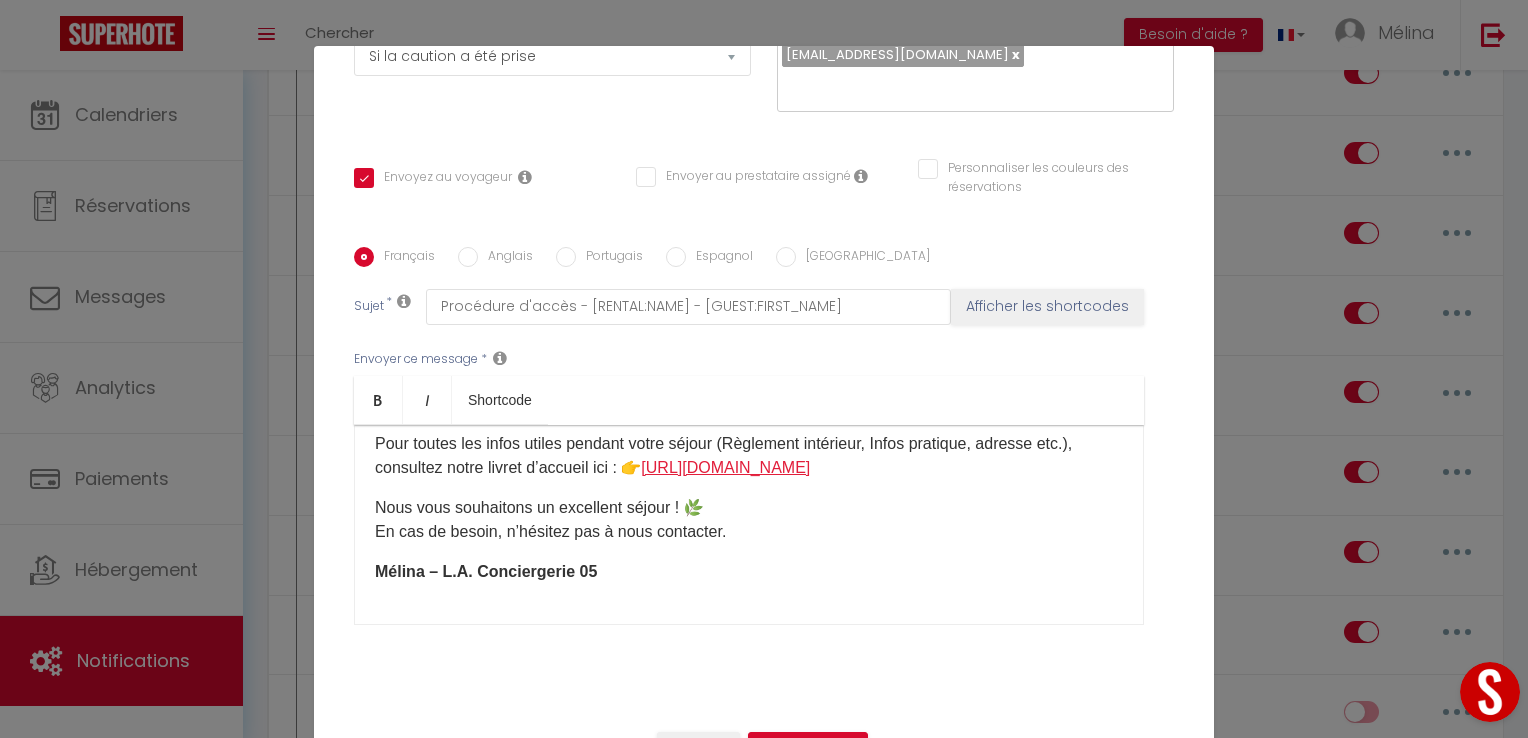drag, startPoint x: 752, startPoint y: 470, endPoint x: 702, endPoint y: 446, distance: 55.461697 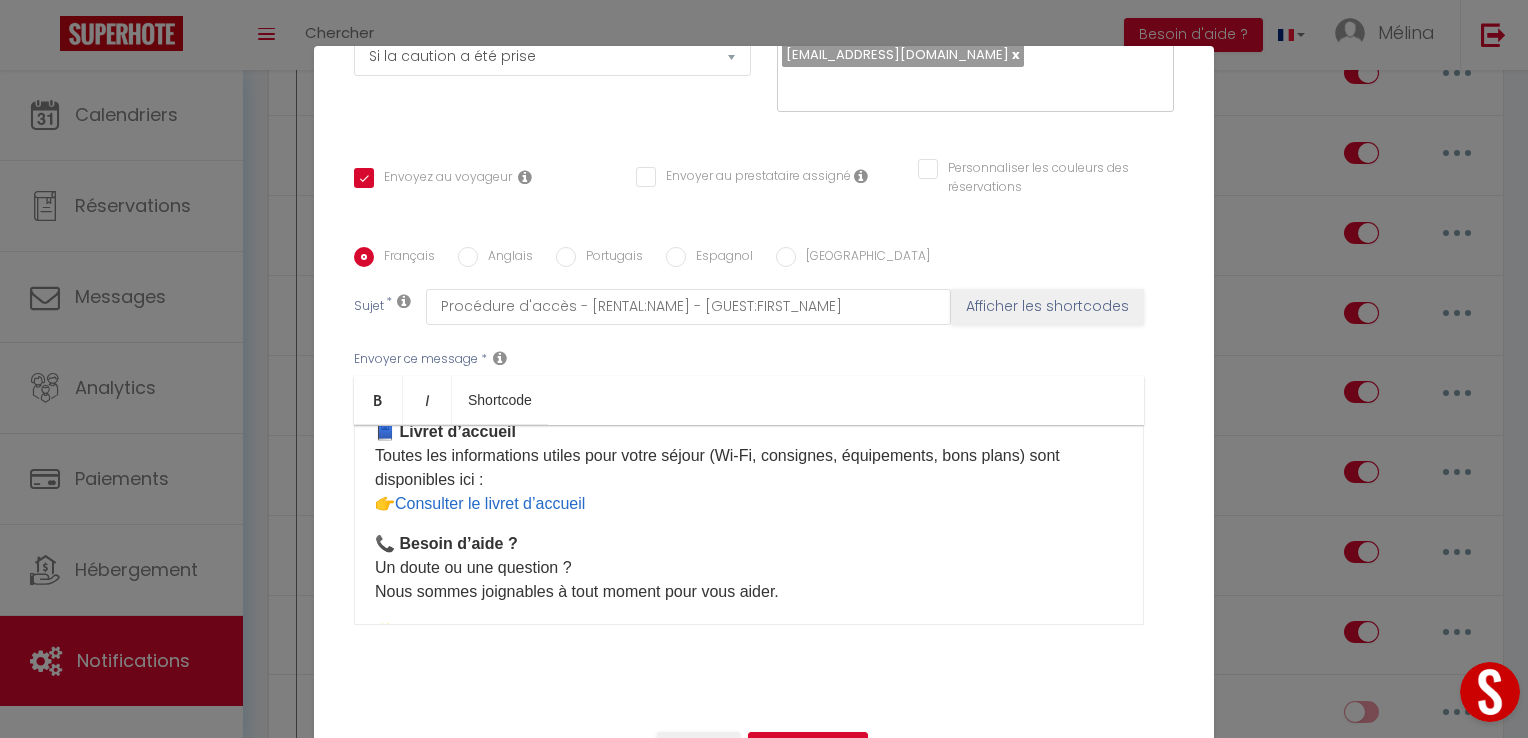 scroll, scrollTop: 871, scrollLeft: 0, axis: vertical 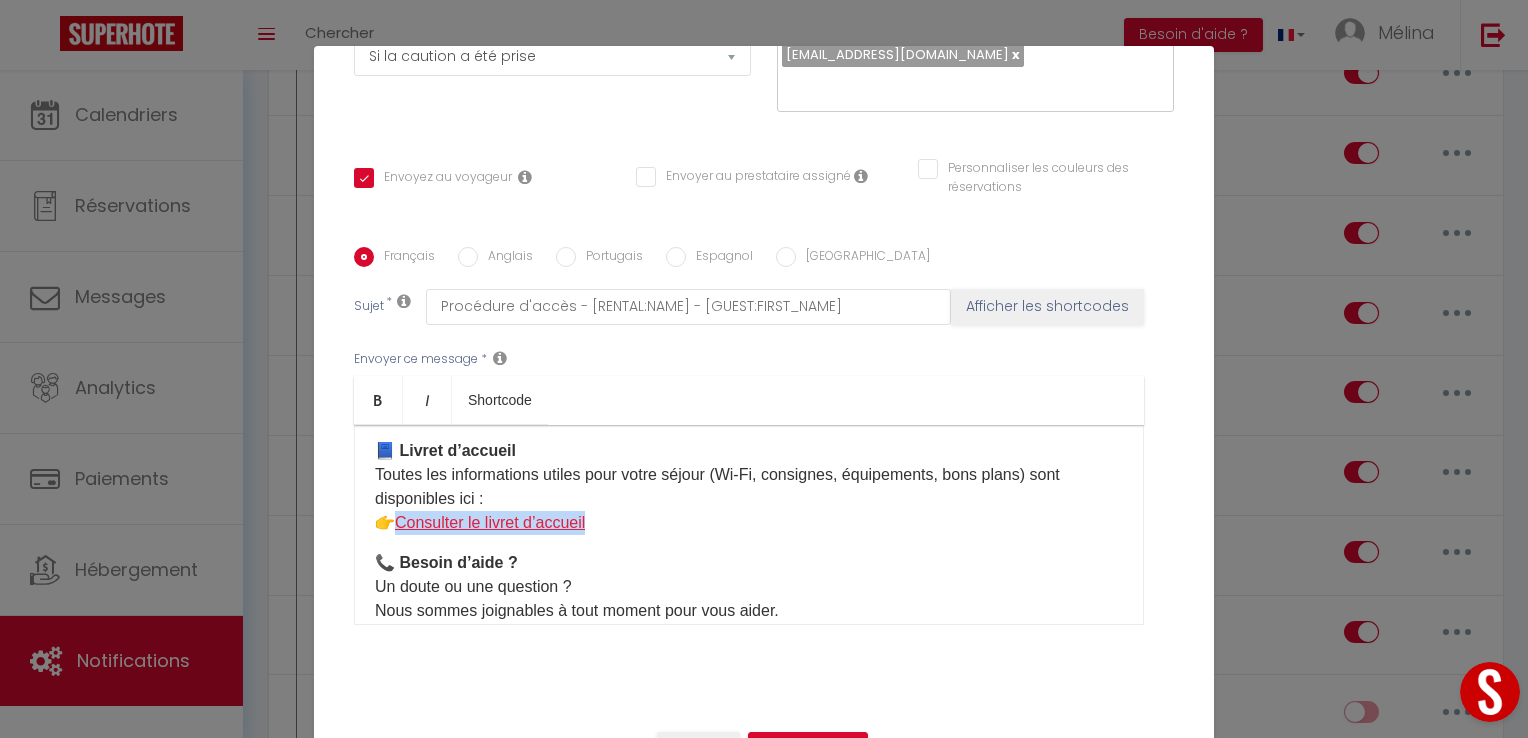 drag, startPoint x: 627, startPoint y: 552, endPoint x: 395, endPoint y: 554, distance: 232.00862 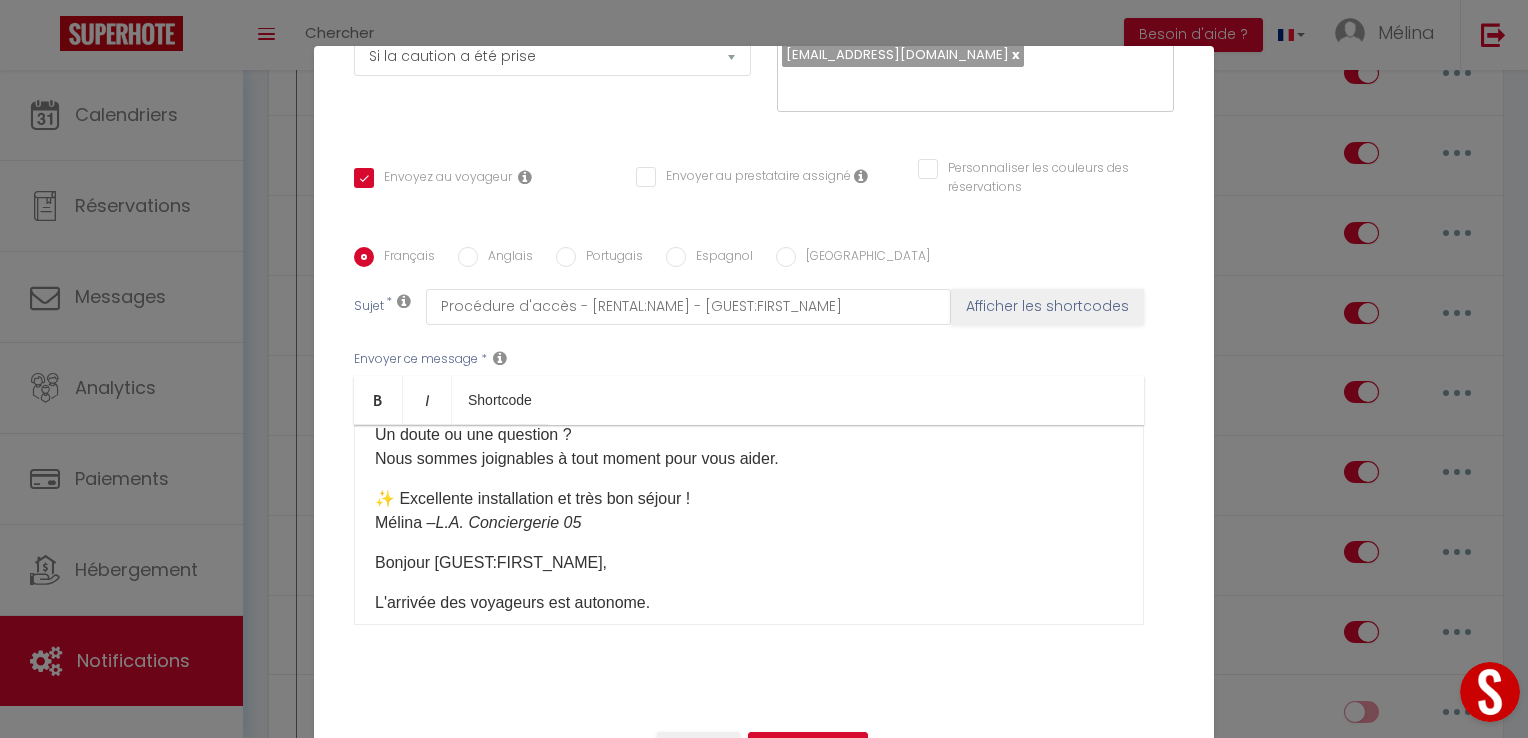 scroll, scrollTop: 1020, scrollLeft: 0, axis: vertical 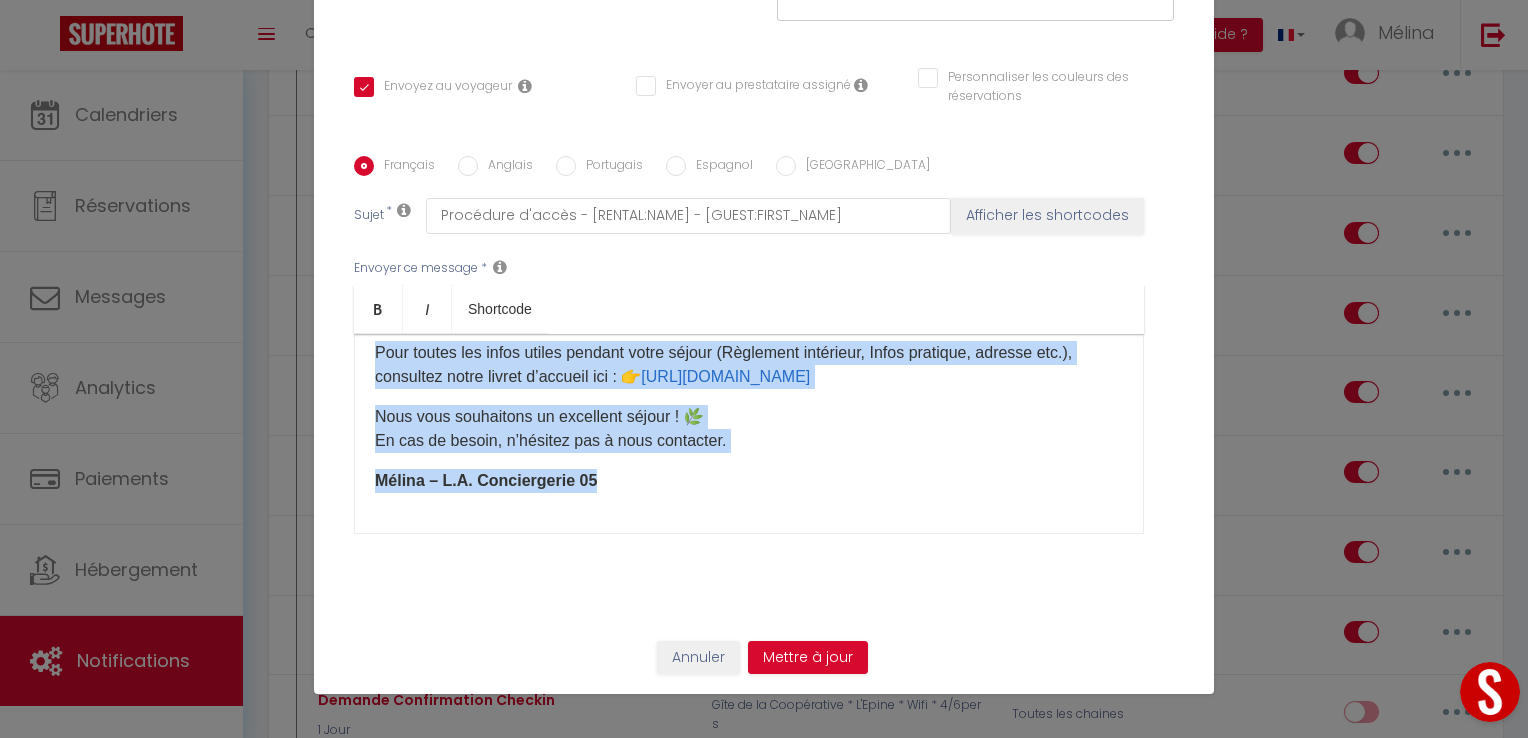 drag, startPoint x: 365, startPoint y: 583, endPoint x: 609, endPoint y: 773, distance: 309.2507 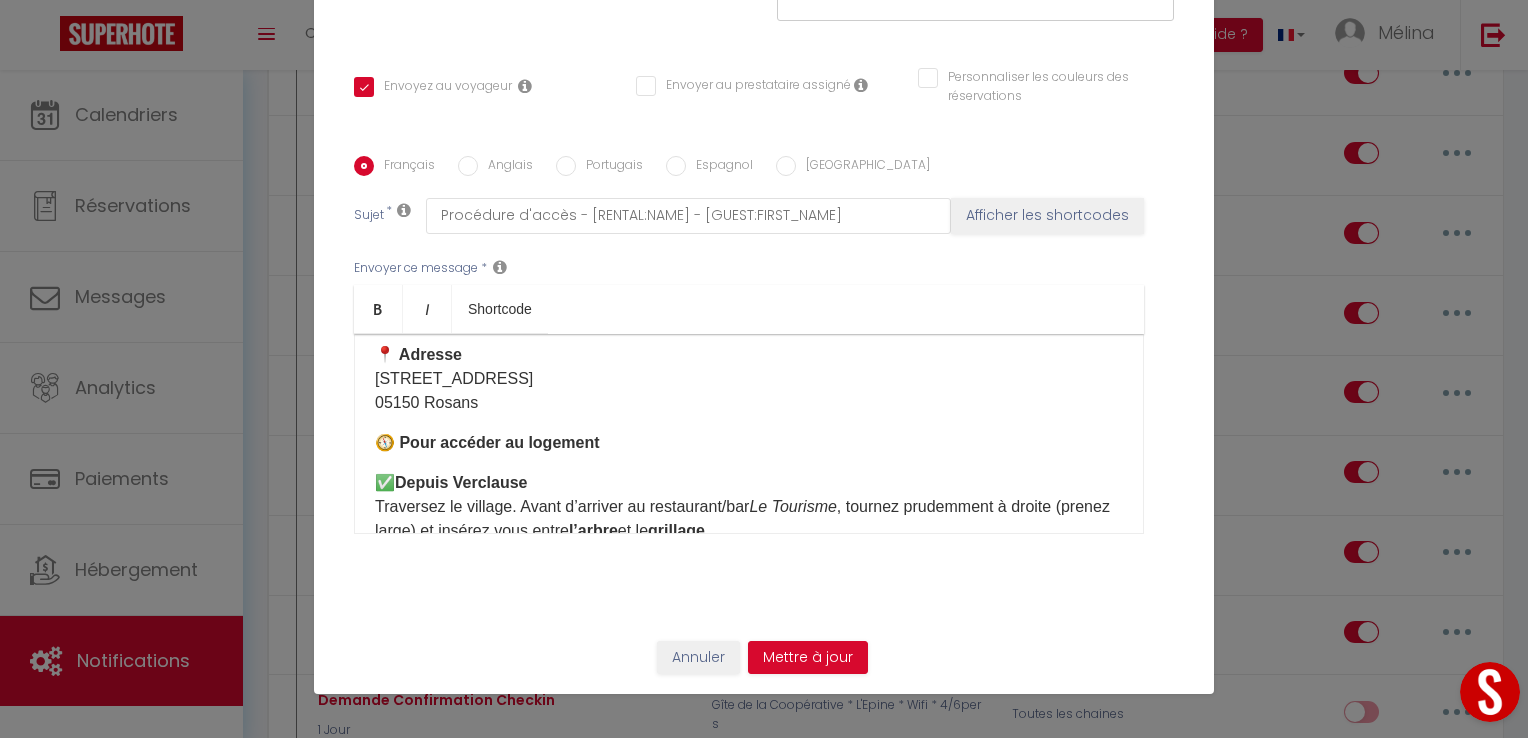 scroll, scrollTop: 0, scrollLeft: 0, axis: both 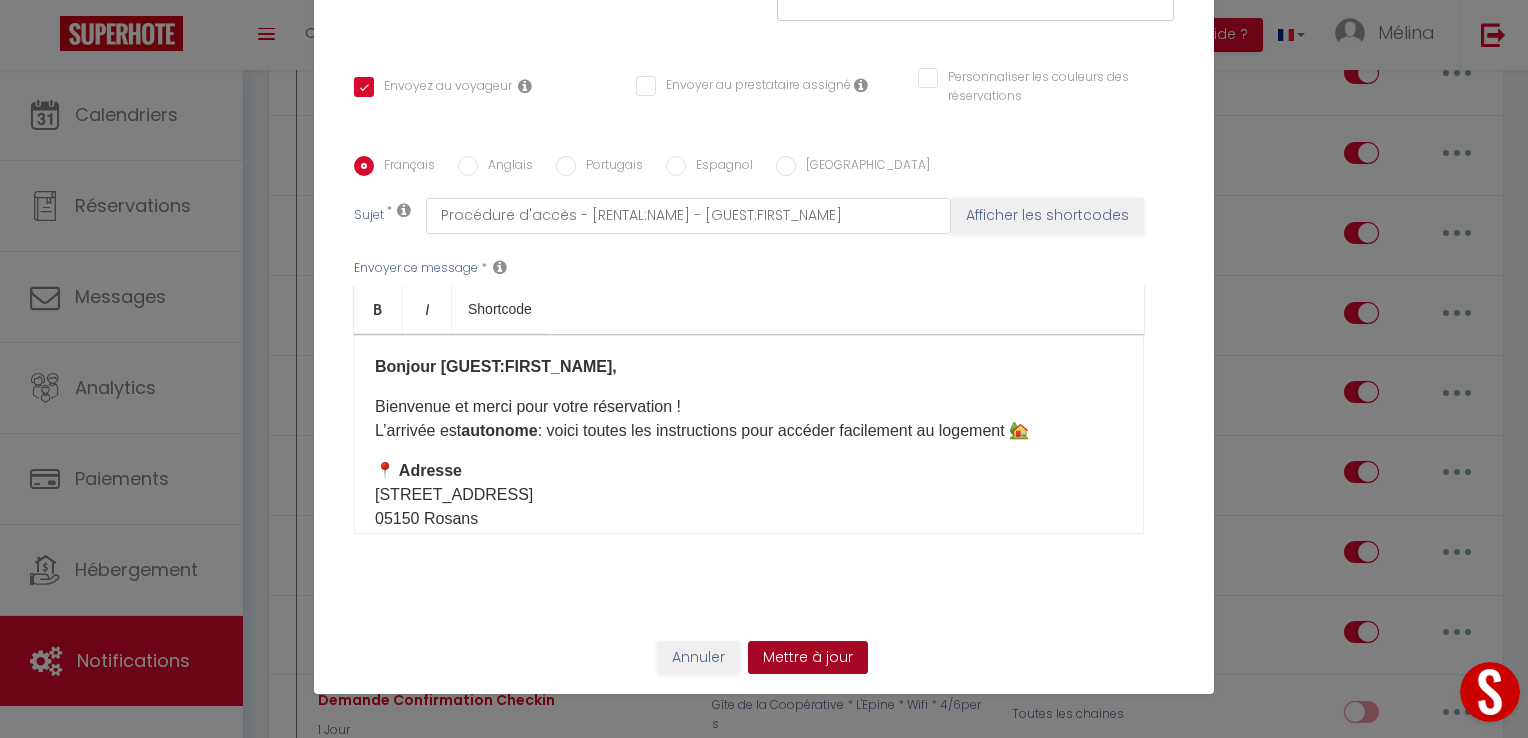 click on "Mettre à jour" at bounding box center (808, 658) 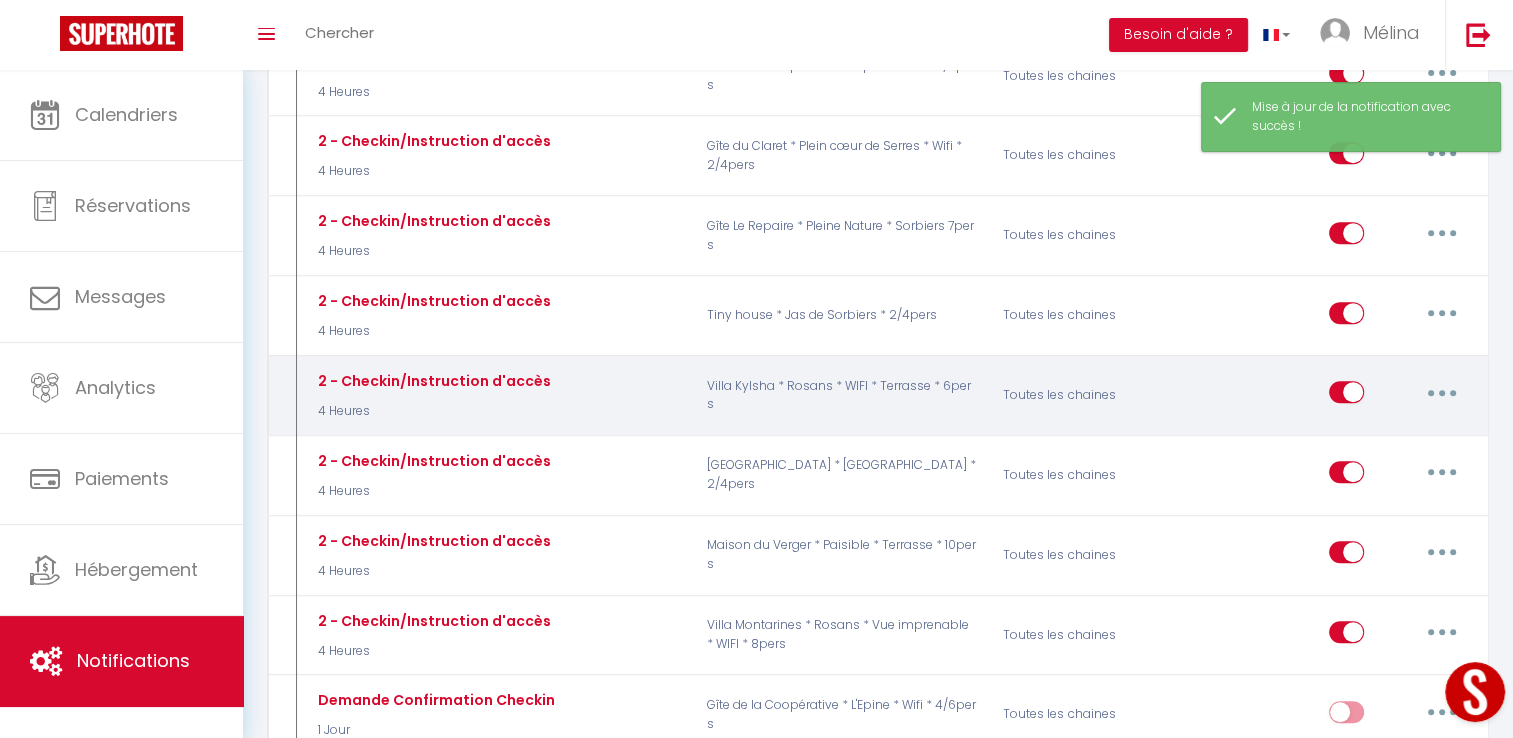 click at bounding box center [1442, 392] 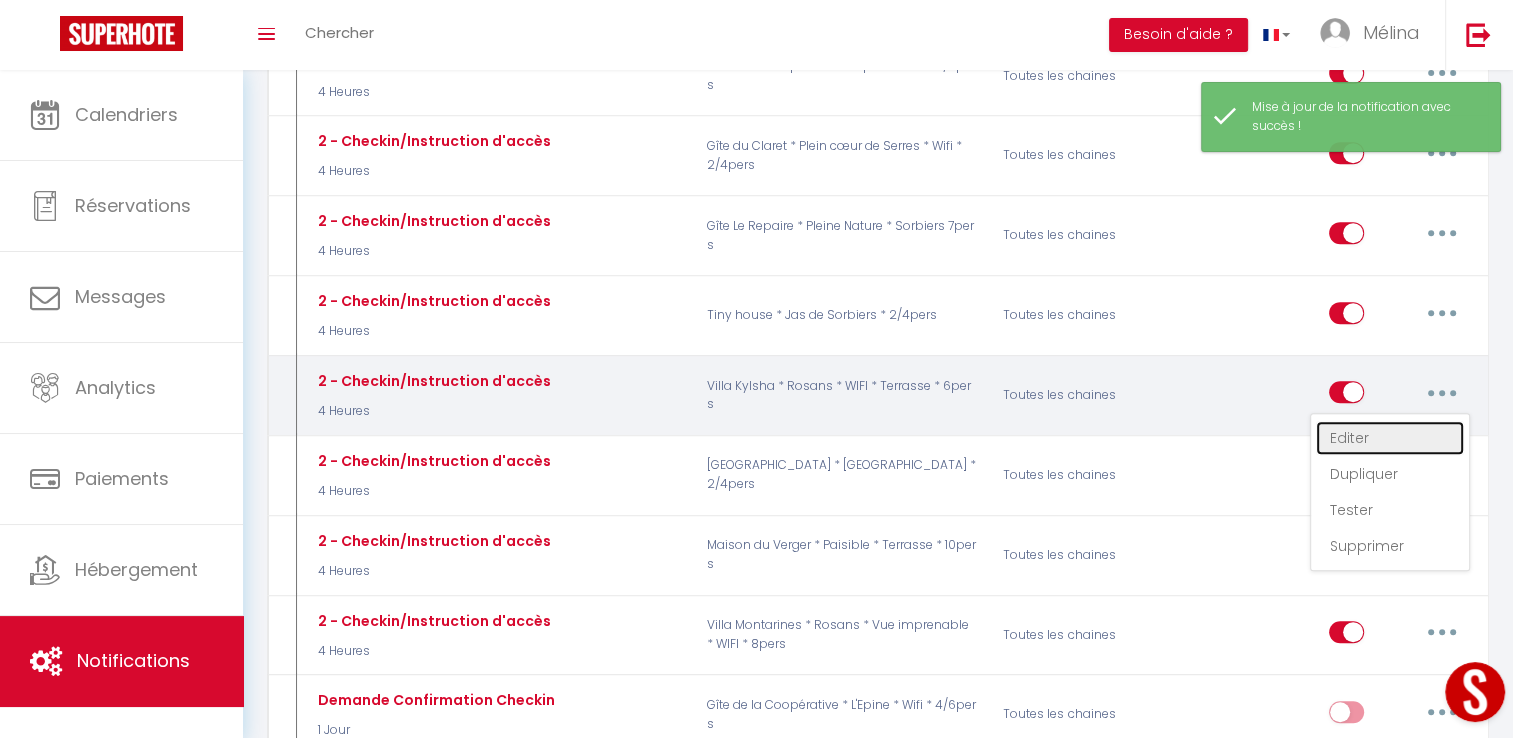 click on "Editer" at bounding box center (1390, 438) 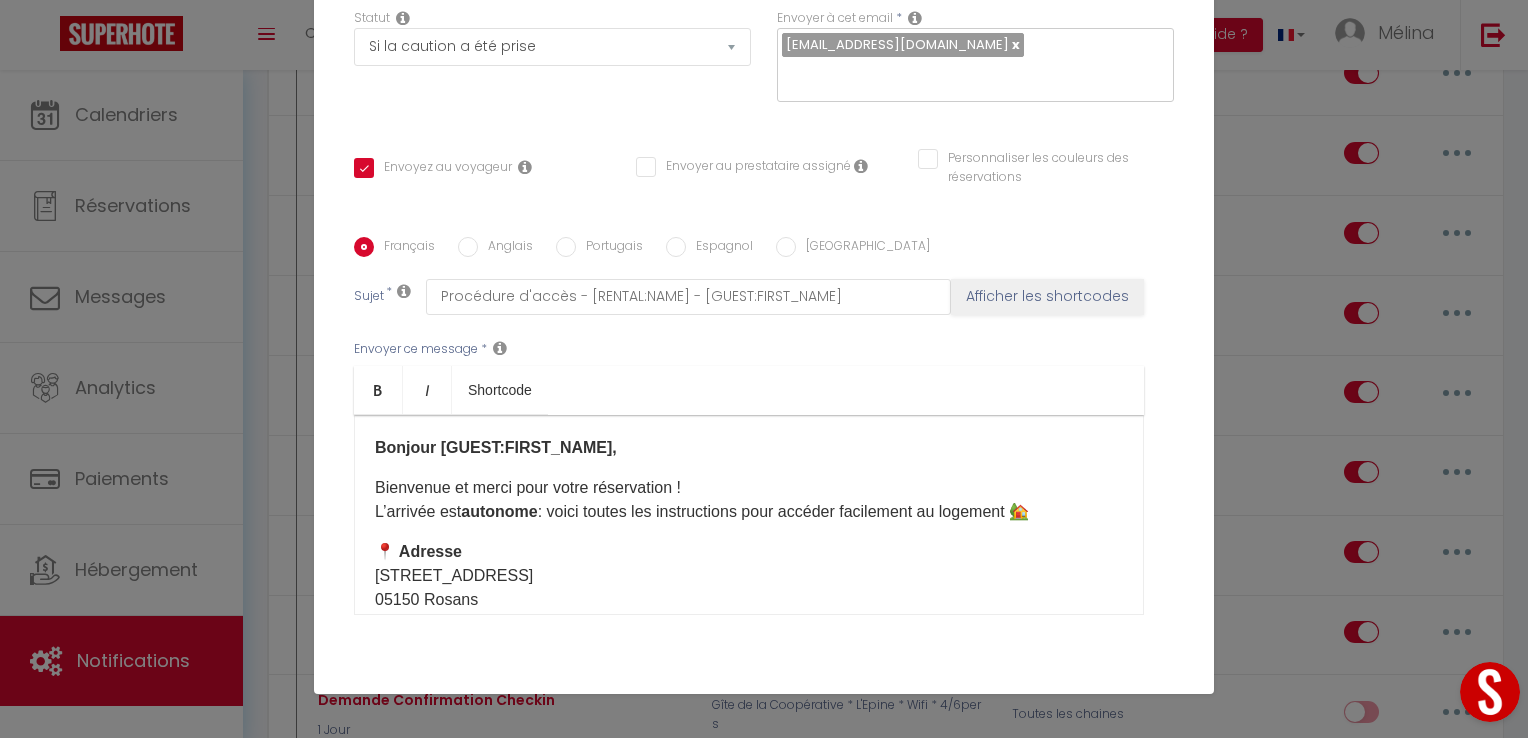 scroll, scrollTop: 272, scrollLeft: 0, axis: vertical 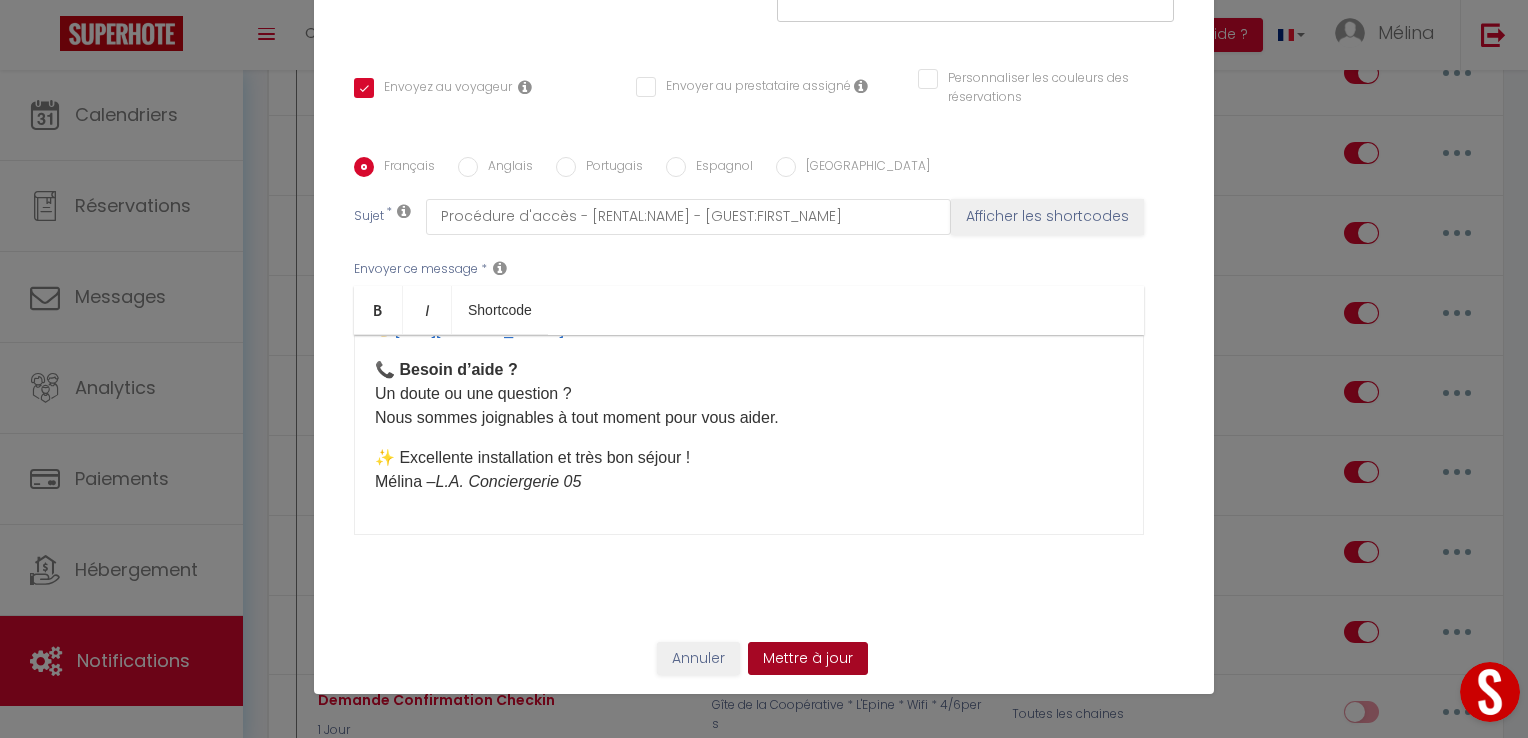 click on "Mettre à jour" at bounding box center (808, 659) 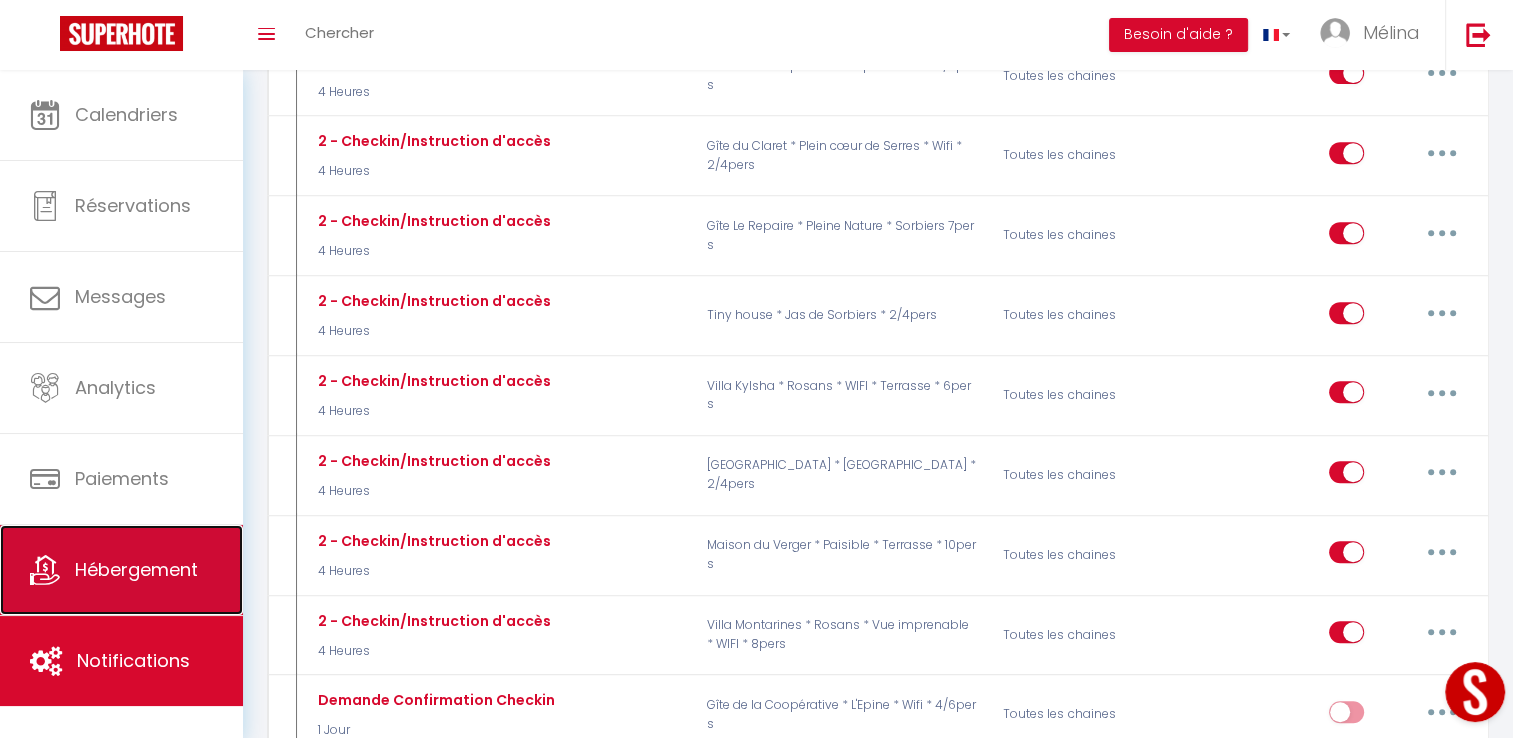 click on "Hébergement" at bounding box center [136, 569] 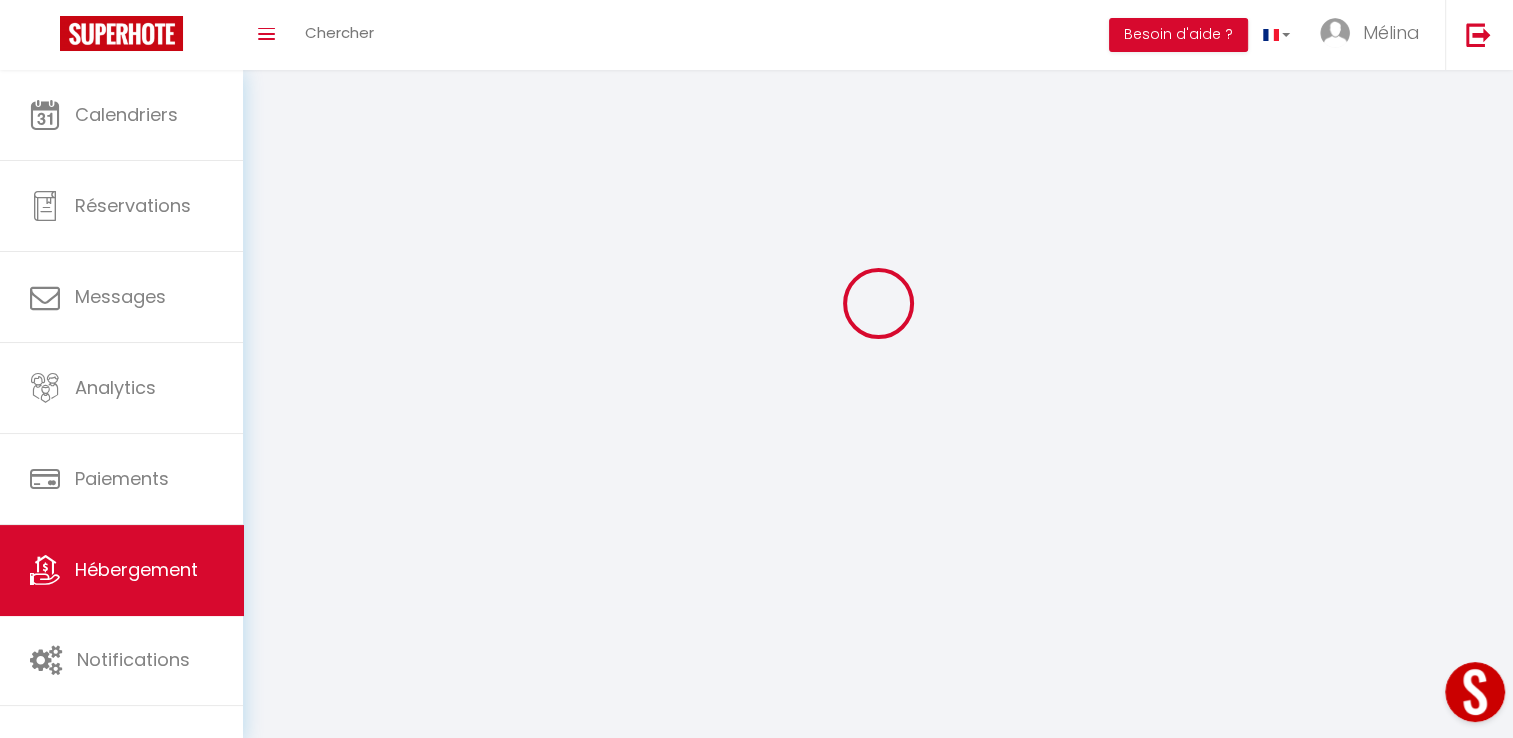 scroll, scrollTop: 0, scrollLeft: 0, axis: both 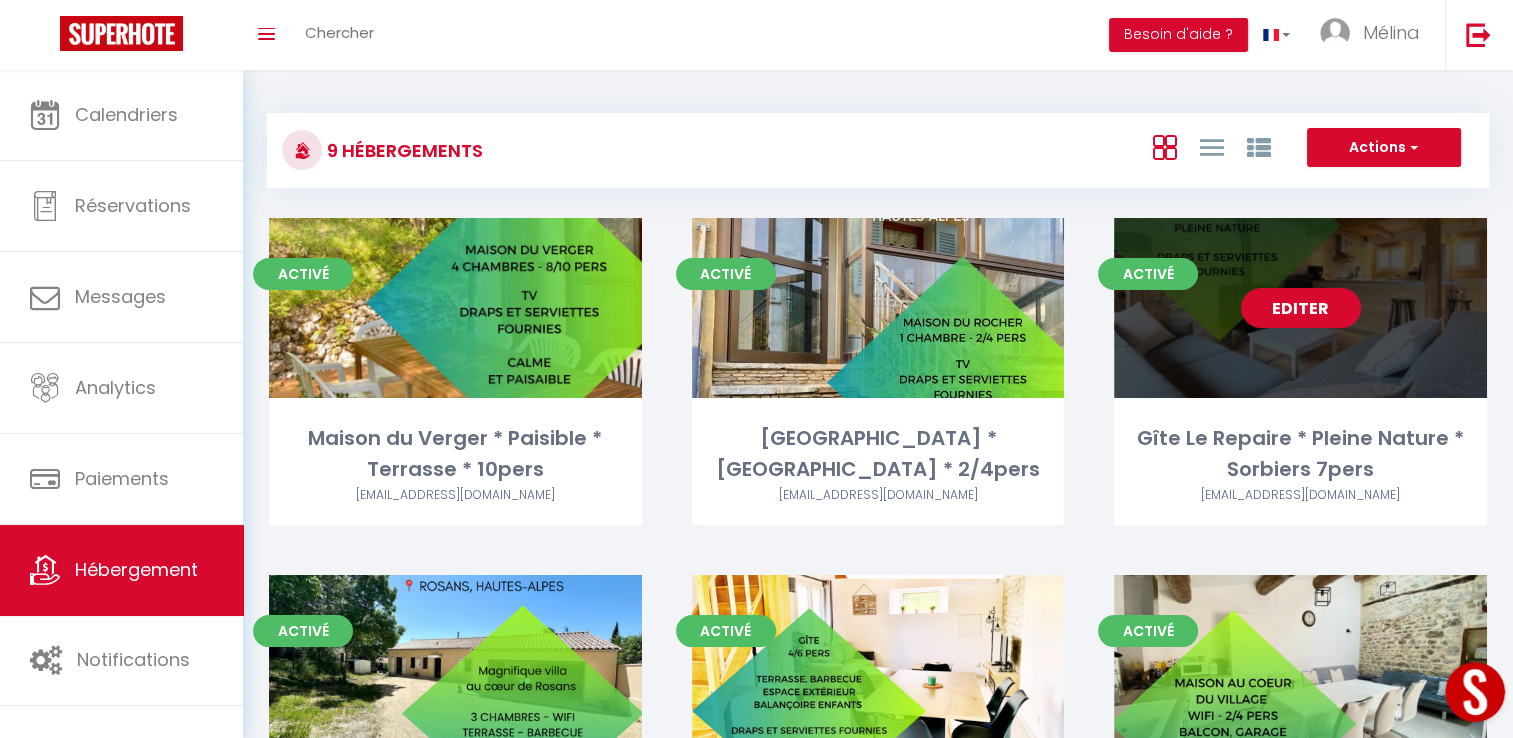 click on "Editer" at bounding box center (1301, 308) 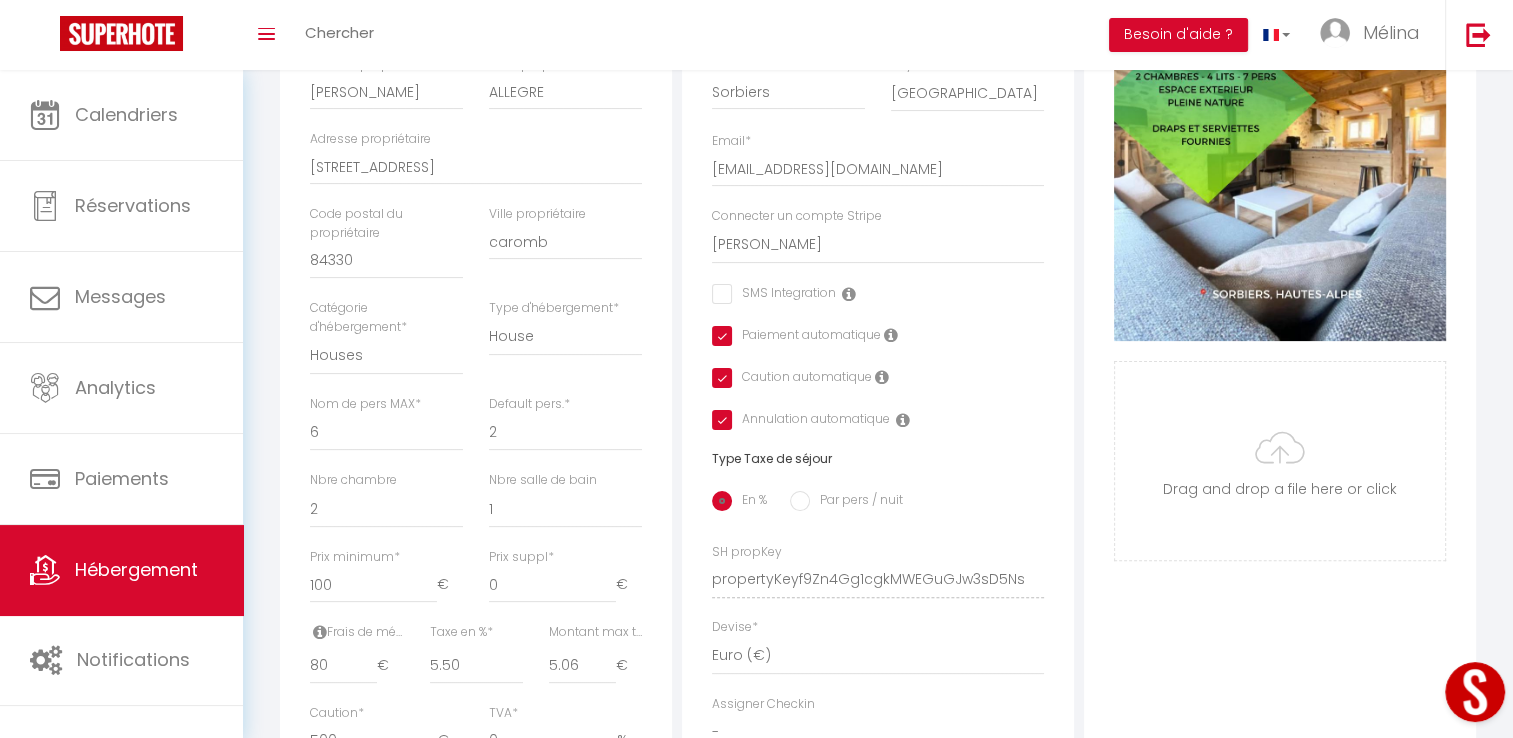 scroll, scrollTop: 432, scrollLeft: 0, axis: vertical 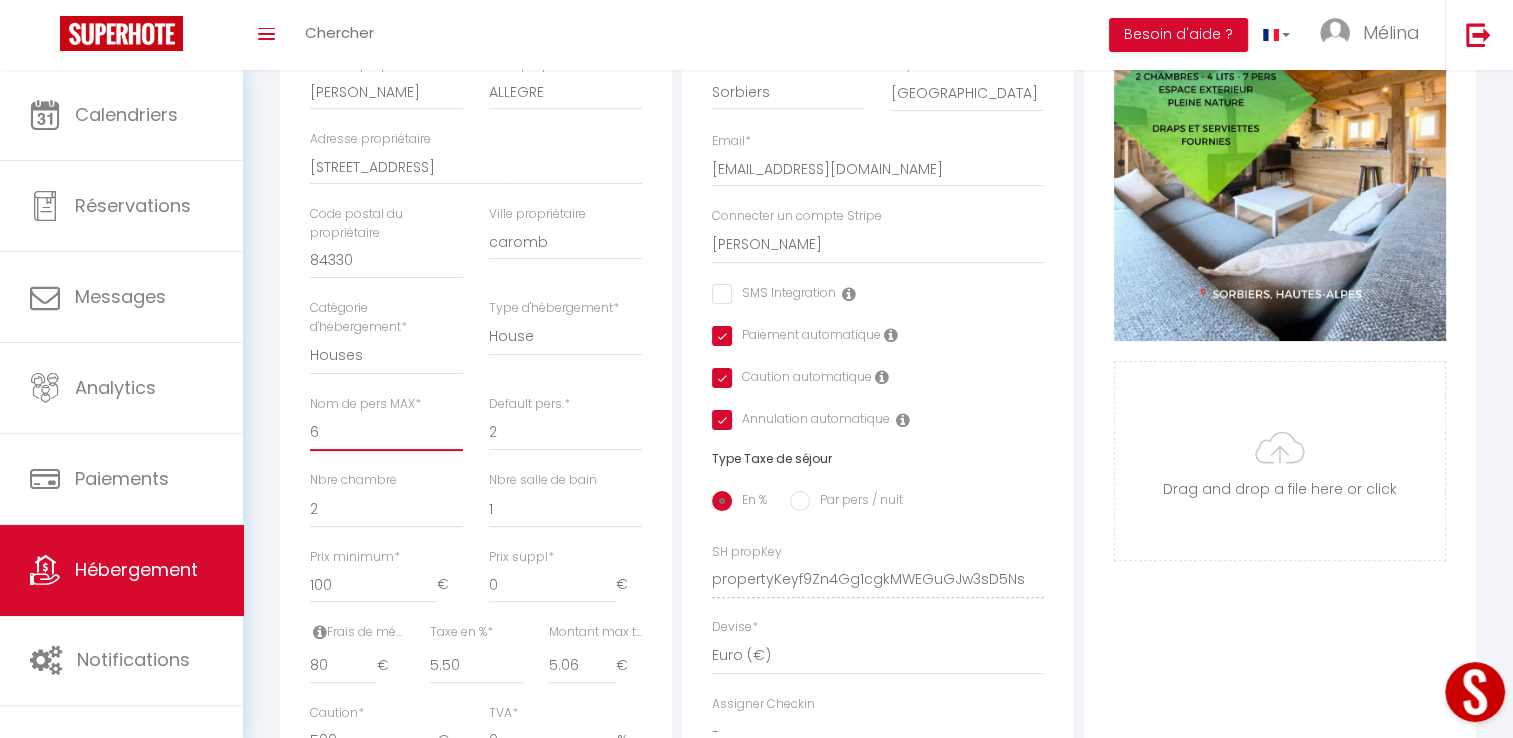 click on "1
2
3
4
5
6
7
8
9
10
11
12
13
14" at bounding box center [386, 432] 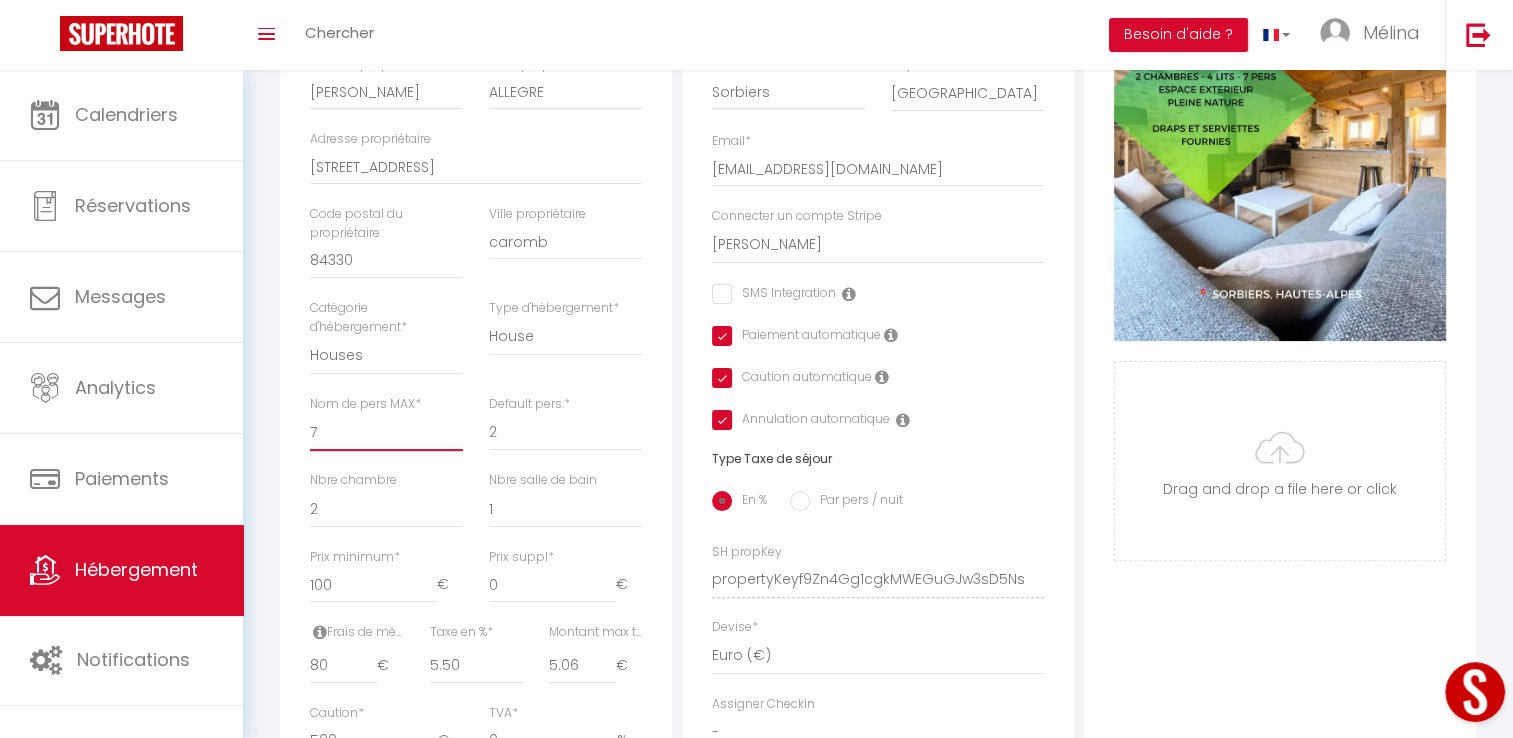 click on "1
2
3
4
5
6
7
8
9
10
11
12
13
14" at bounding box center (386, 432) 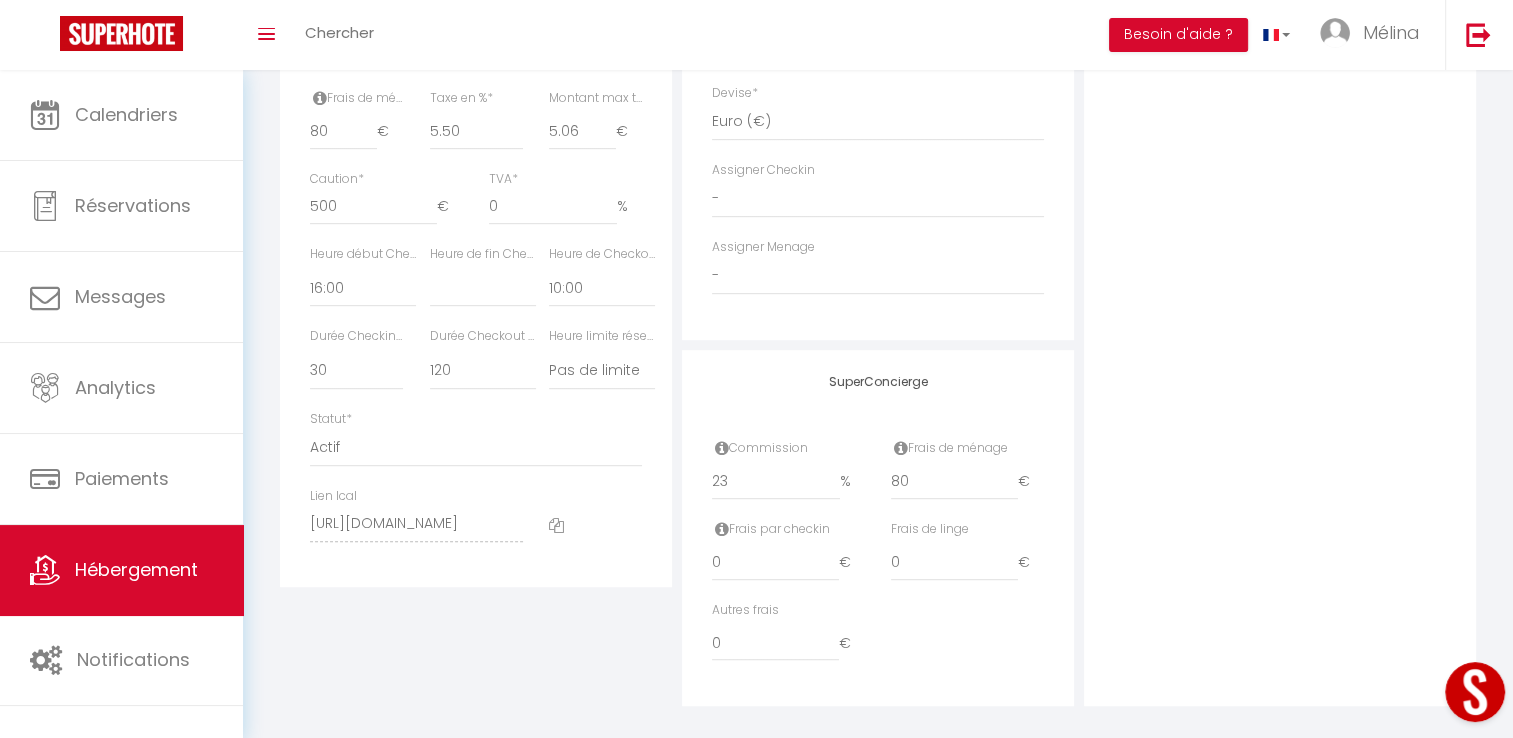 scroll, scrollTop: 970, scrollLeft: 0, axis: vertical 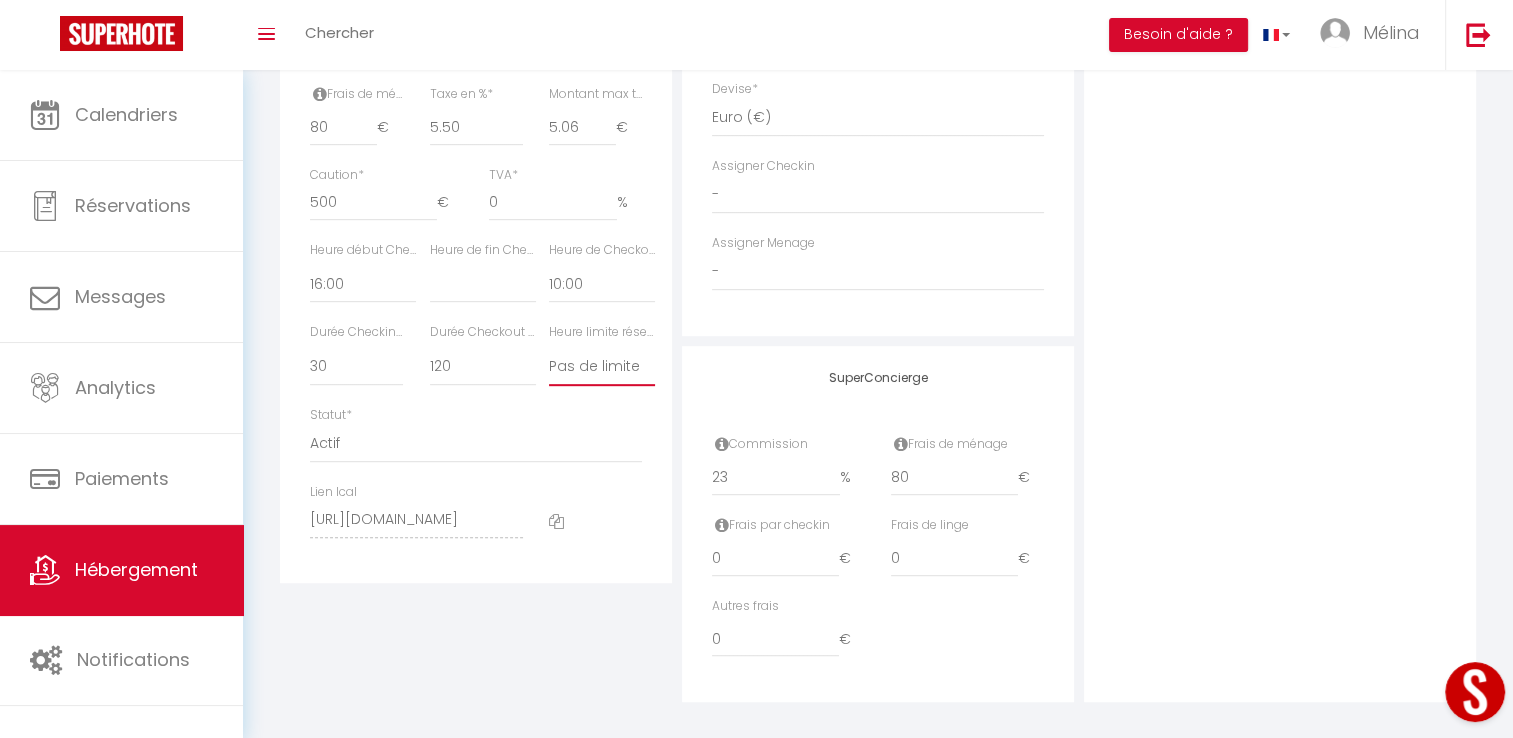 click on "Pas de limite
01:00
02:00
03:00
04:00
05:00
06:00
07:00
08:00
09:00
10:00
11:00
12:00" at bounding box center (602, 367) 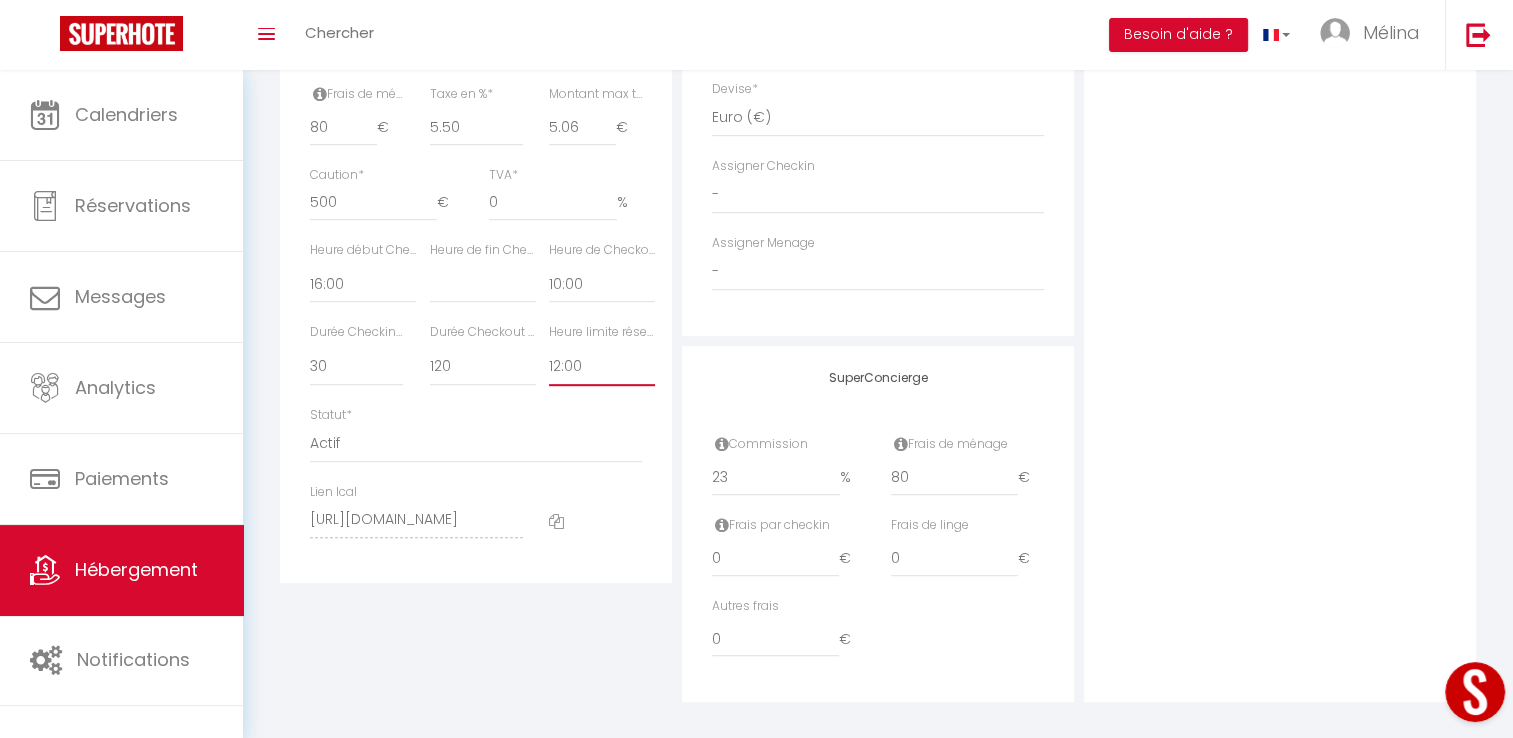 click on "Pas de limite
01:00
02:00
03:00
04:00
05:00
06:00
07:00
08:00
09:00
10:00
11:00
12:00" at bounding box center (602, 367) 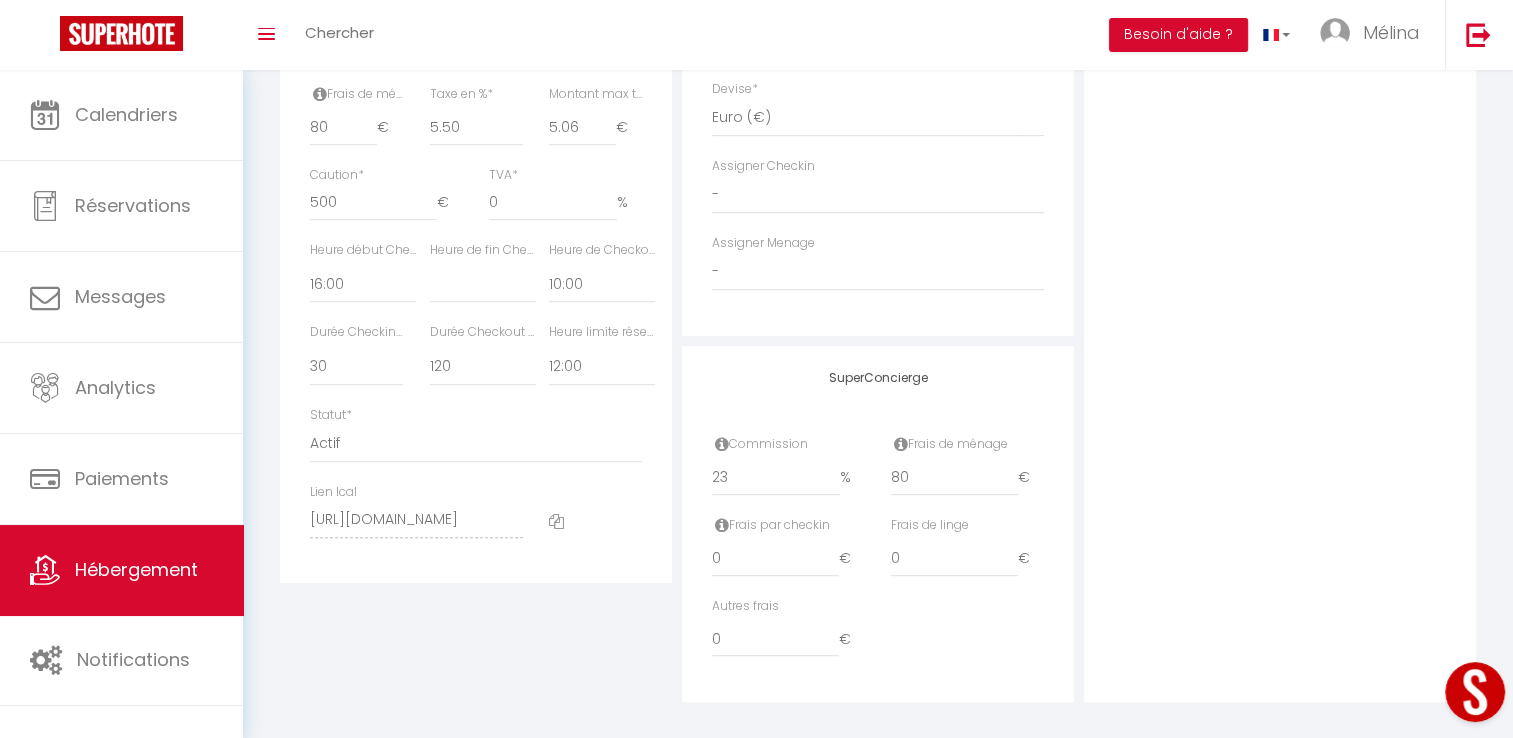 click at bounding box center (595, 520) 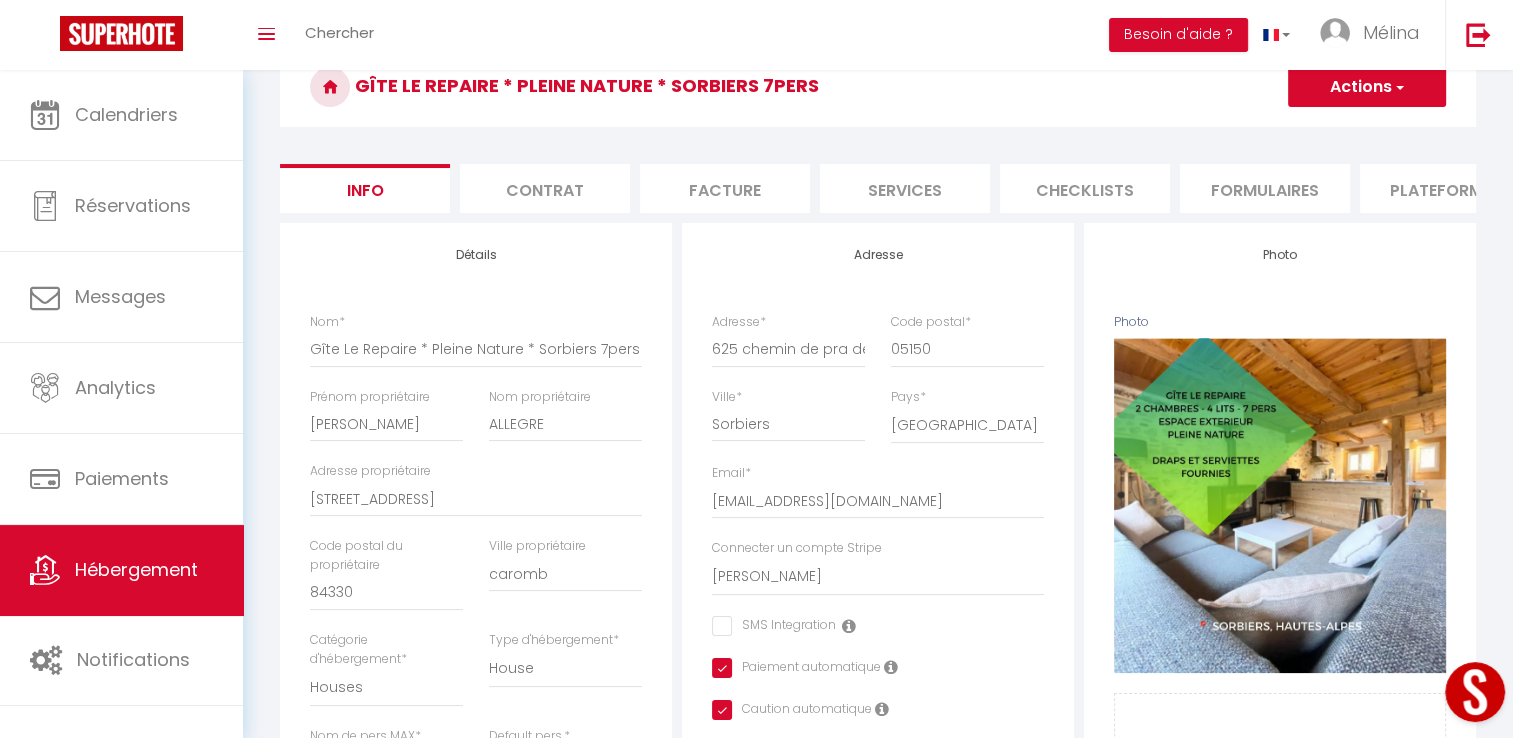 scroll, scrollTop: 91, scrollLeft: 0, axis: vertical 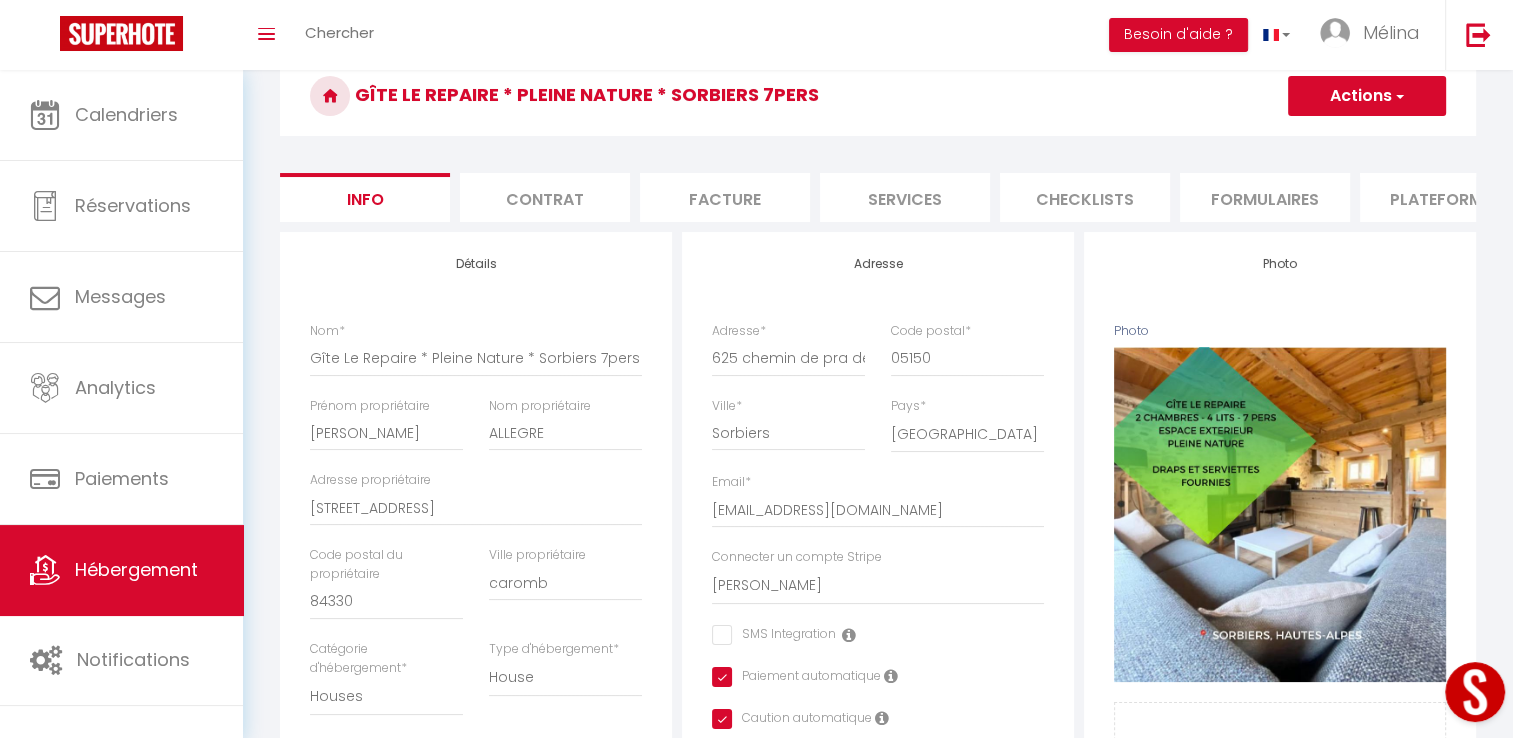 click on "Actions" at bounding box center [1367, 96] 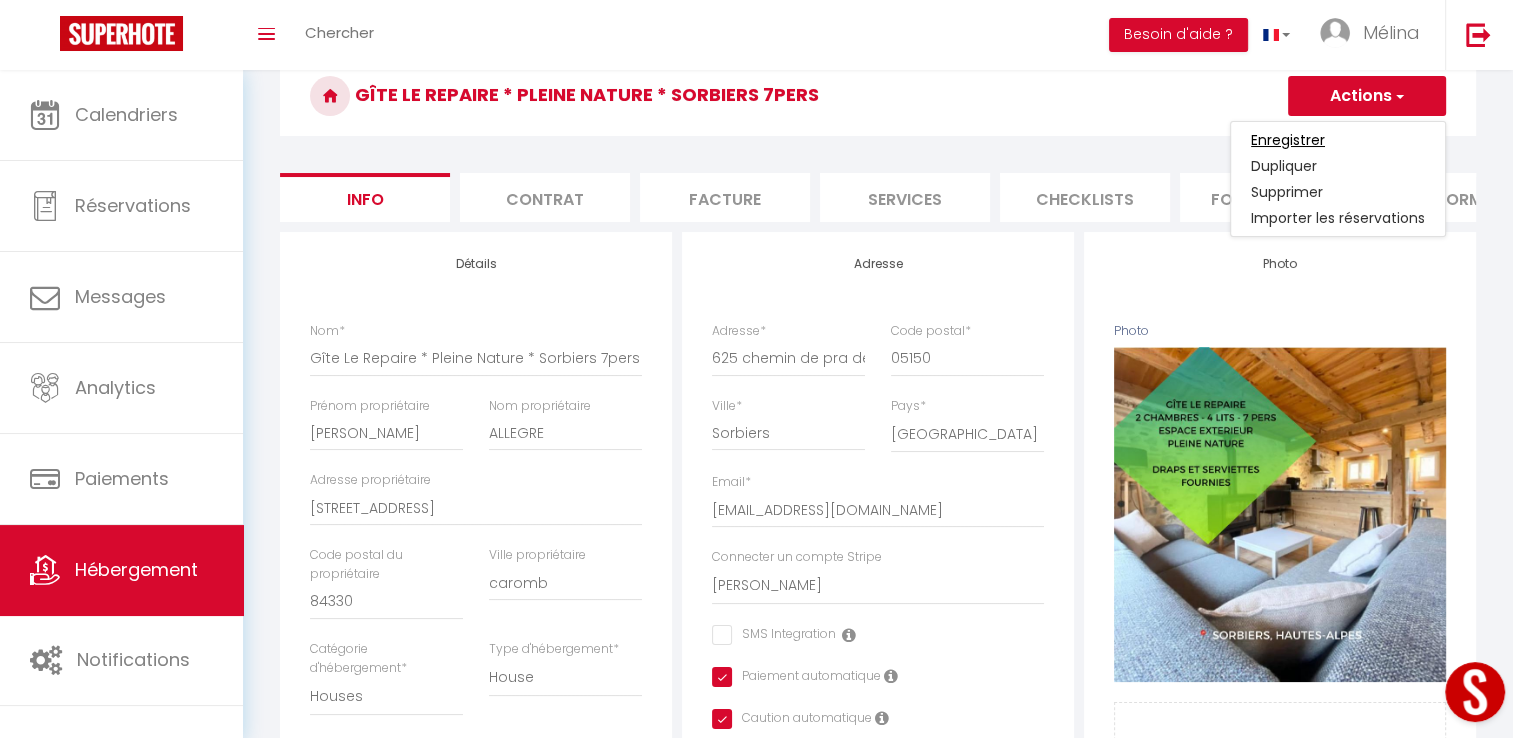 click on "Enregistrer" at bounding box center (1288, 140) 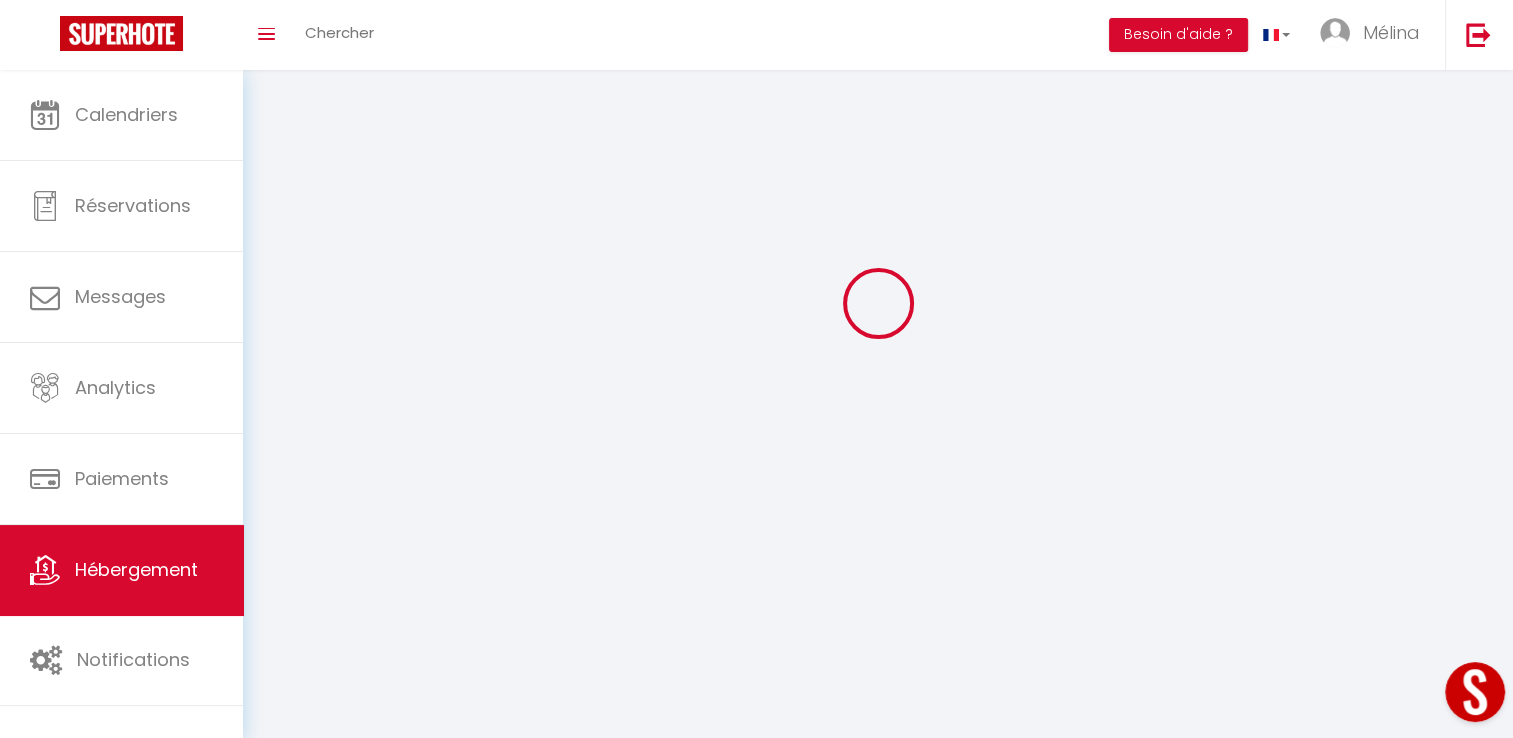 scroll, scrollTop: 70, scrollLeft: 0, axis: vertical 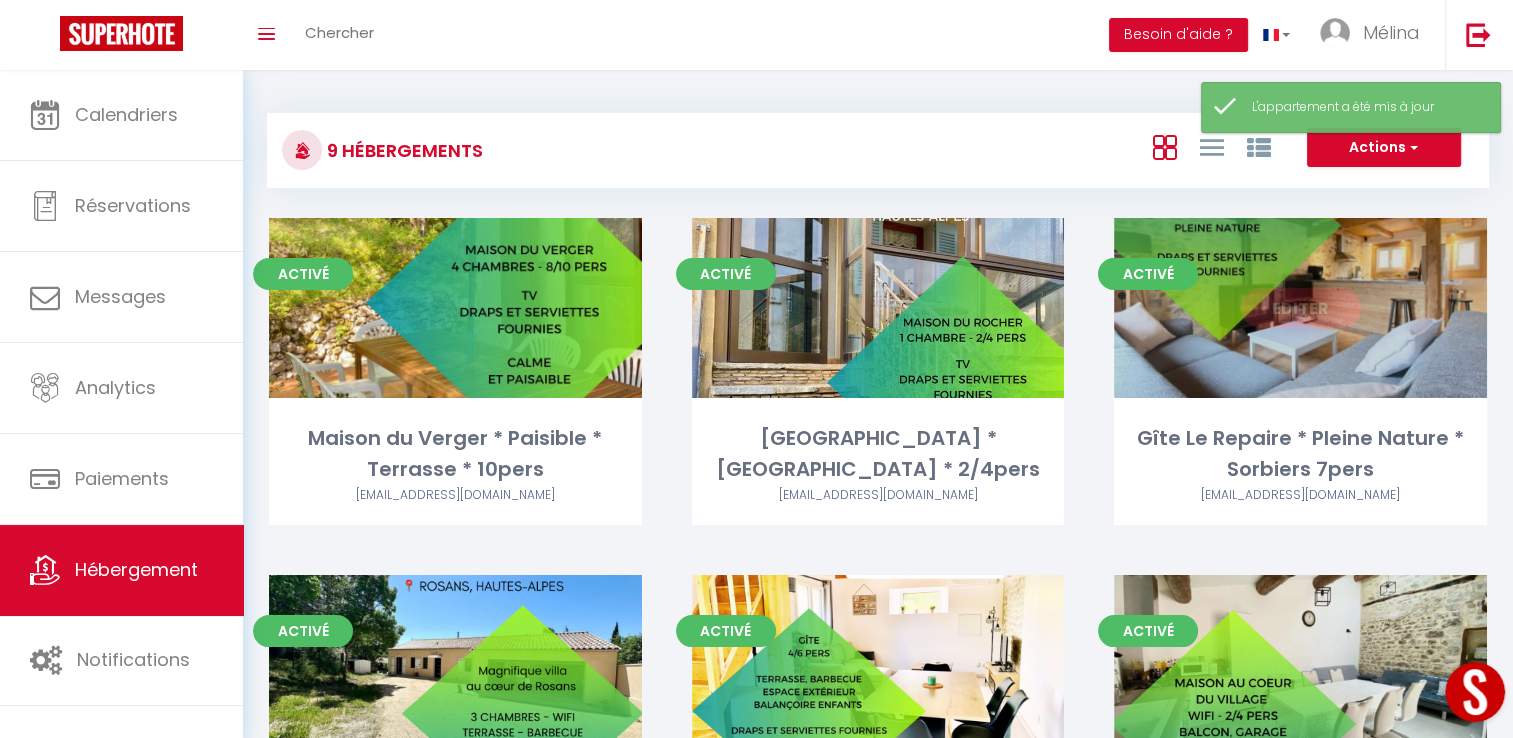 click on "Editer" at bounding box center [1301, 308] 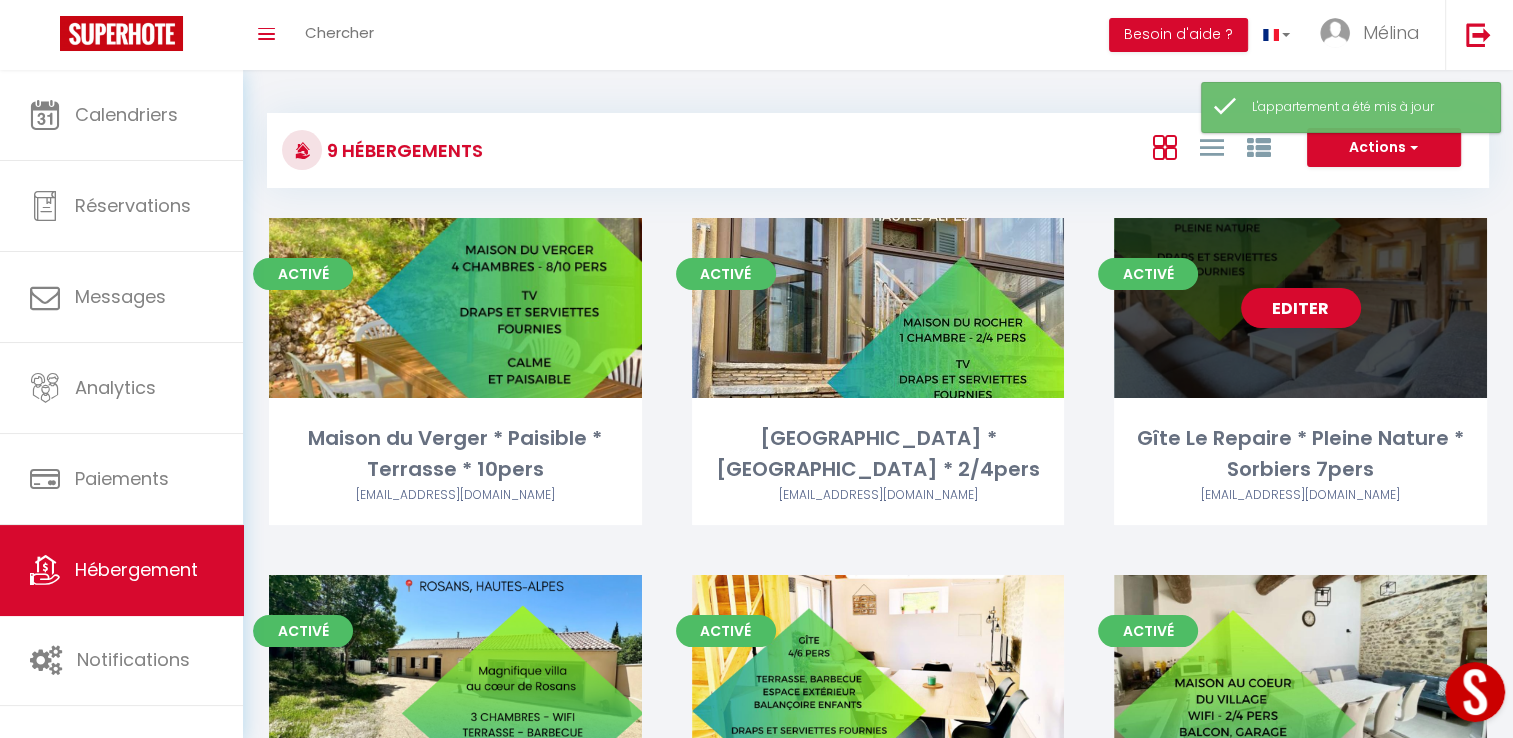 click on "Editer" at bounding box center [1301, 308] 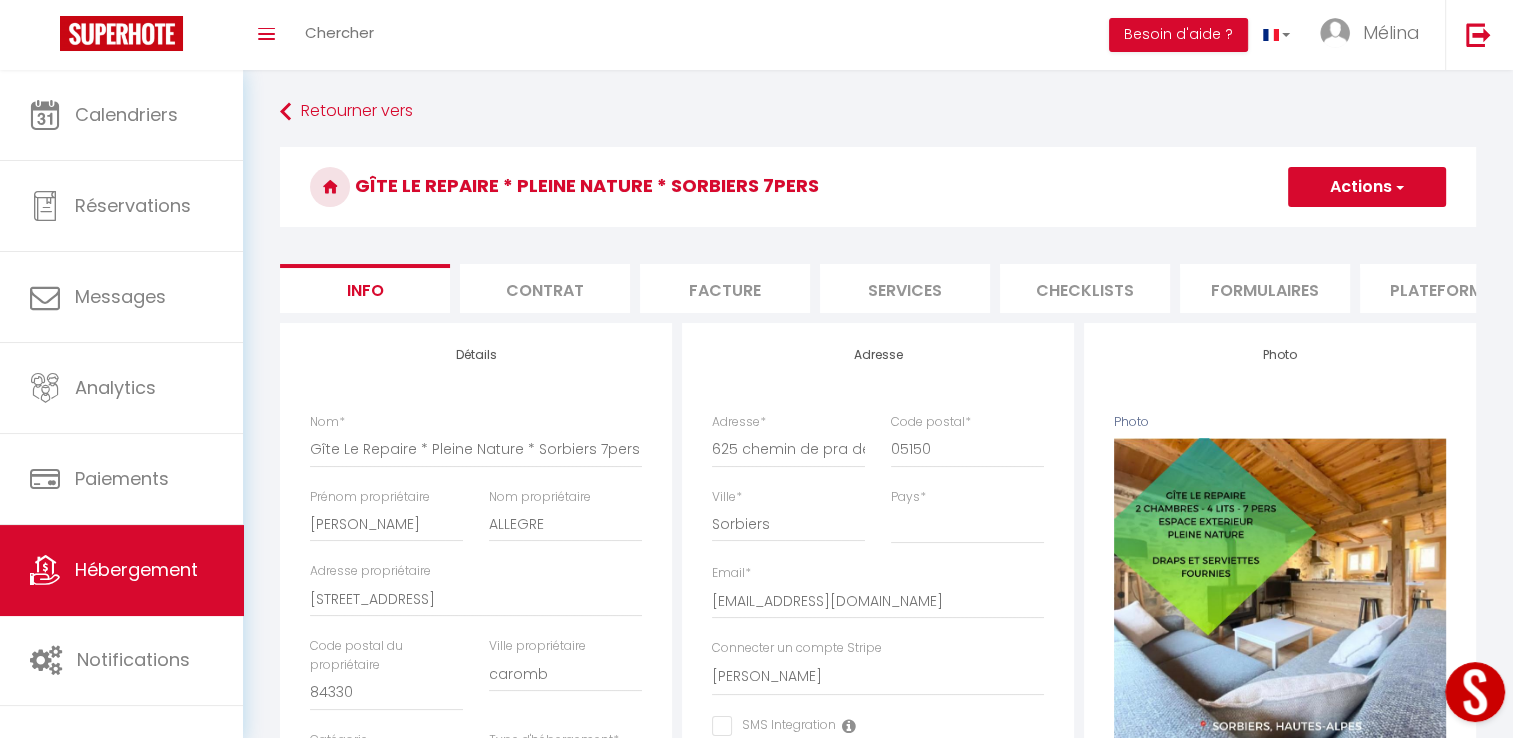 click on "Services" at bounding box center (905, 288) 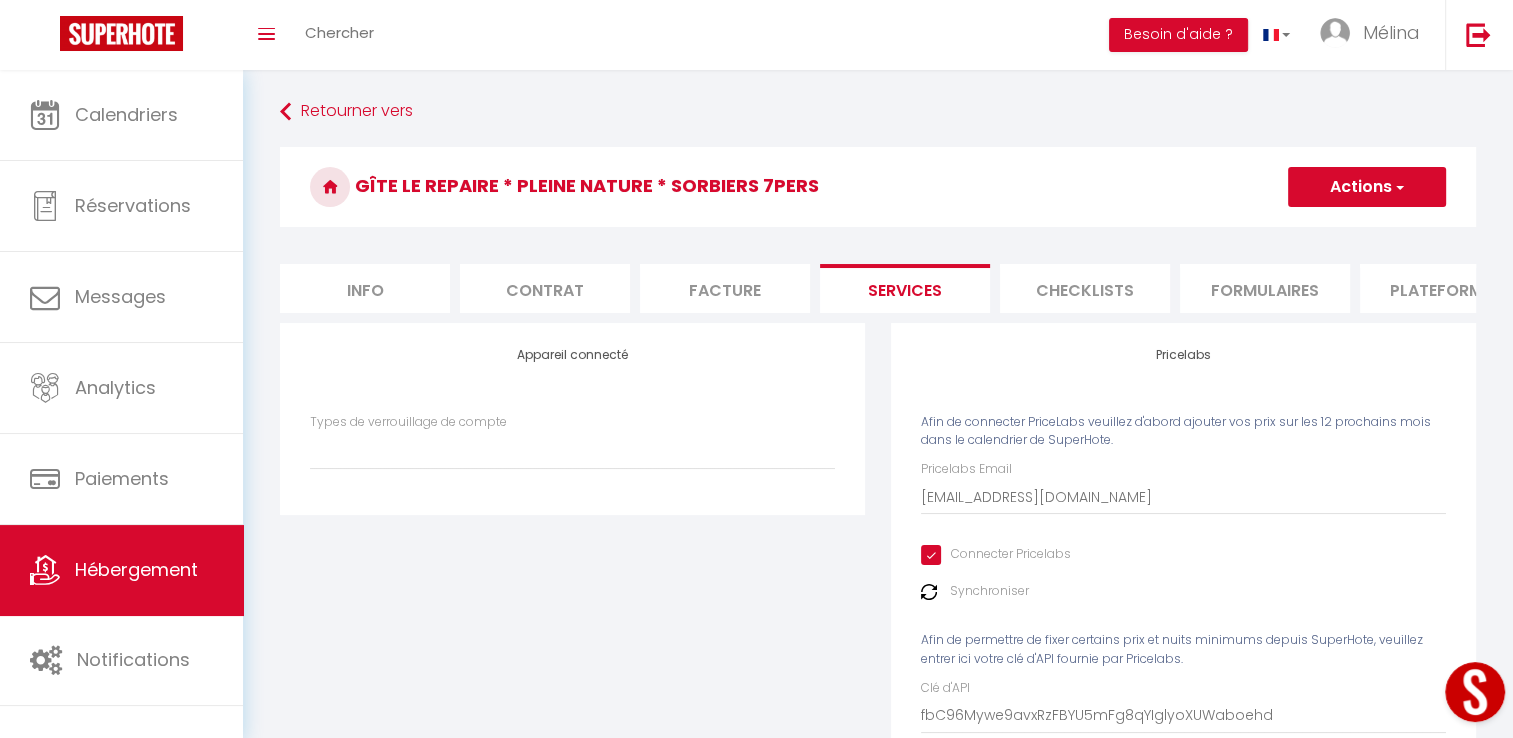 scroll, scrollTop: 115, scrollLeft: 0, axis: vertical 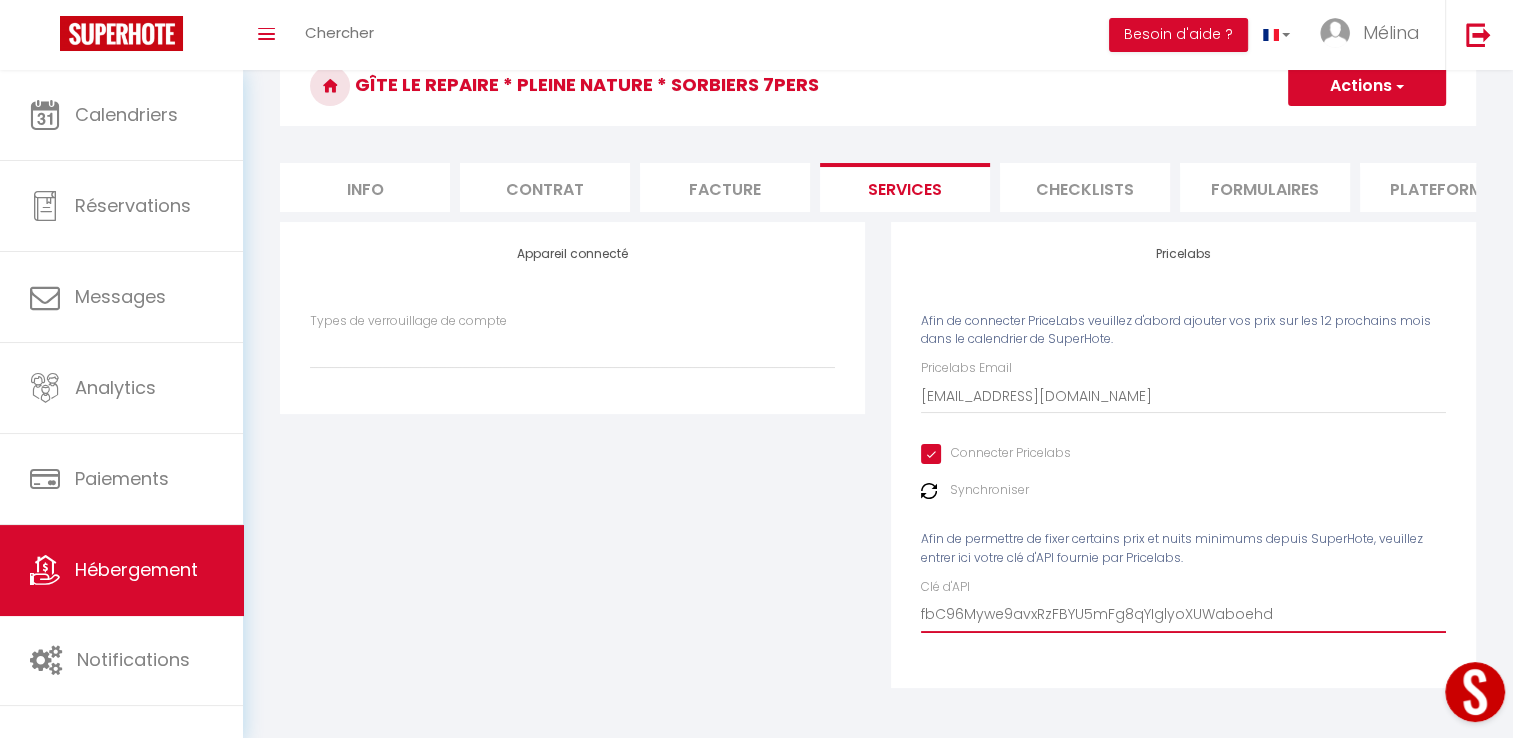 click on "fbC96Mywe9avxRzFBYU5mFg8qYIglyoXUWaboehd" at bounding box center [1183, 615] 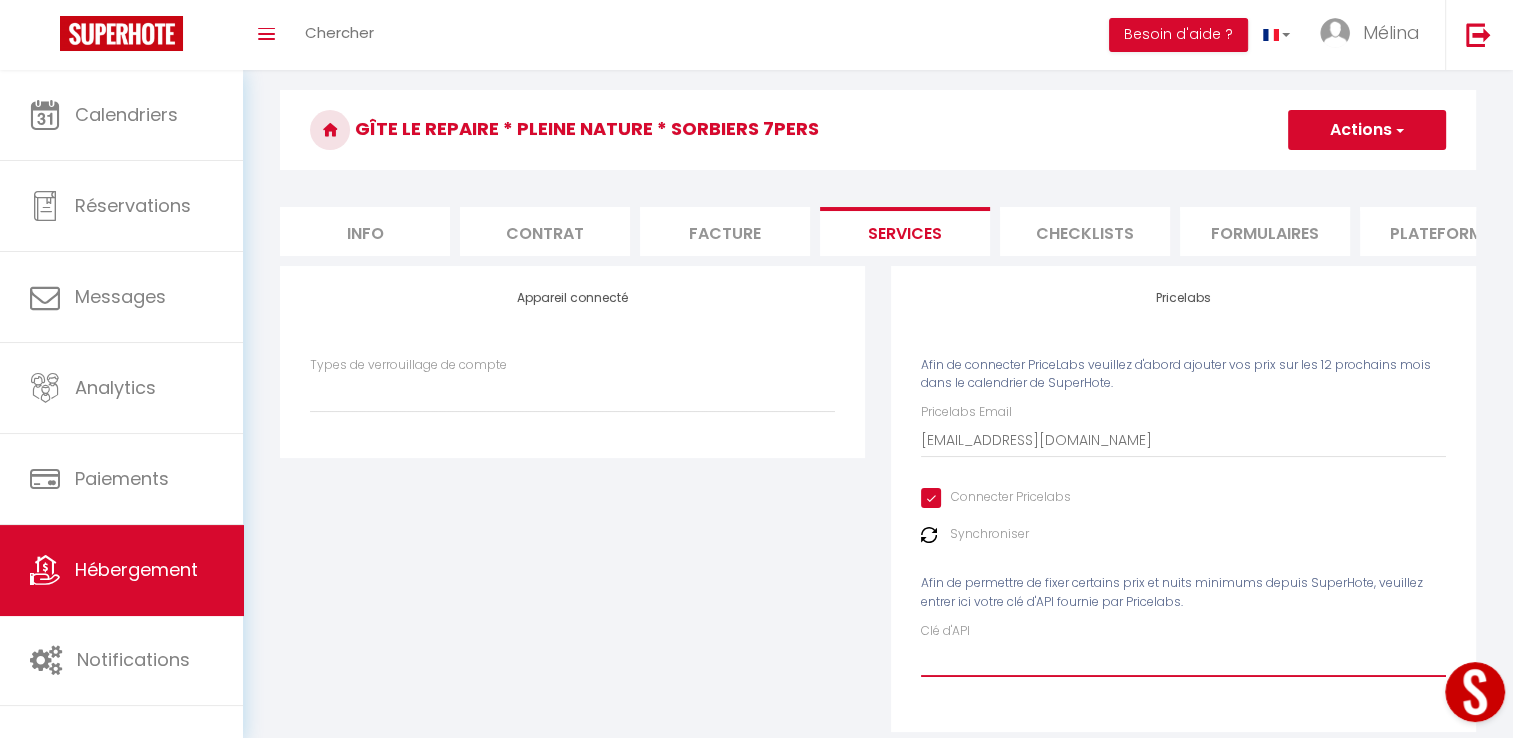 scroll, scrollTop: 51, scrollLeft: 0, axis: vertical 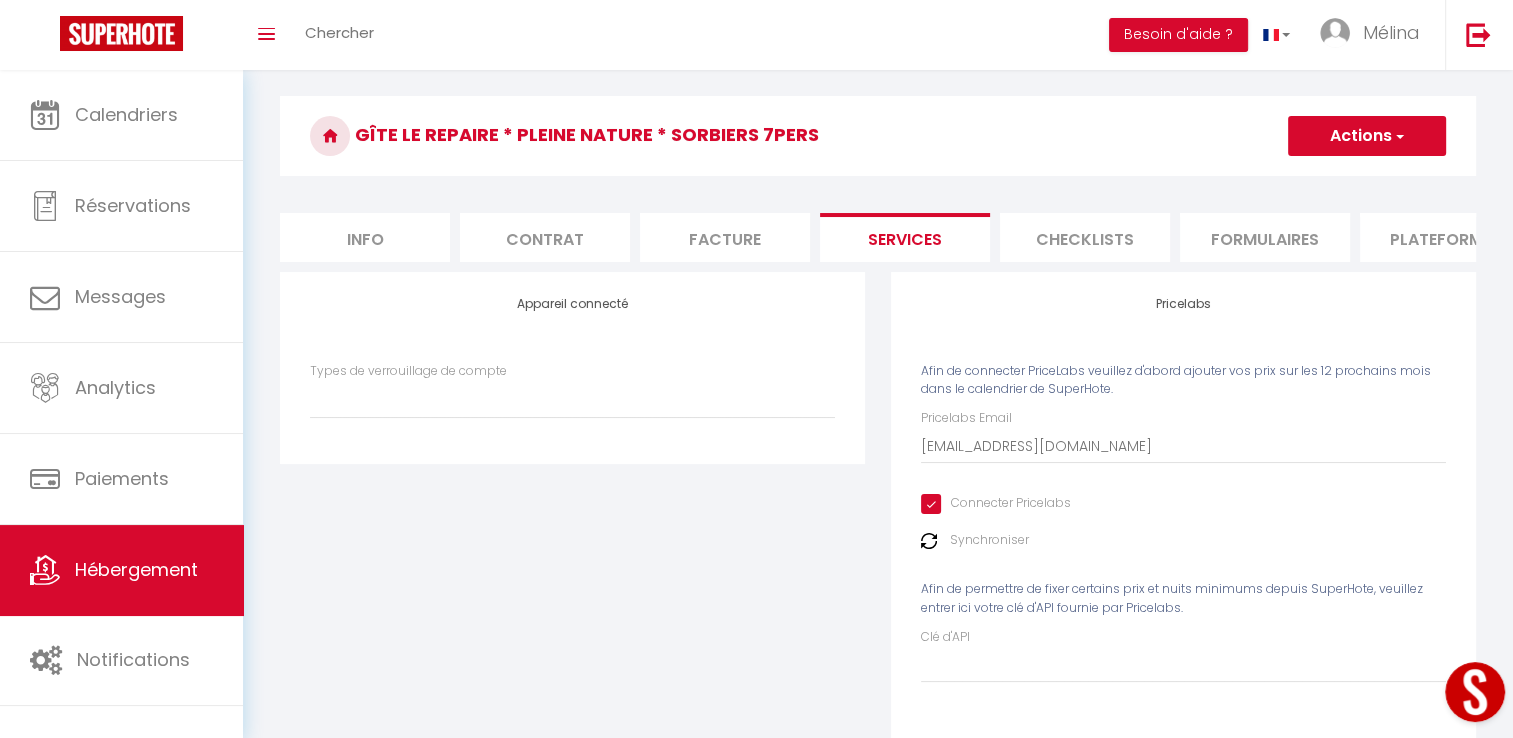 click on "Actions" at bounding box center [1367, 136] 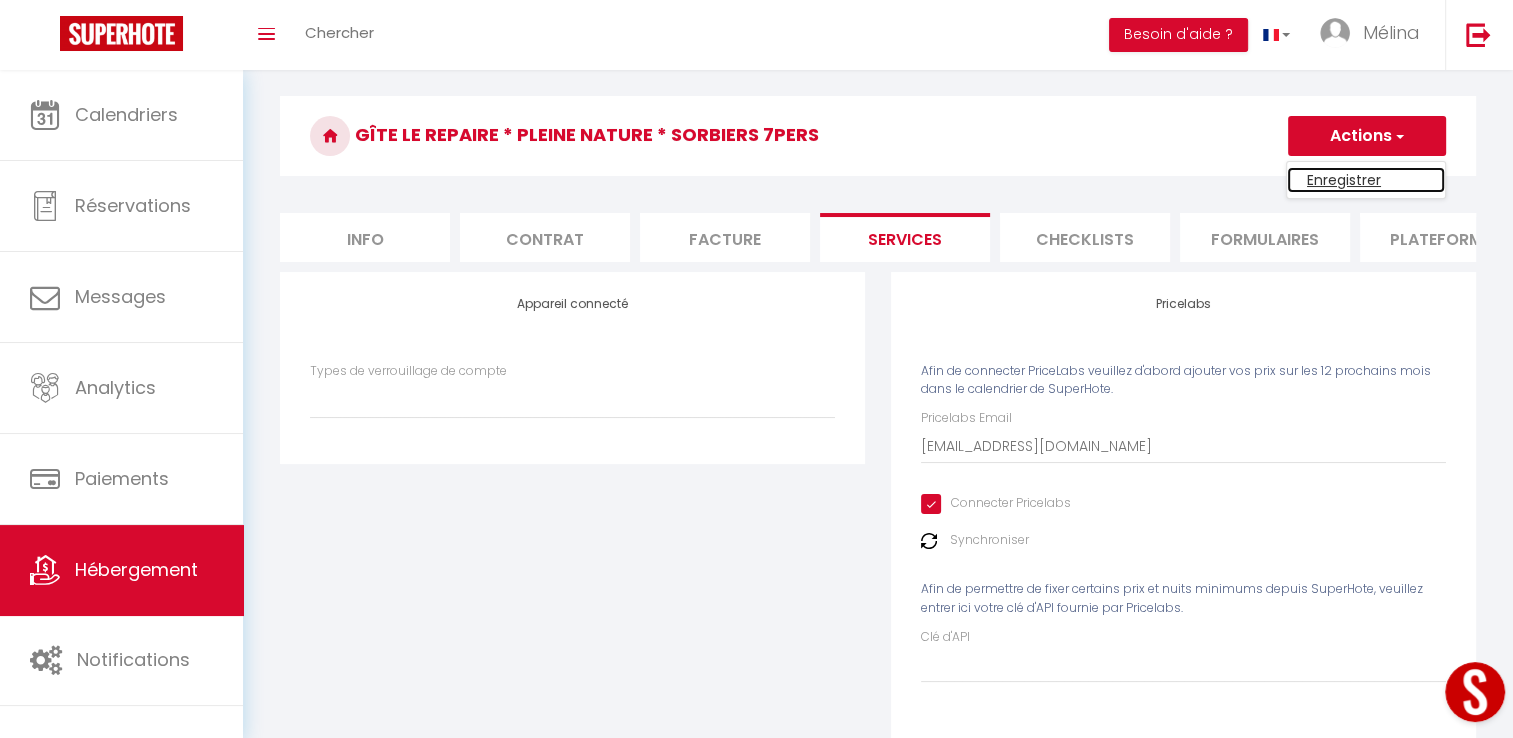 click on "Enregistrer" at bounding box center [1366, 180] 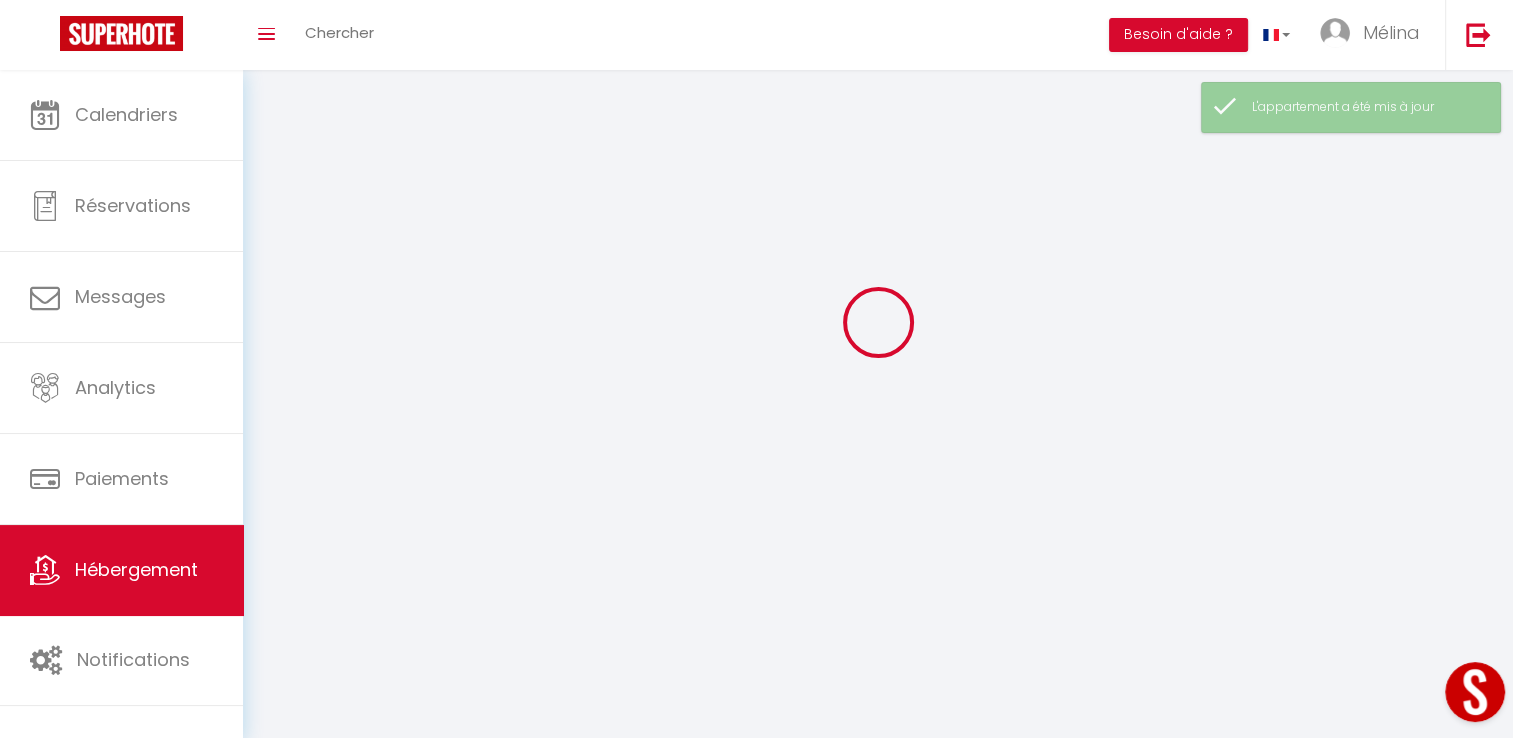 scroll, scrollTop: 0, scrollLeft: 0, axis: both 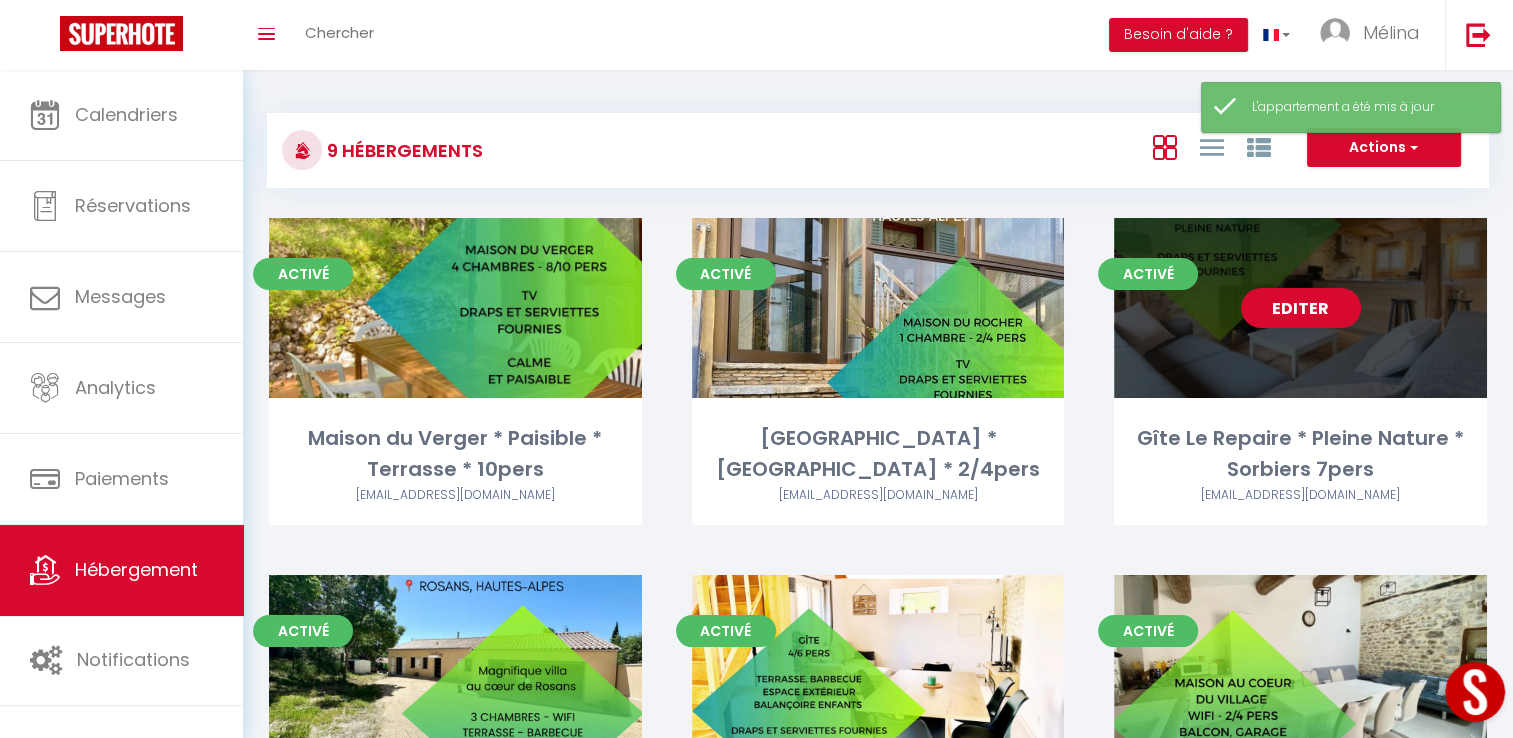 click on "Editer" at bounding box center [1301, 308] 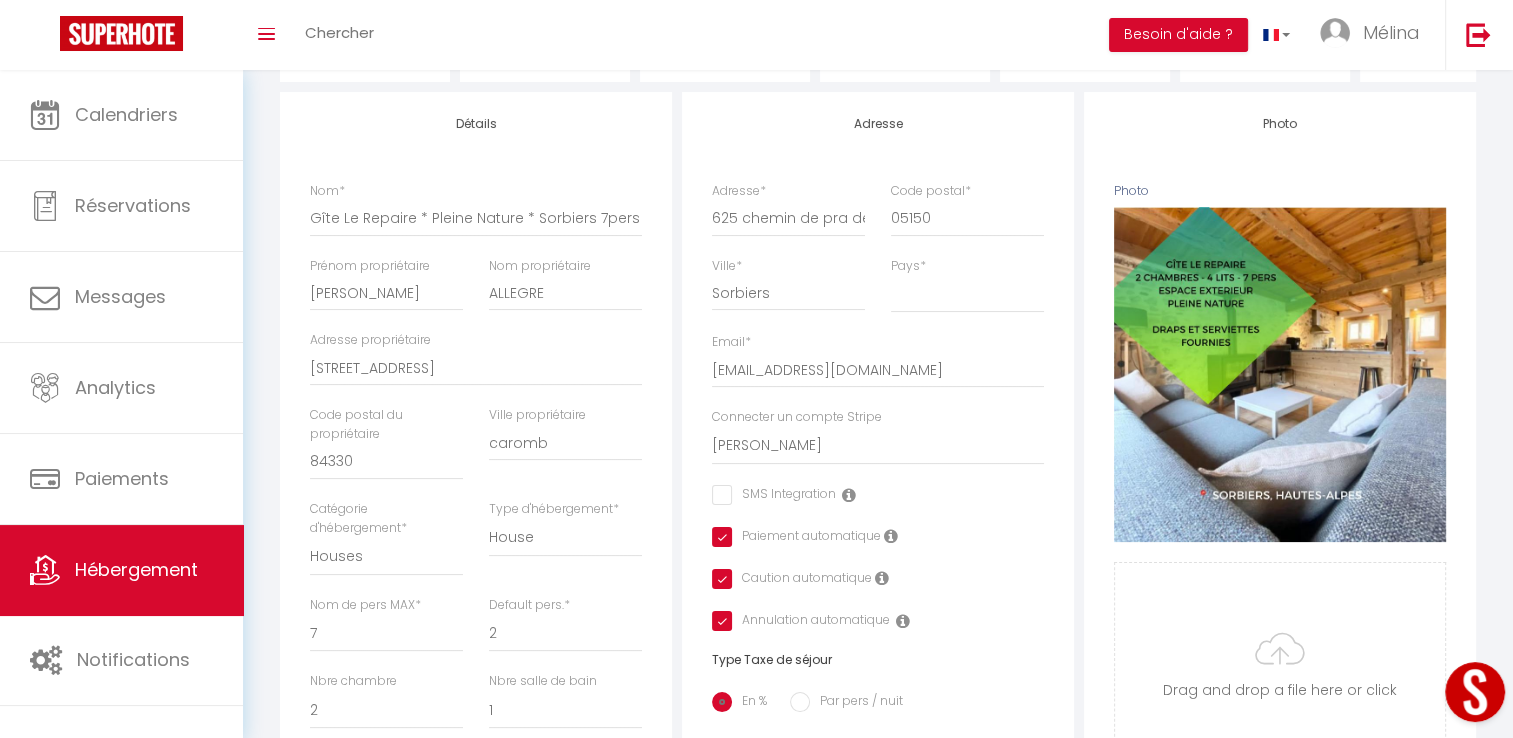 scroll, scrollTop: 0, scrollLeft: 0, axis: both 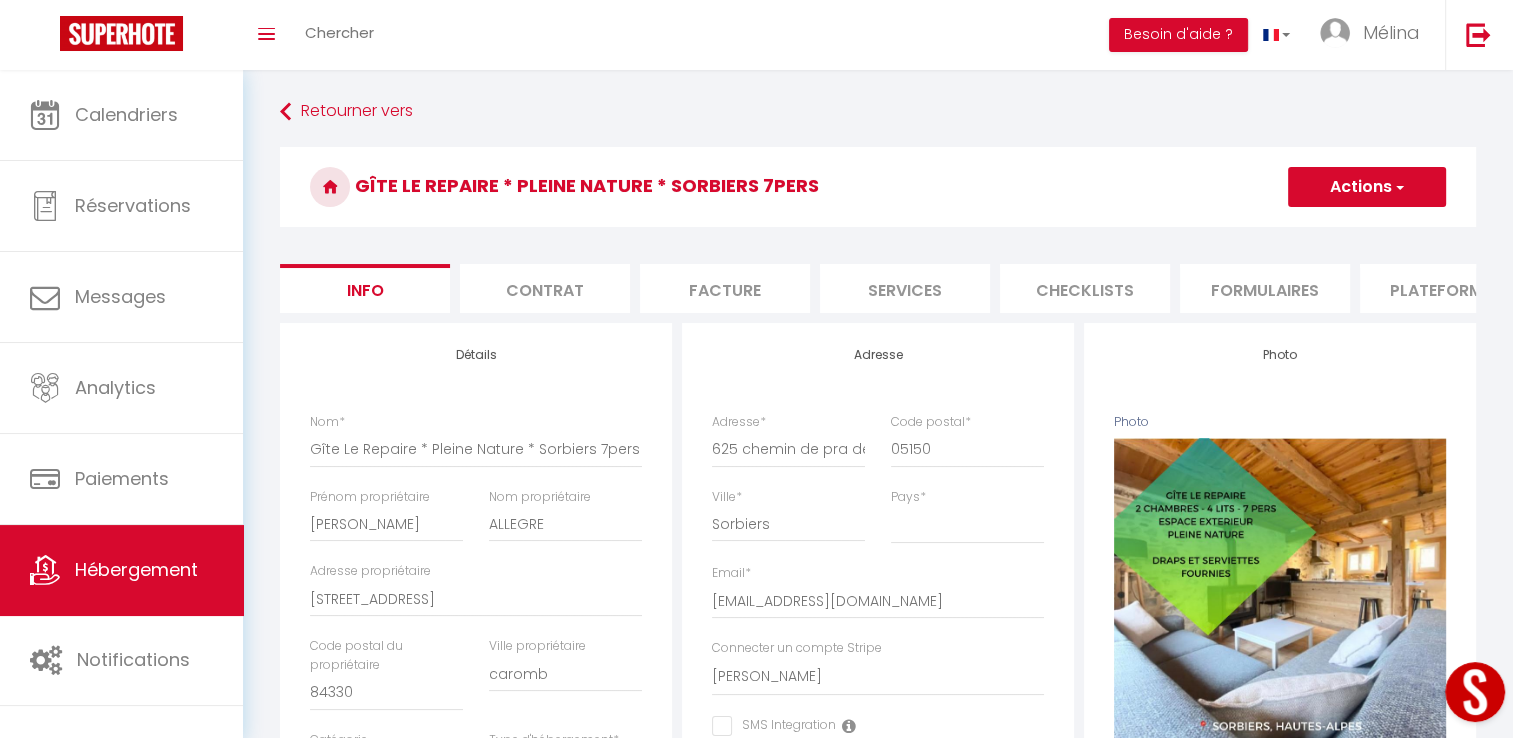click on "Services" at bounding box center [905, 288] 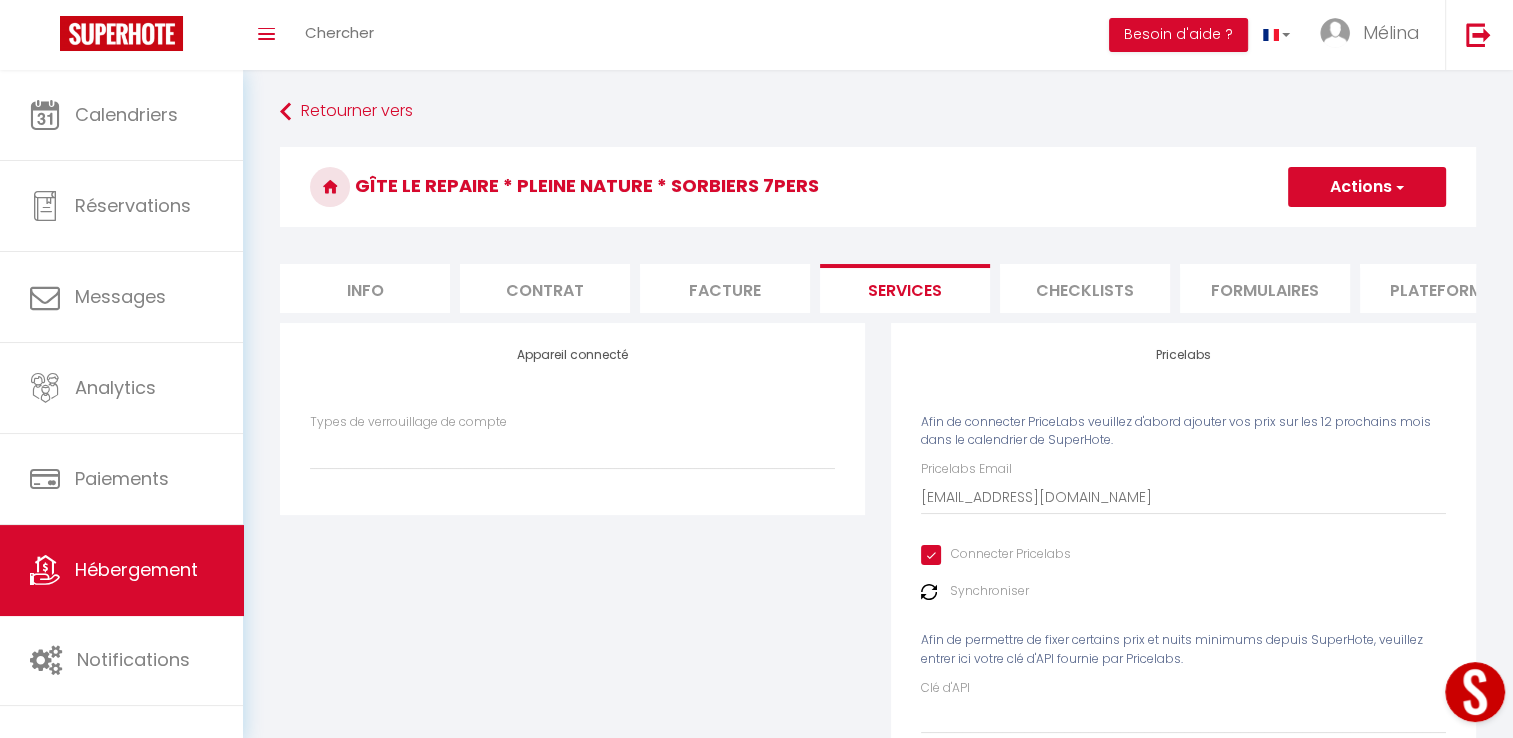 click on "Checklists" at bounding box center [1085, 288] 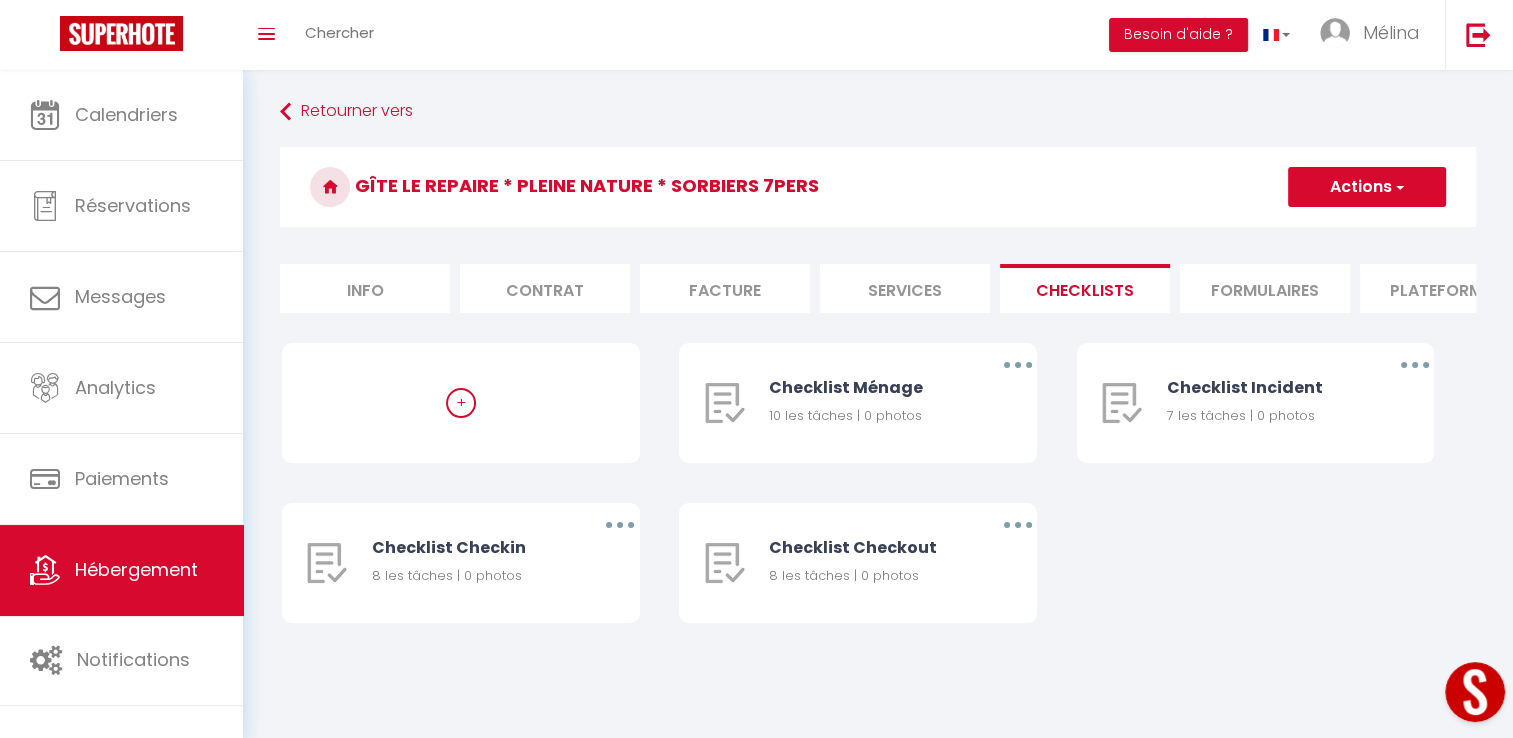 click on "Formulaires" at bounding box center [1265, 288] 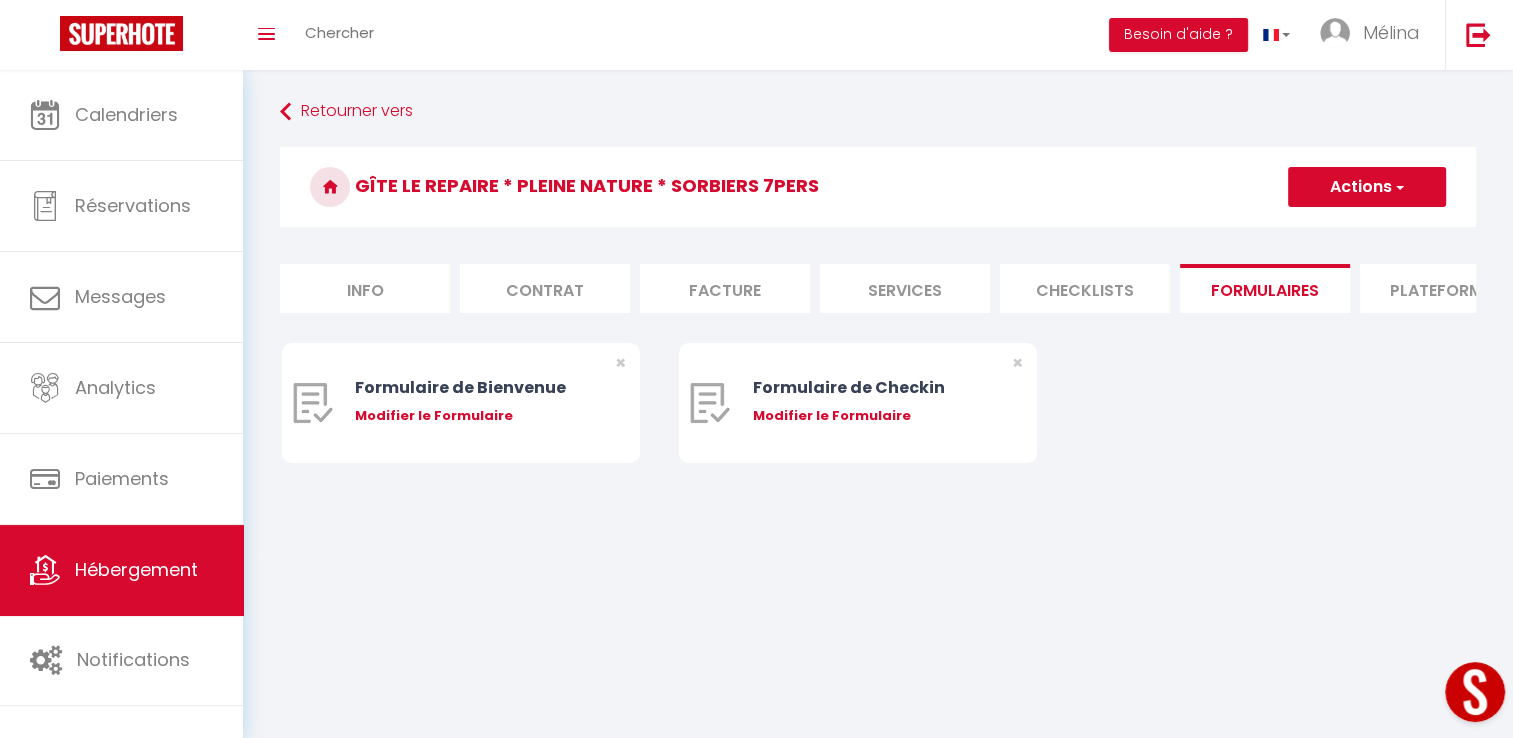 click on "Plateformes" at bounding box center (1445, 288) 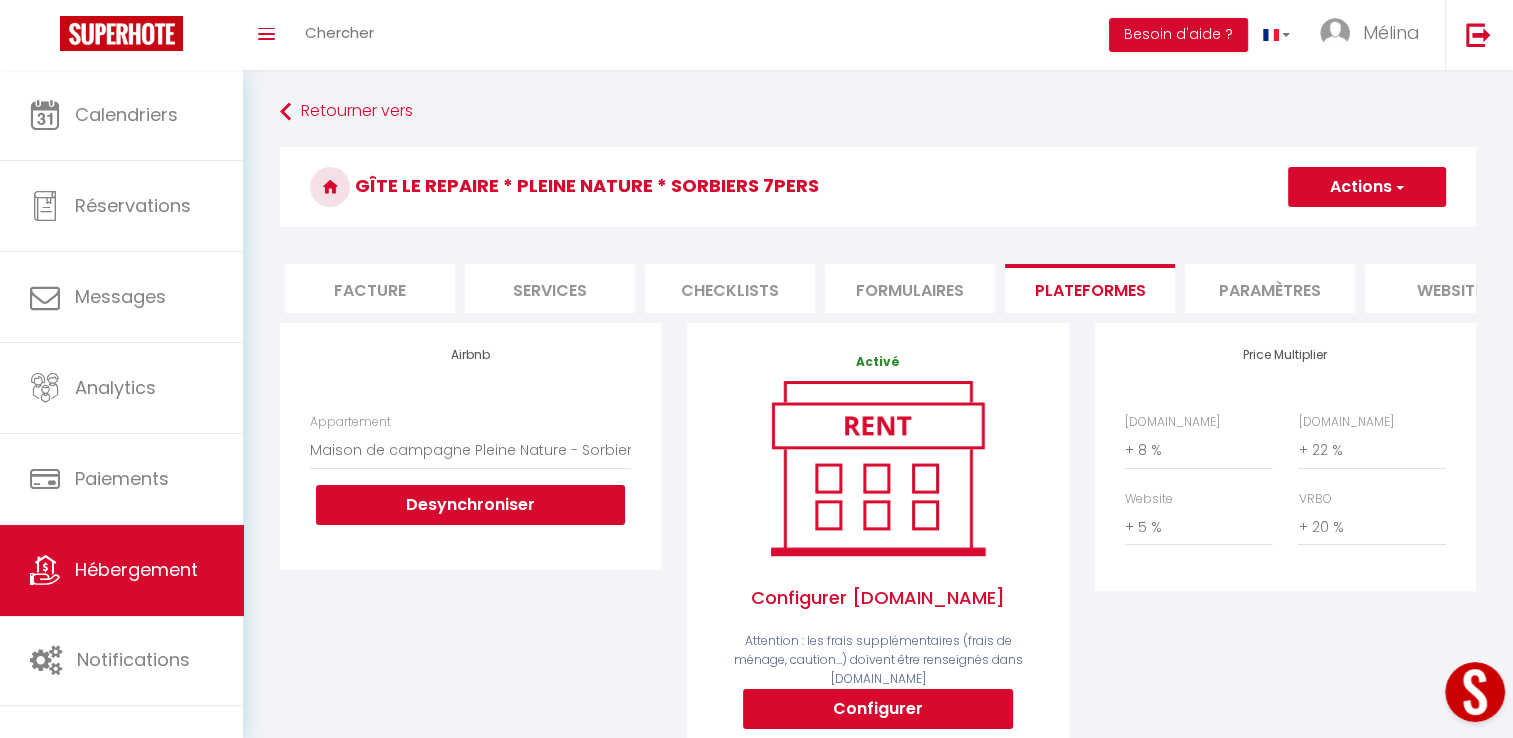 scroll, scrollTop: 0, scrollLeft: 412, axis: horizontal 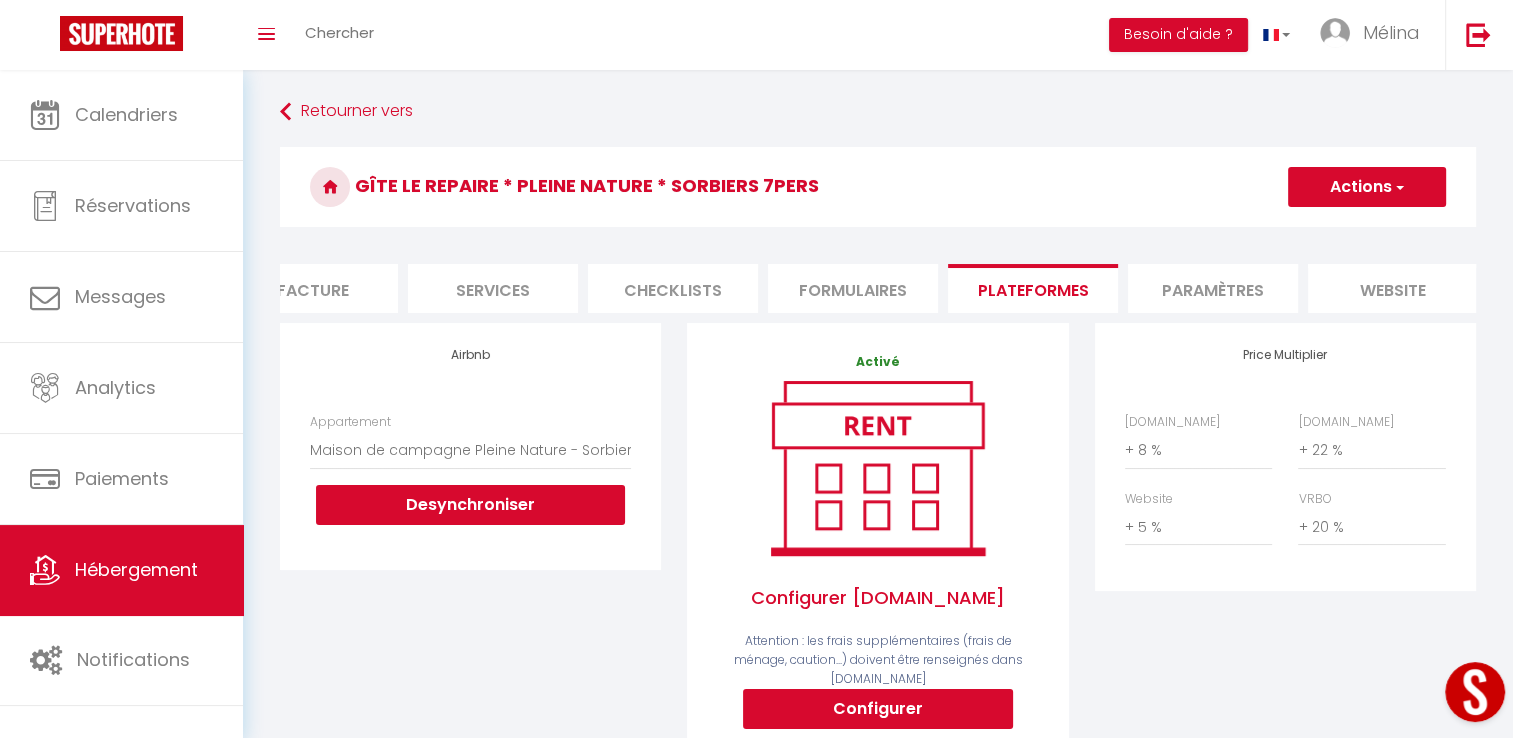click on "Paramètres" at bounding box center [1213, 288] 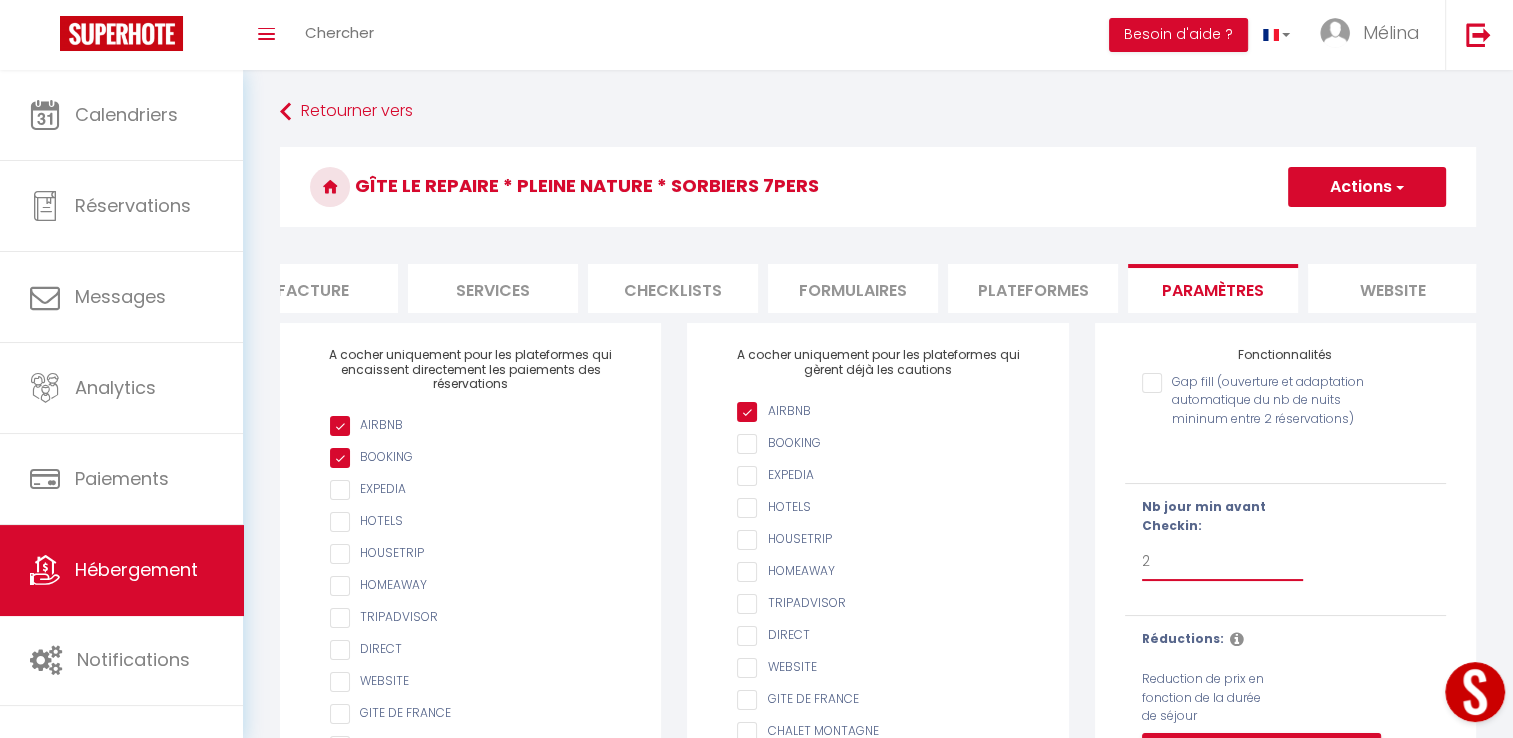 click on "Pas de limite   1 2 3 4 5 6 7" at bounding box center (1223, 562) 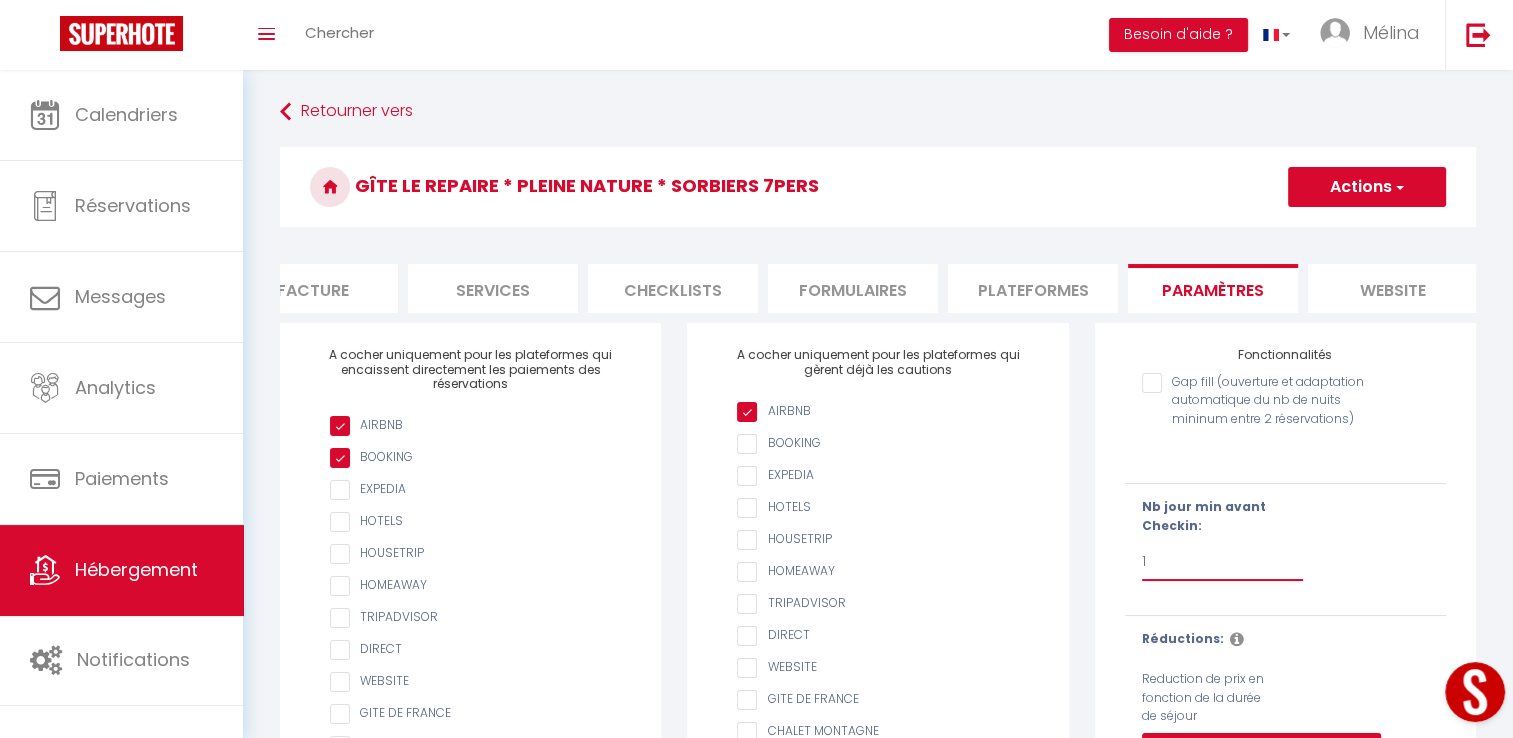 click on "Pas de limite   1 2 3 4 5 6 7" at bounding box center [1223, 562] 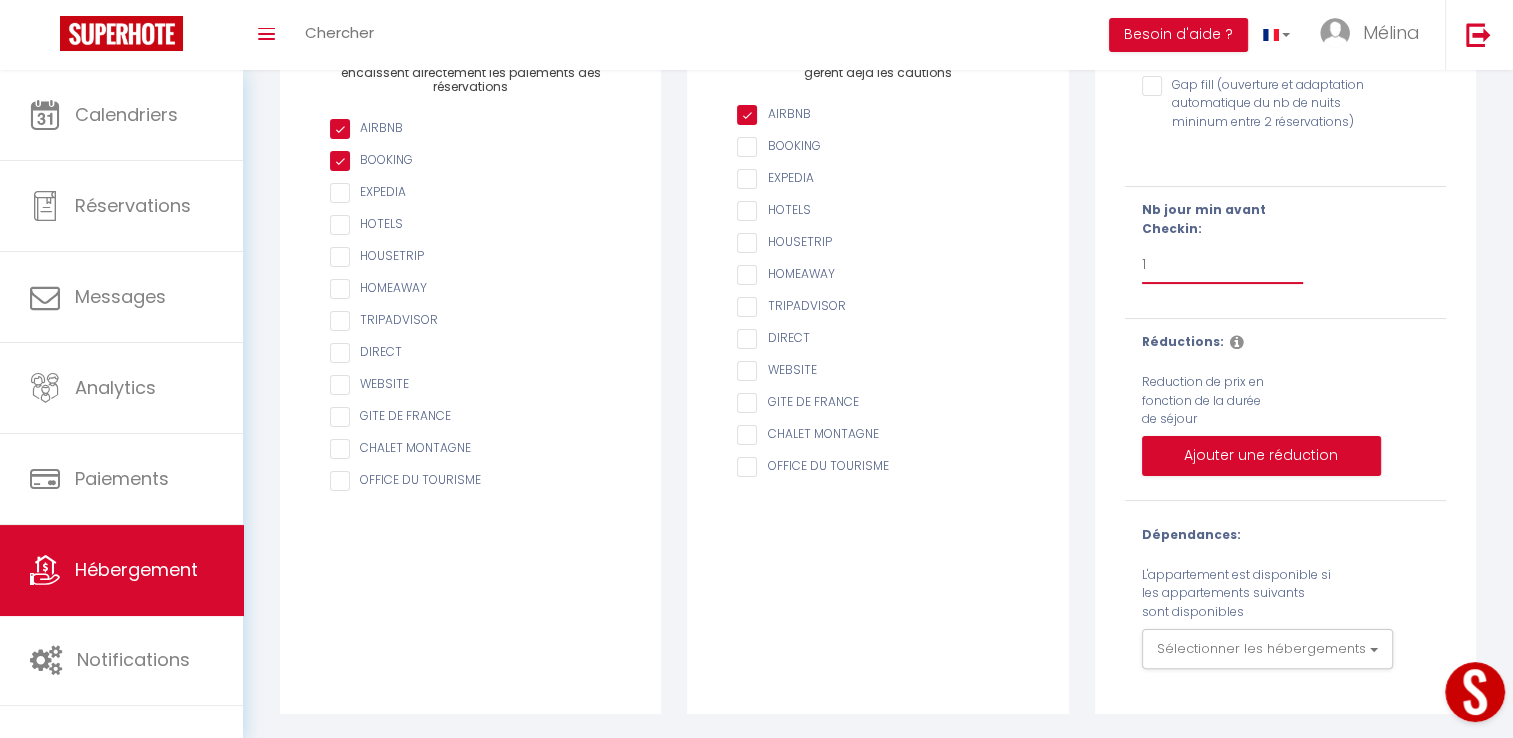 scroll, scrollTop: 0, scrollLeft: 0, axis: both 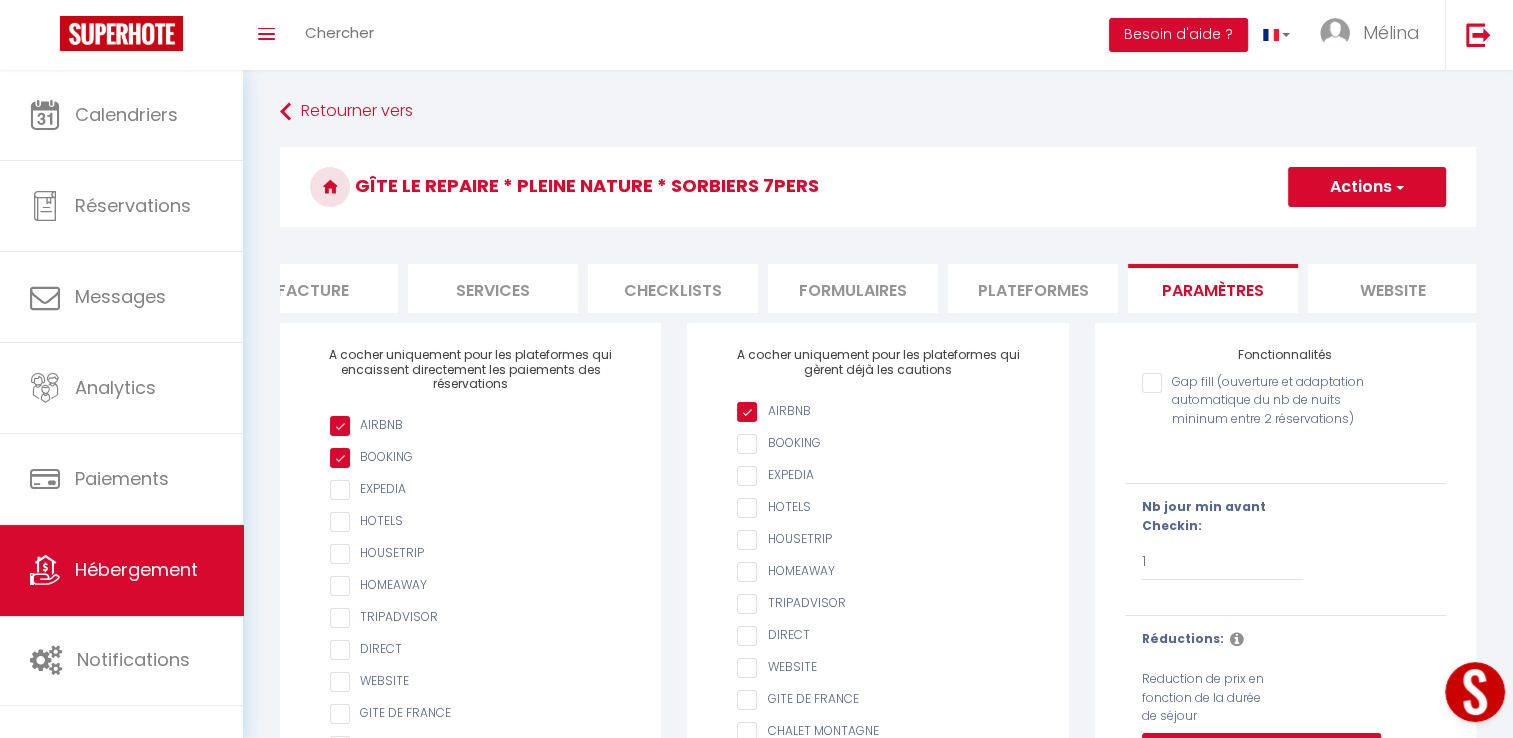 click on "Actions" at bounding box center (1367, 187) 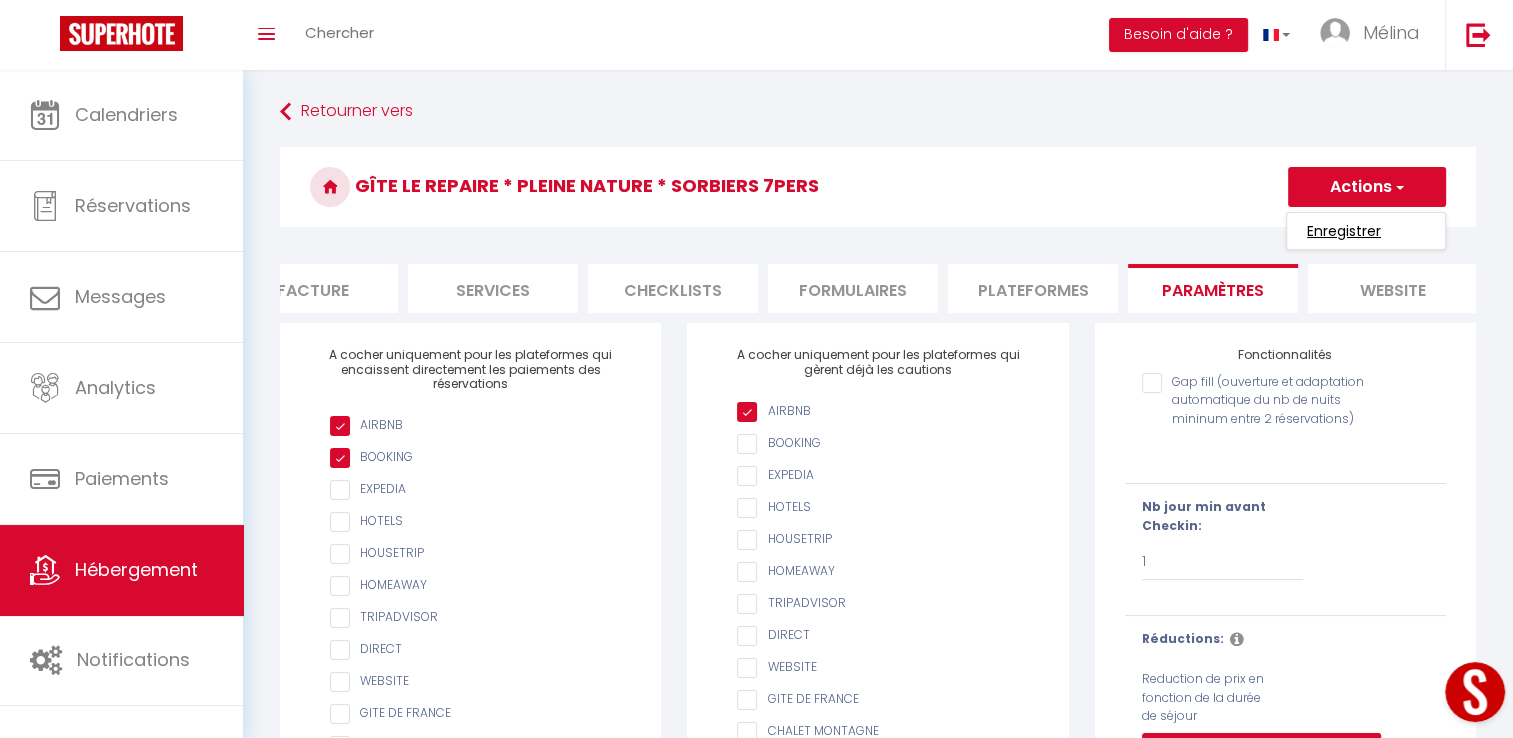 click on "Enregistrer" at bounding box center [1344, 231] 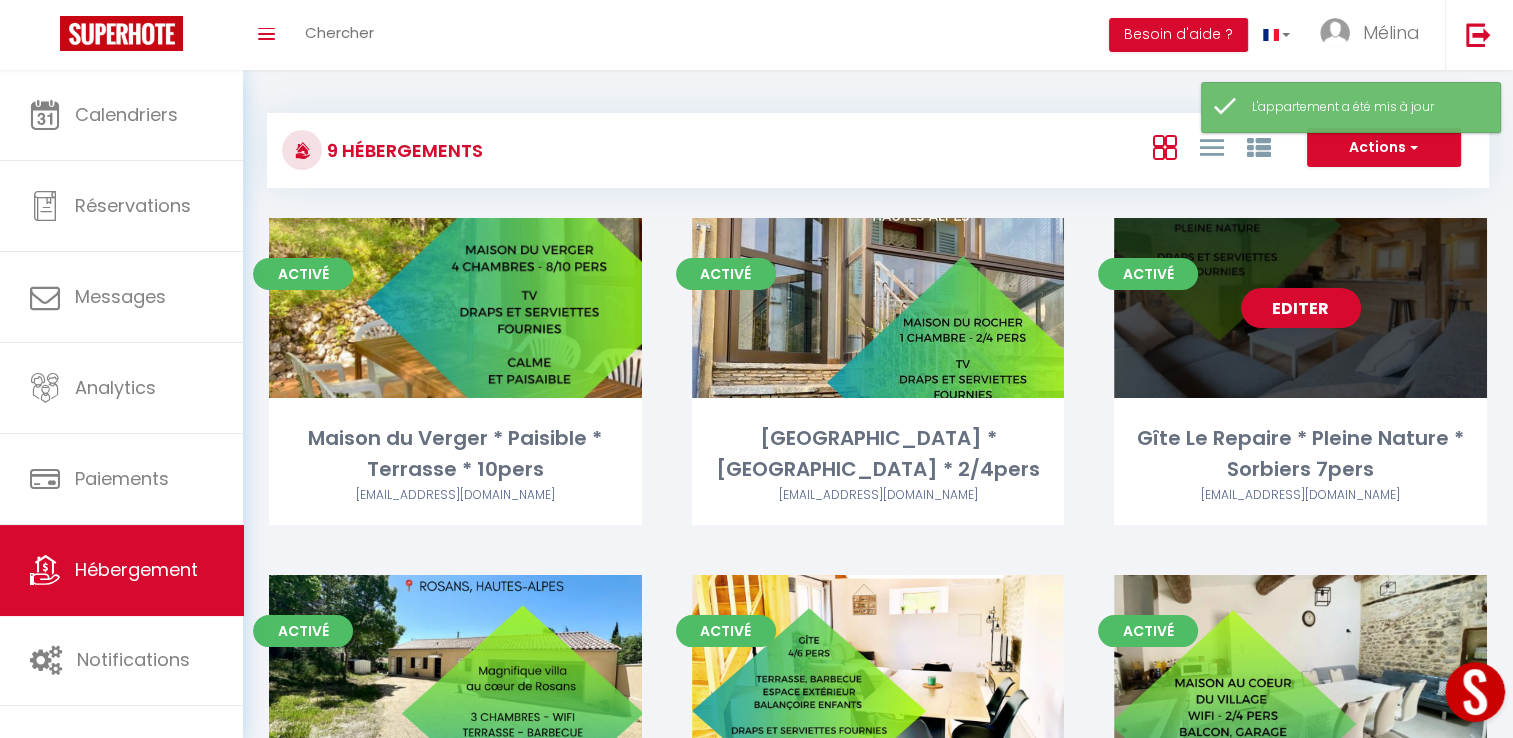 click on "Editer" at bounding box center (1301, 308) 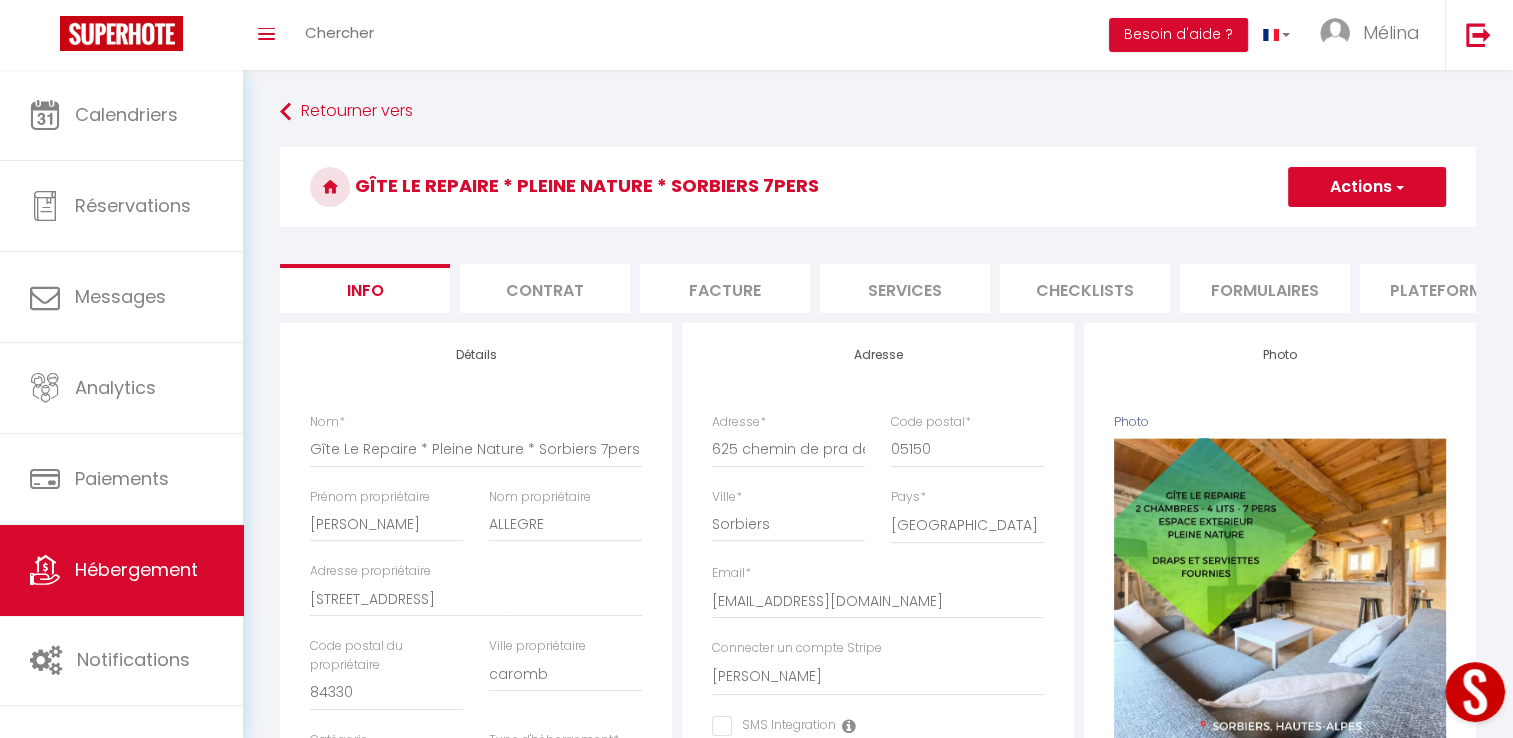 click on "Plateformes" at bounding box center (1445, 288) 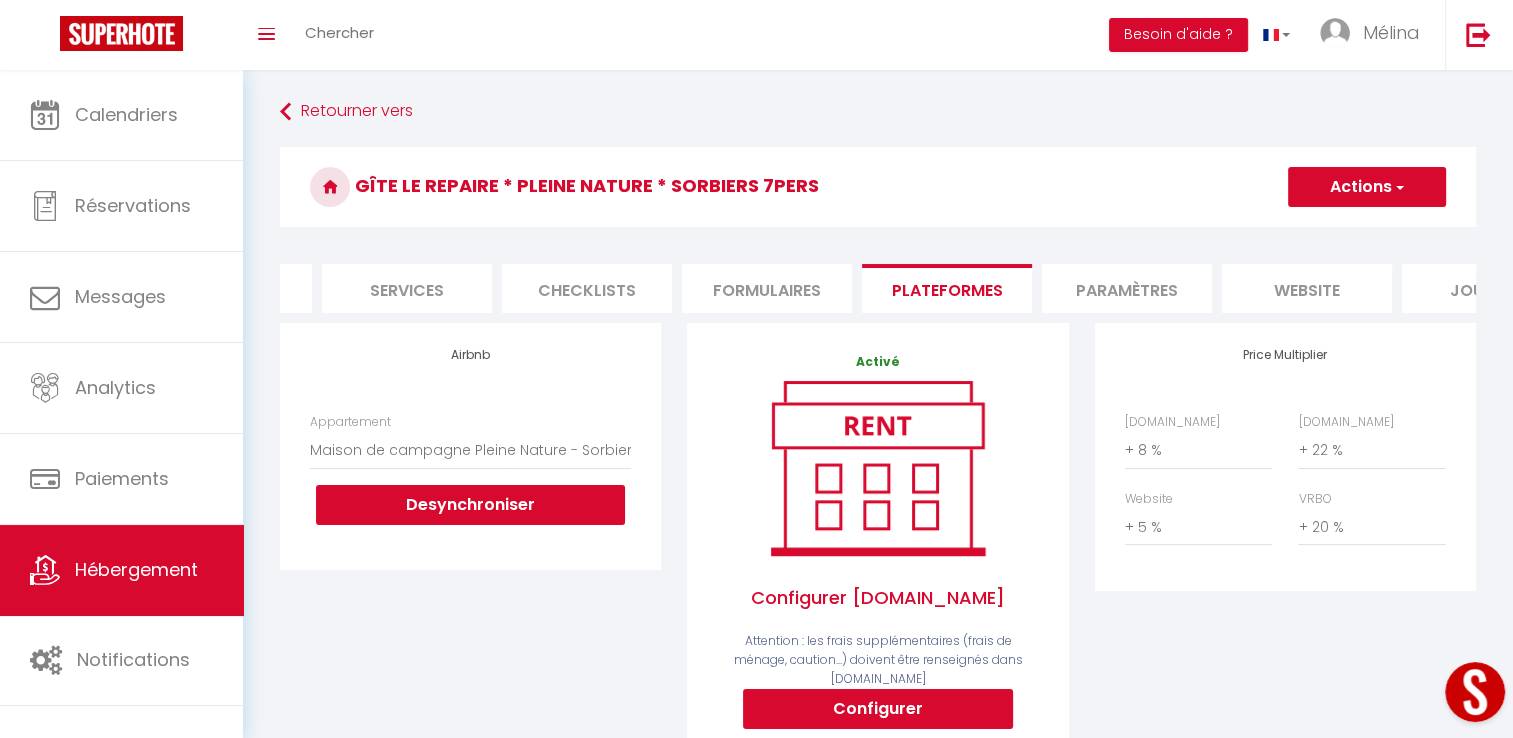 scroll, scrollTop: 0, scrollLeft: 604, axis: horizontal 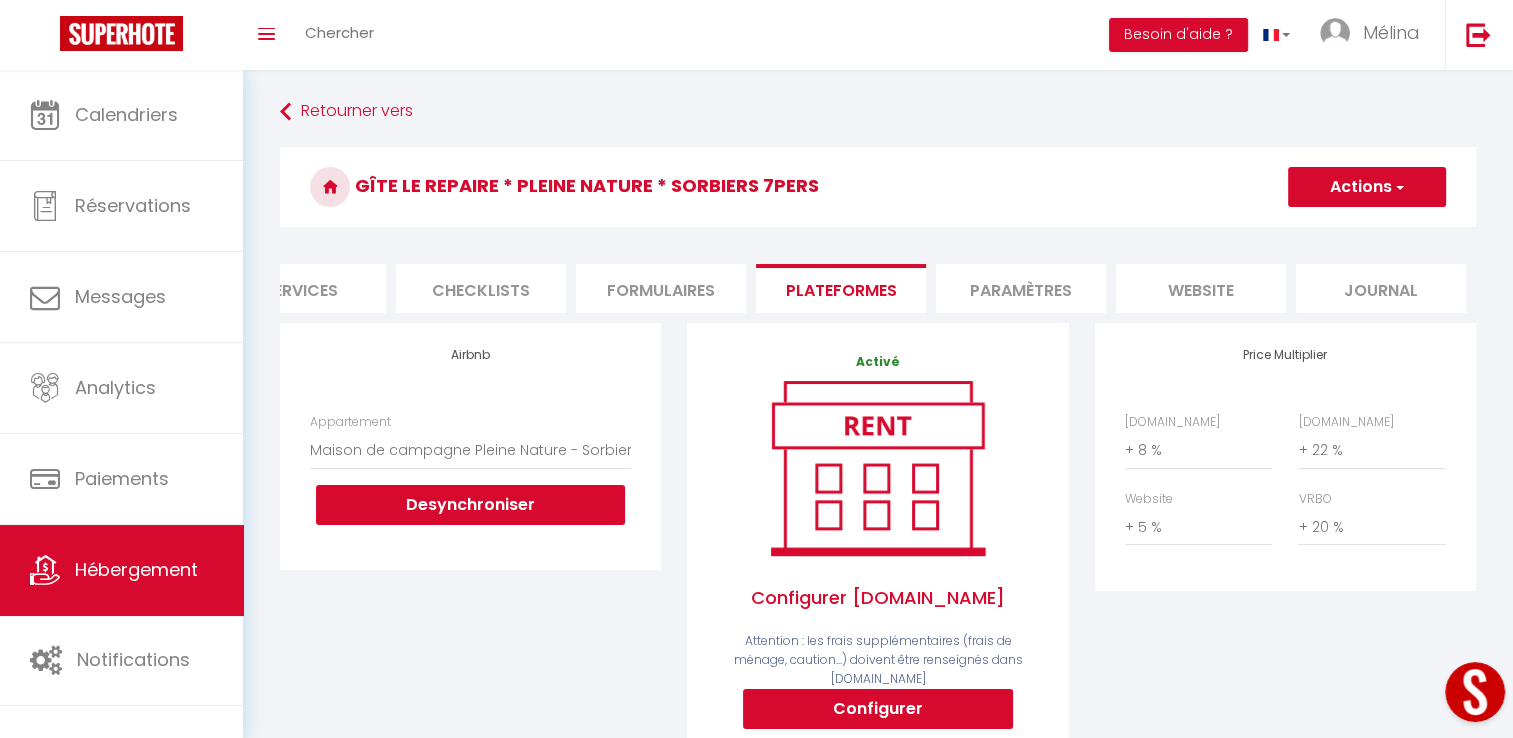click on "Paramètres" at bounding box center (1021, 288) 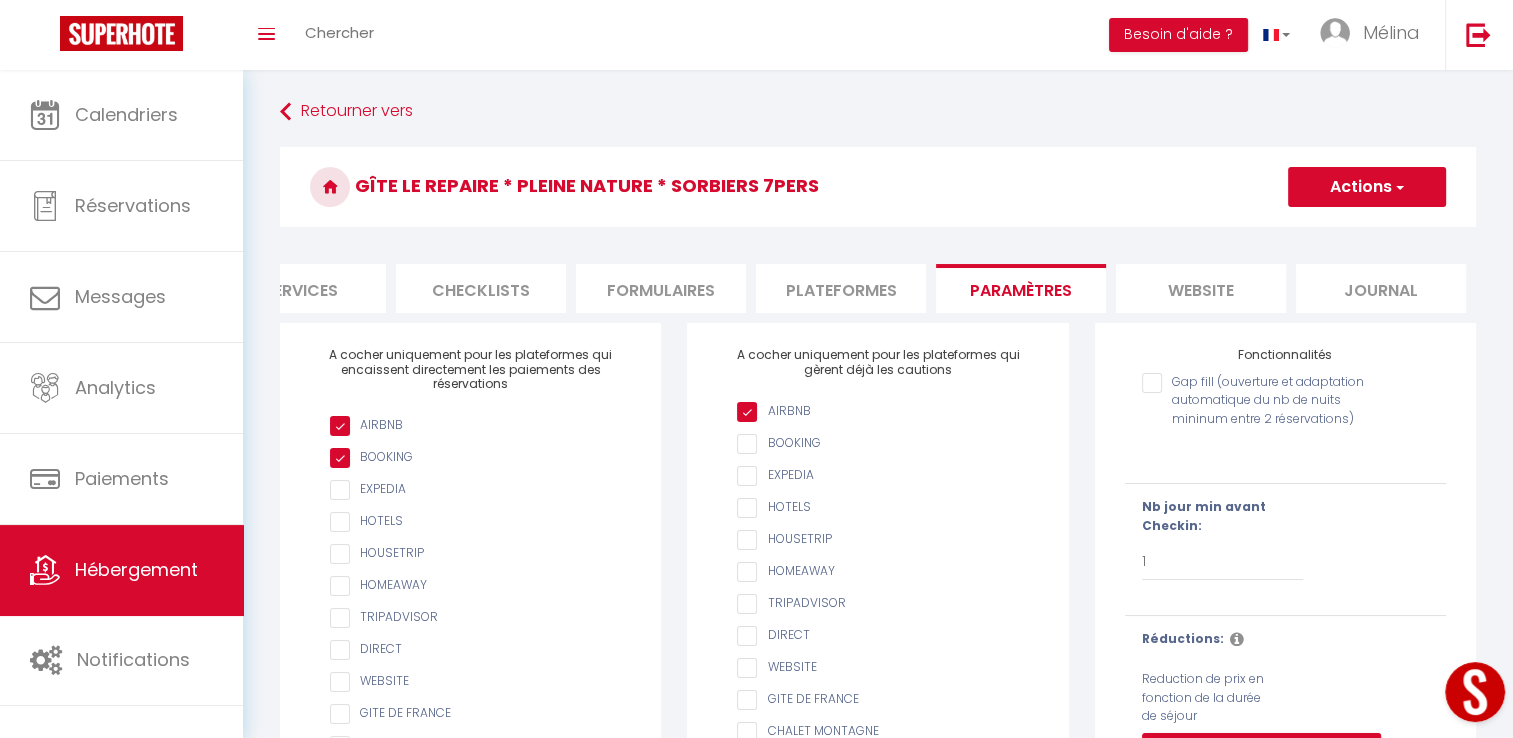 click on "website" at bounding box center [1201, 288] 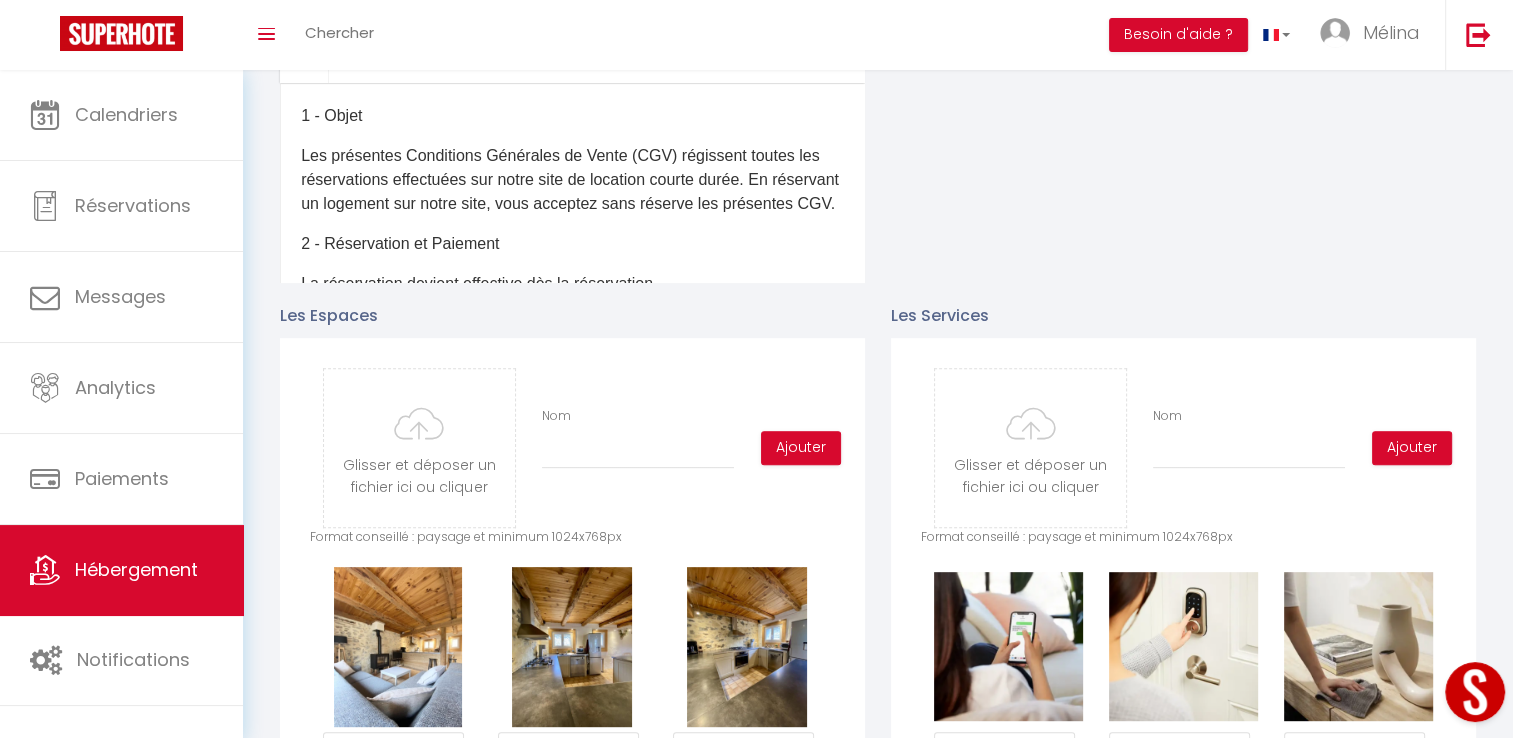 scroll, scrollTop: 716, scrollLeft: 0, axis: vertical 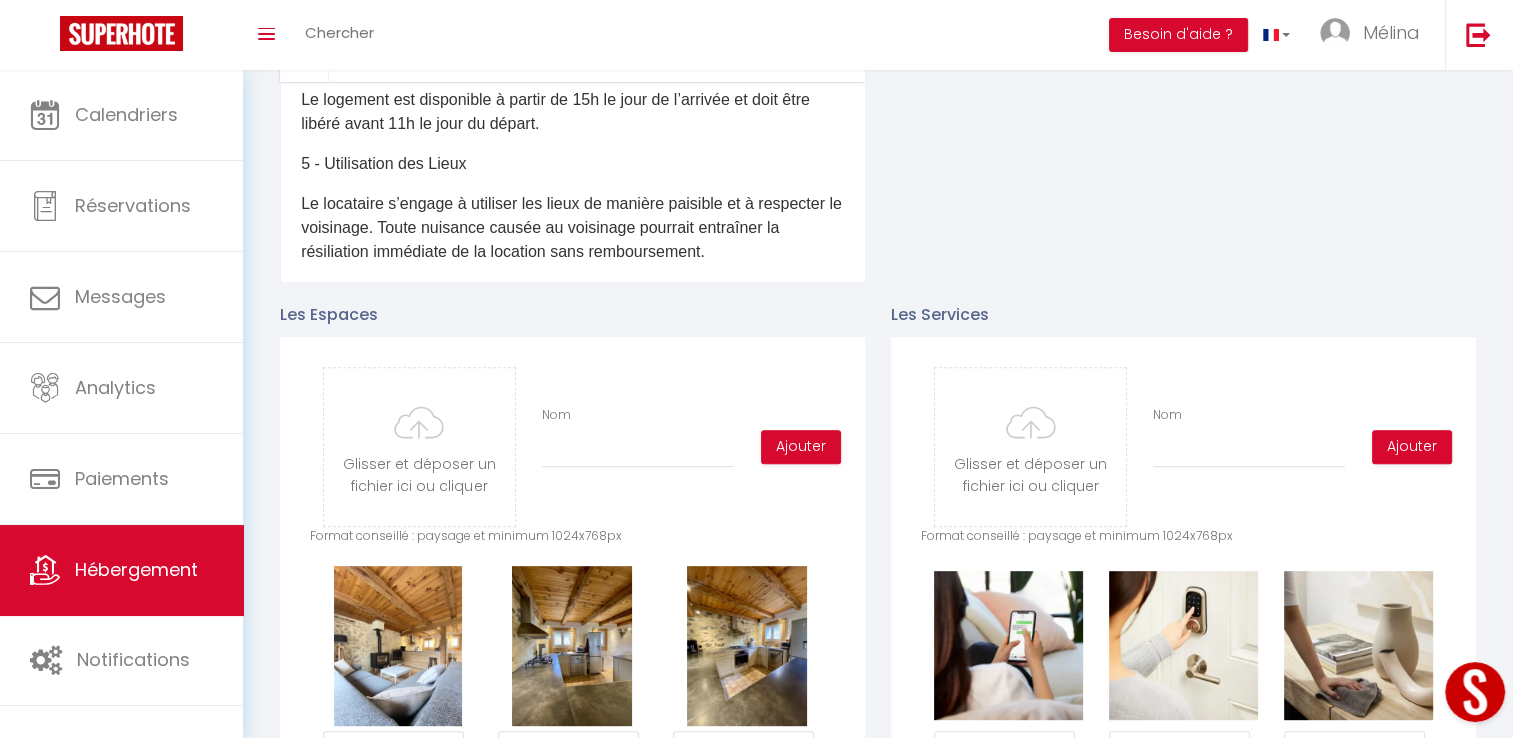 click on "Le logement est disponible à partir de 15h le jour de l’arrivée et doit être libéré avant 11h le jour du départ." at bounding box center (572, 112) 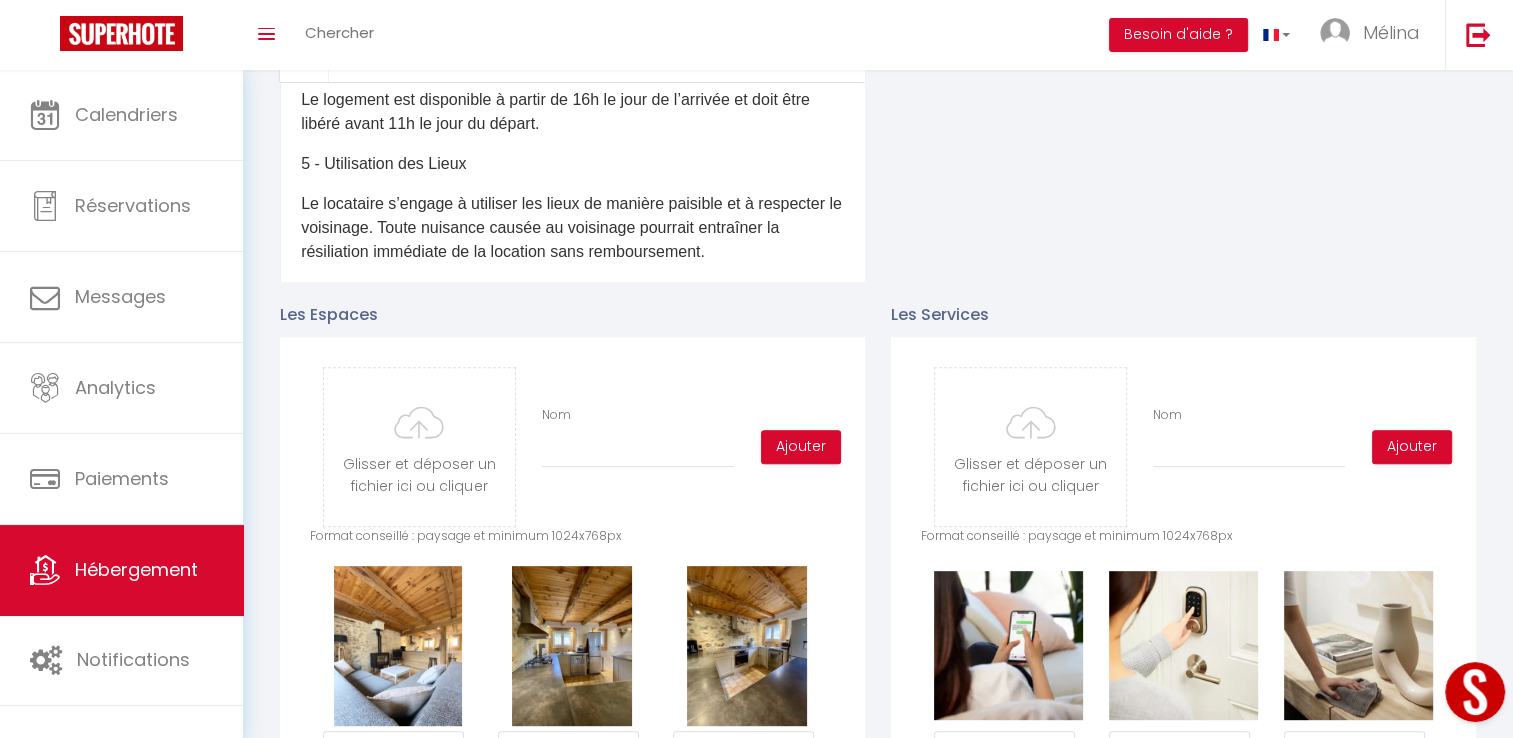 click on "Le logement est disponible à partir de 16h le jour de l’arrivée et doit être libéré avant 11h le jour du départ." at bounding box center (572, 112) 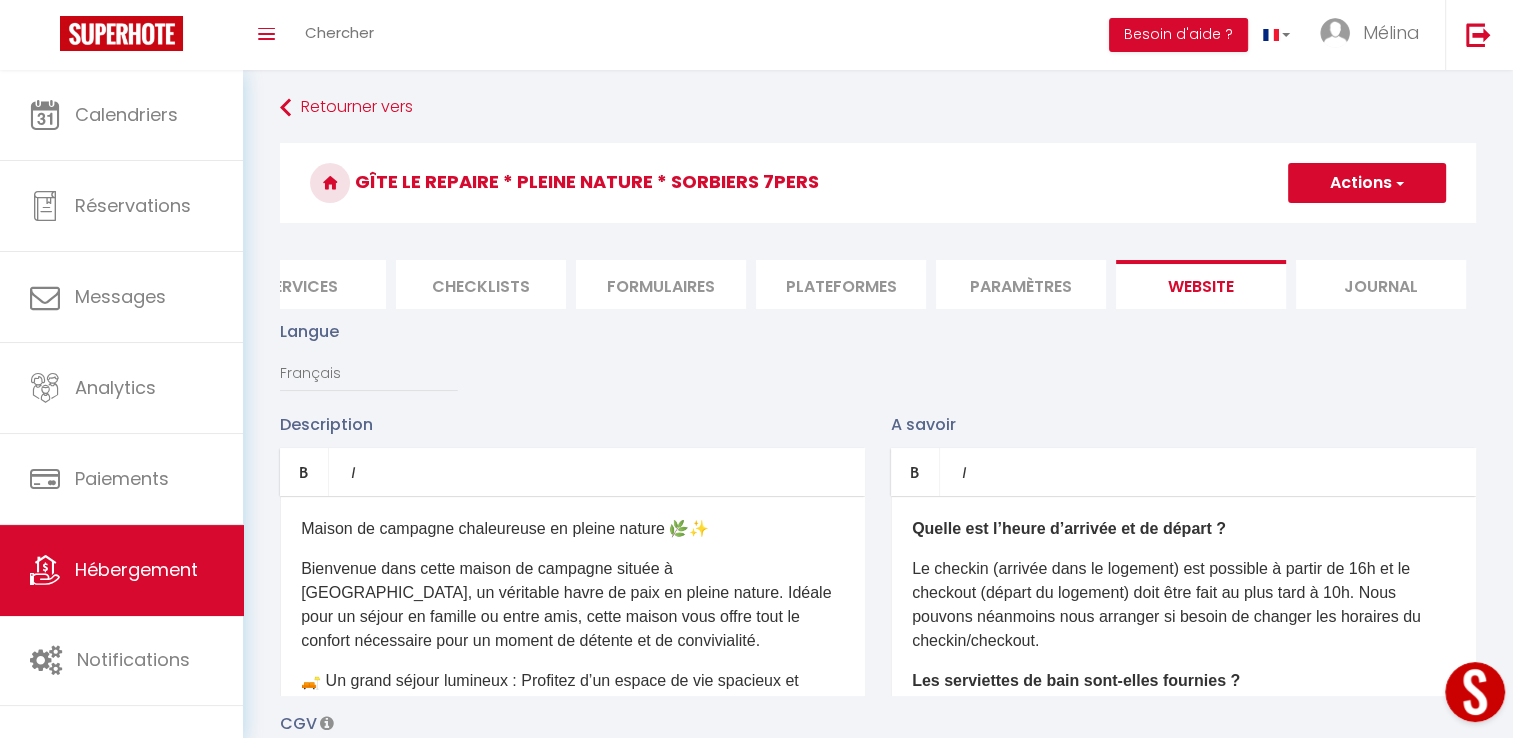 scroll, scrollTop: 0, scrollLeft: 0, axis: both 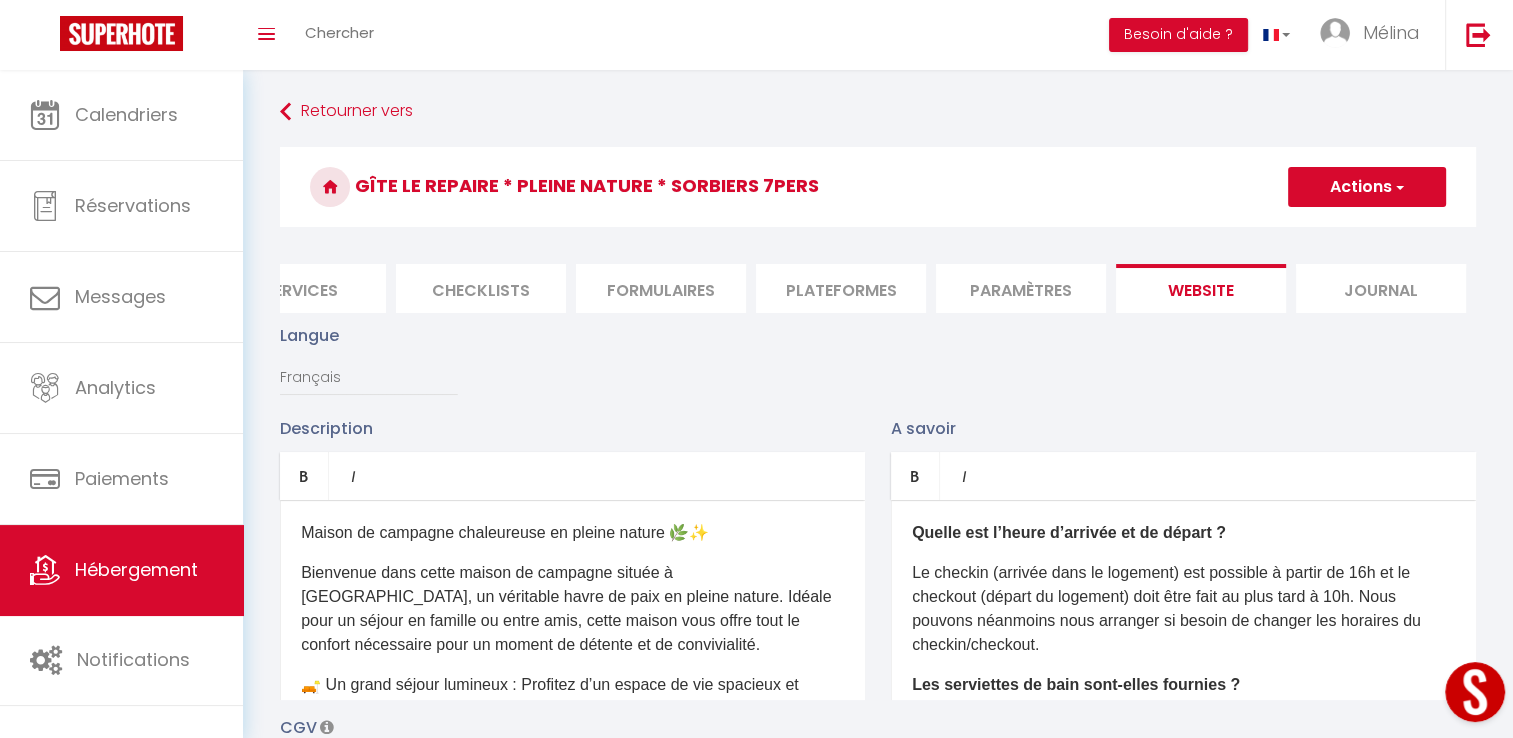 click on "Actions" at bounding box center (1367, 187) 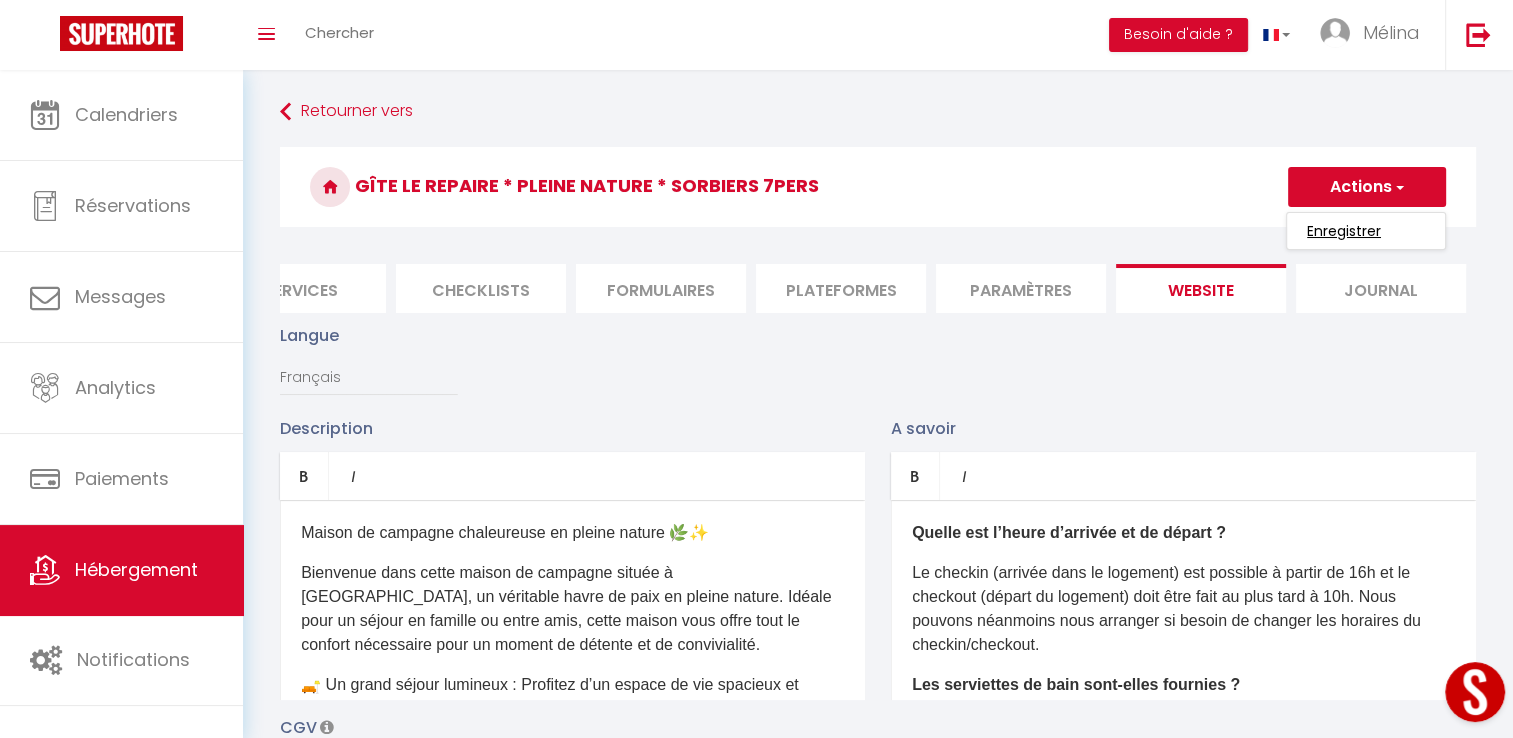 click on "Enregistrer" at bounding box center (1344, 231) 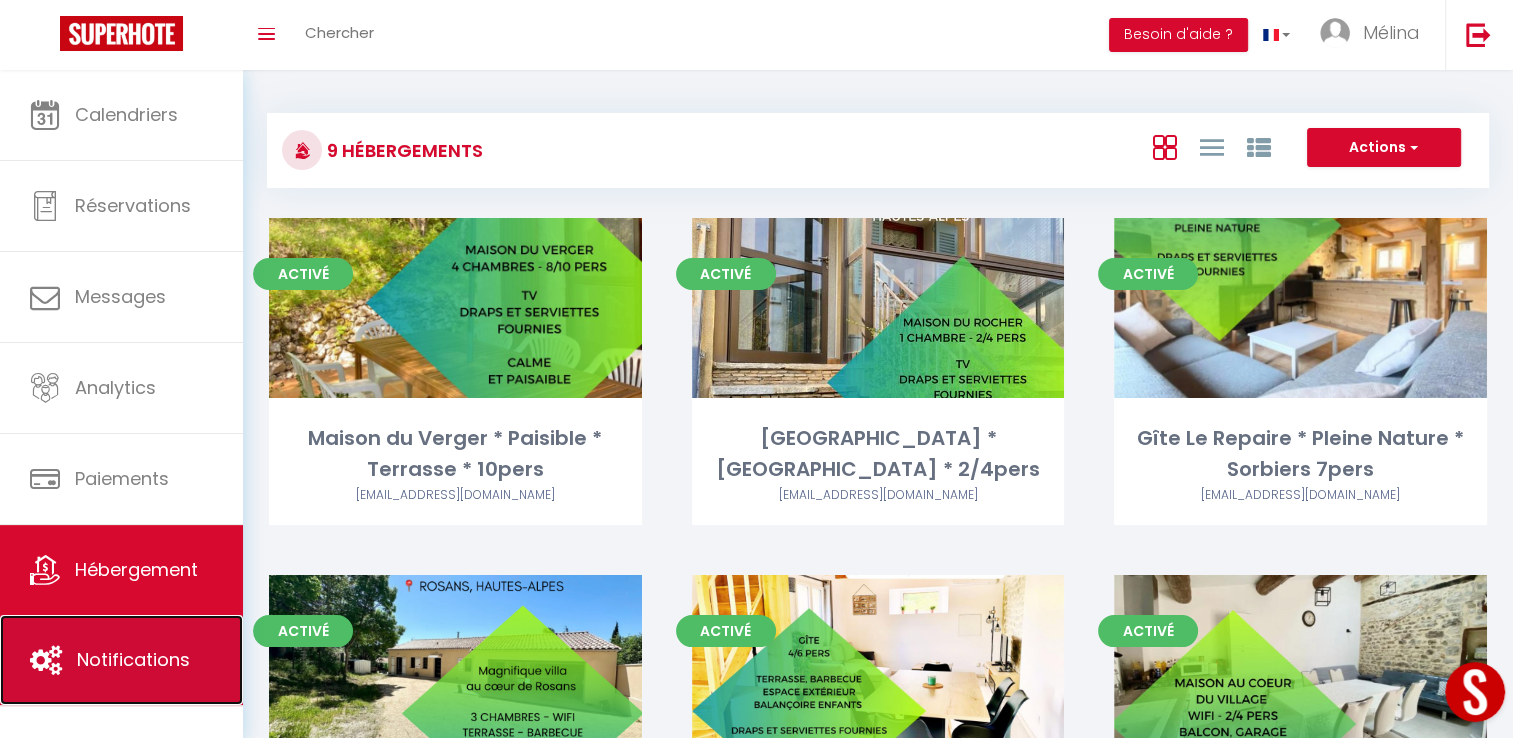 click on "Notifications" at bounding box center (133, 659) 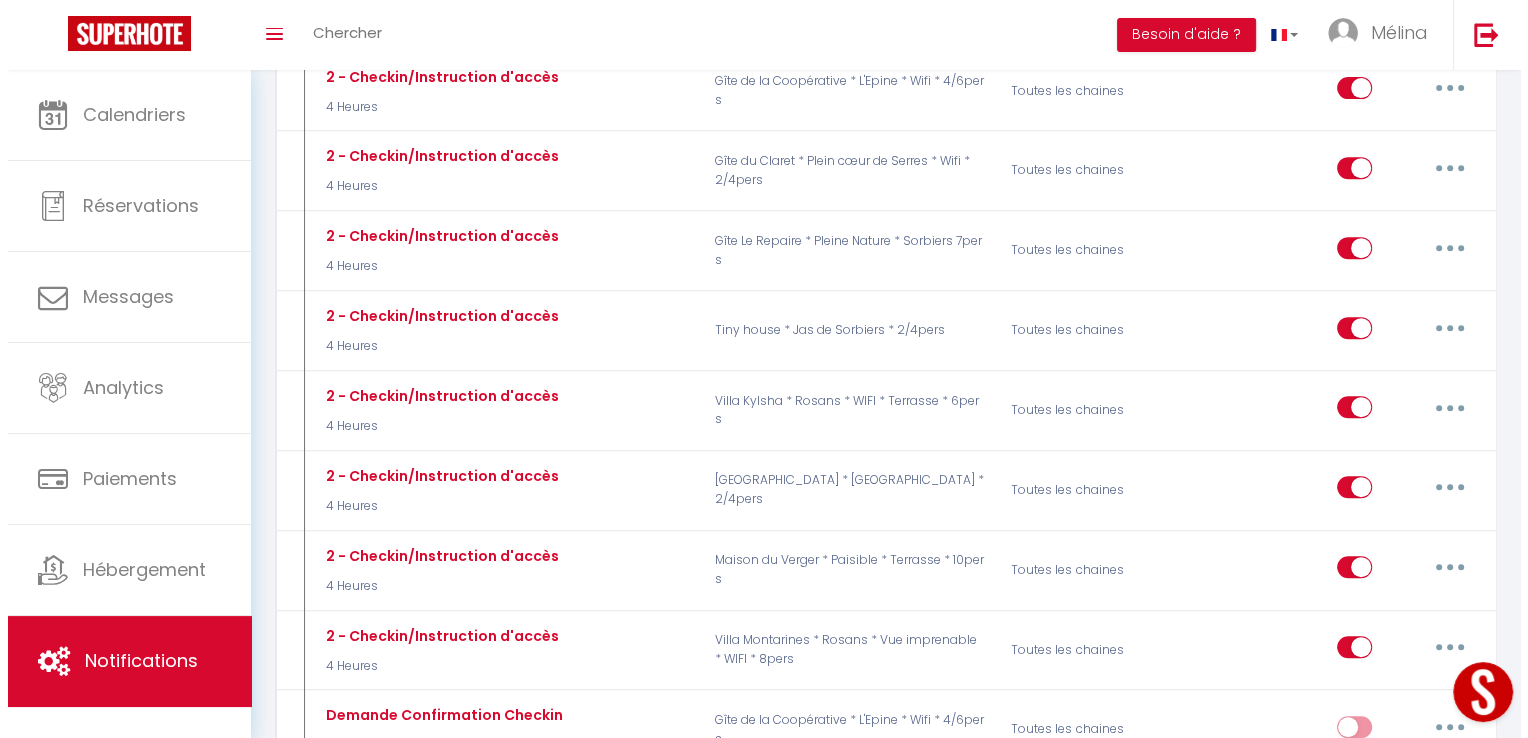scroll, scrollTop: 822, scrollLeft: 0, axis: vertical 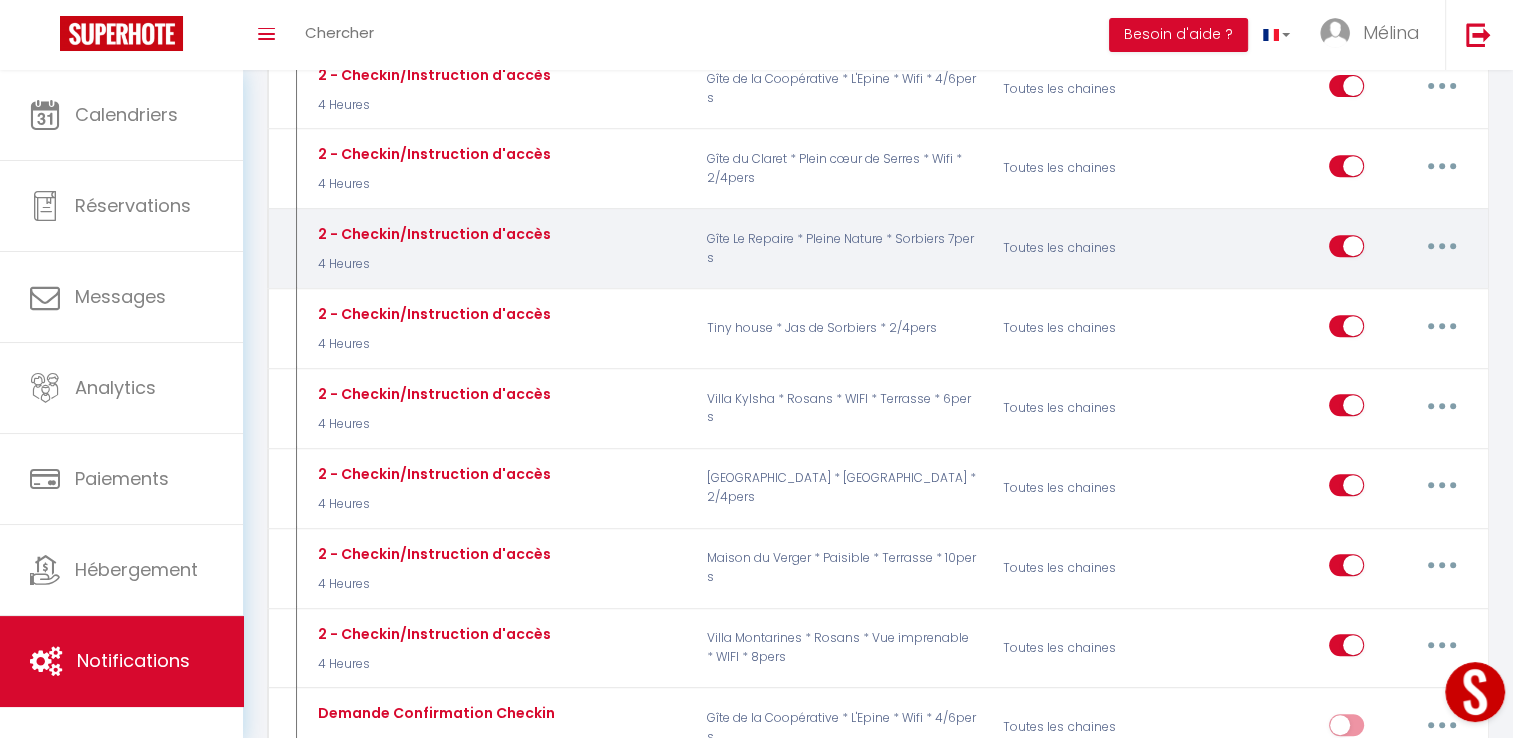 click at bounding box center [1442, 246] 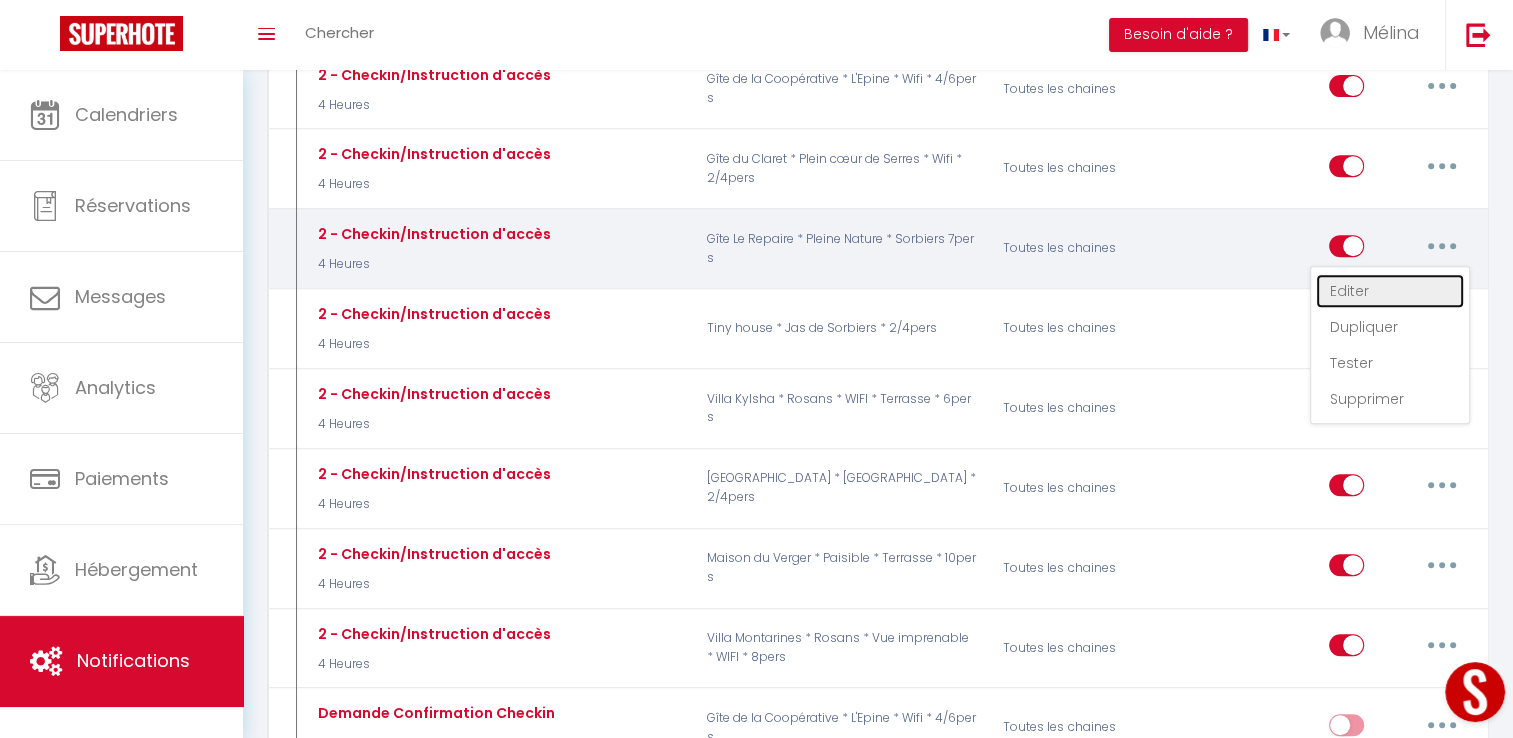 click on "Editer" at bounding box center (1390, 291) 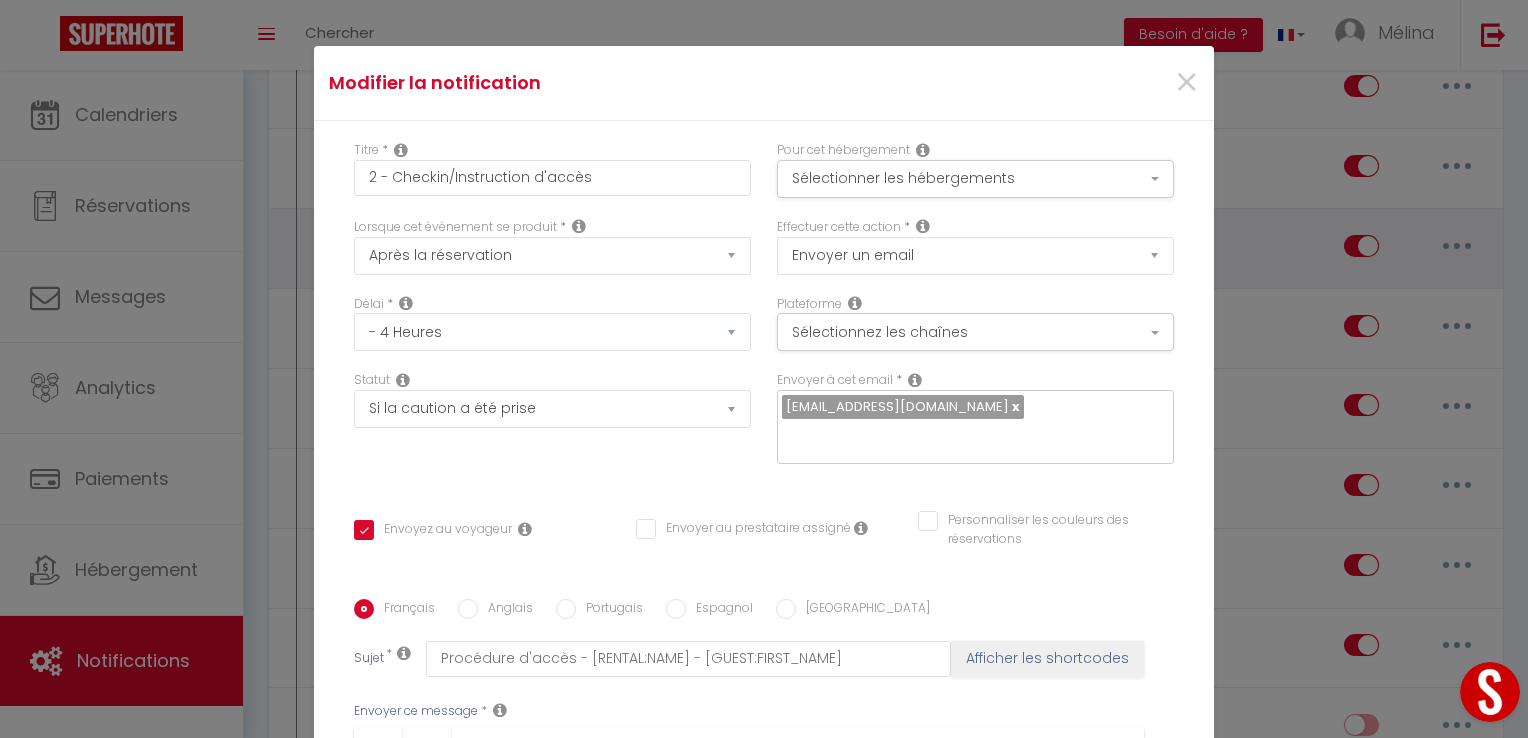 scroll, scrollTop: 90, scrollLeft: 0, axis: vertical 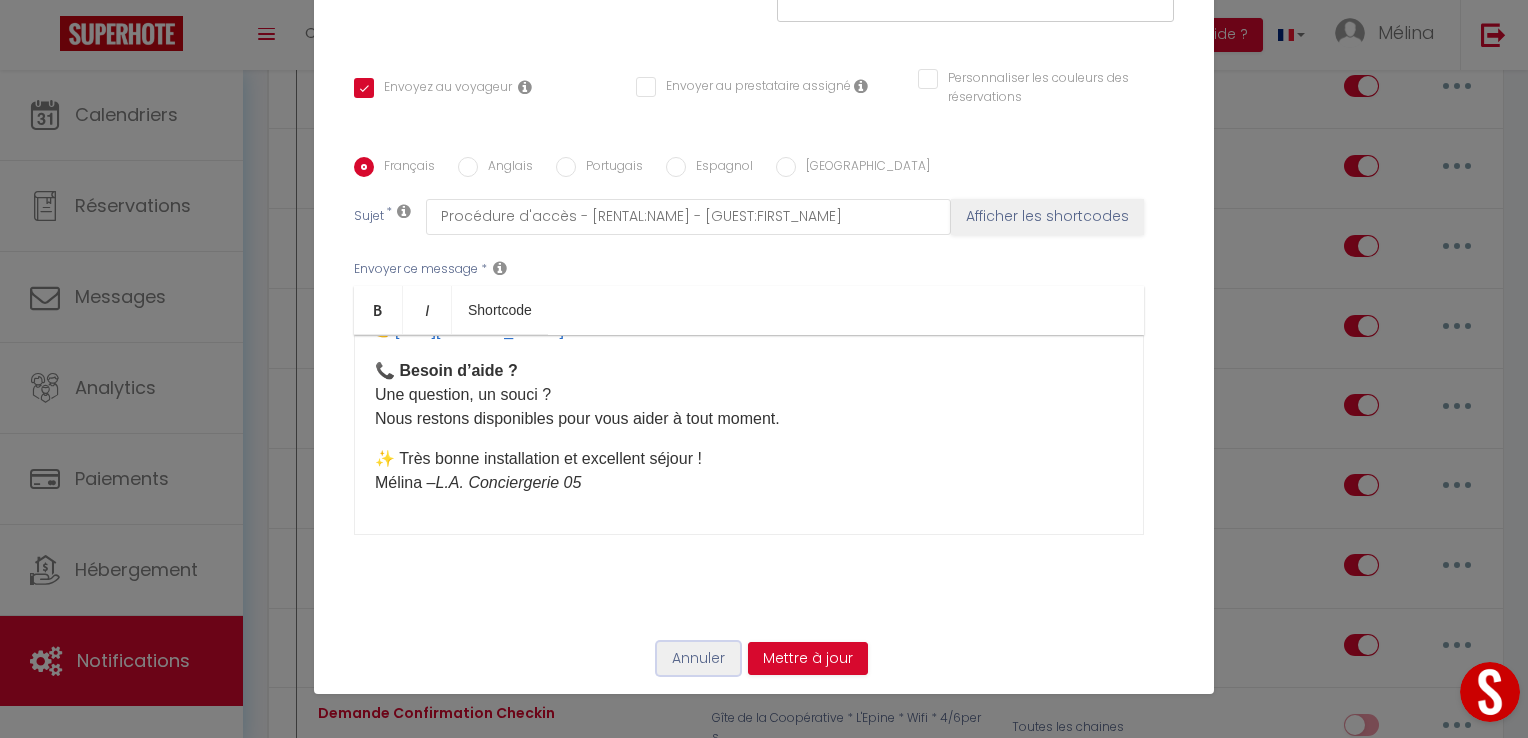 click on "Annuler" at bounding box center [698, 659] 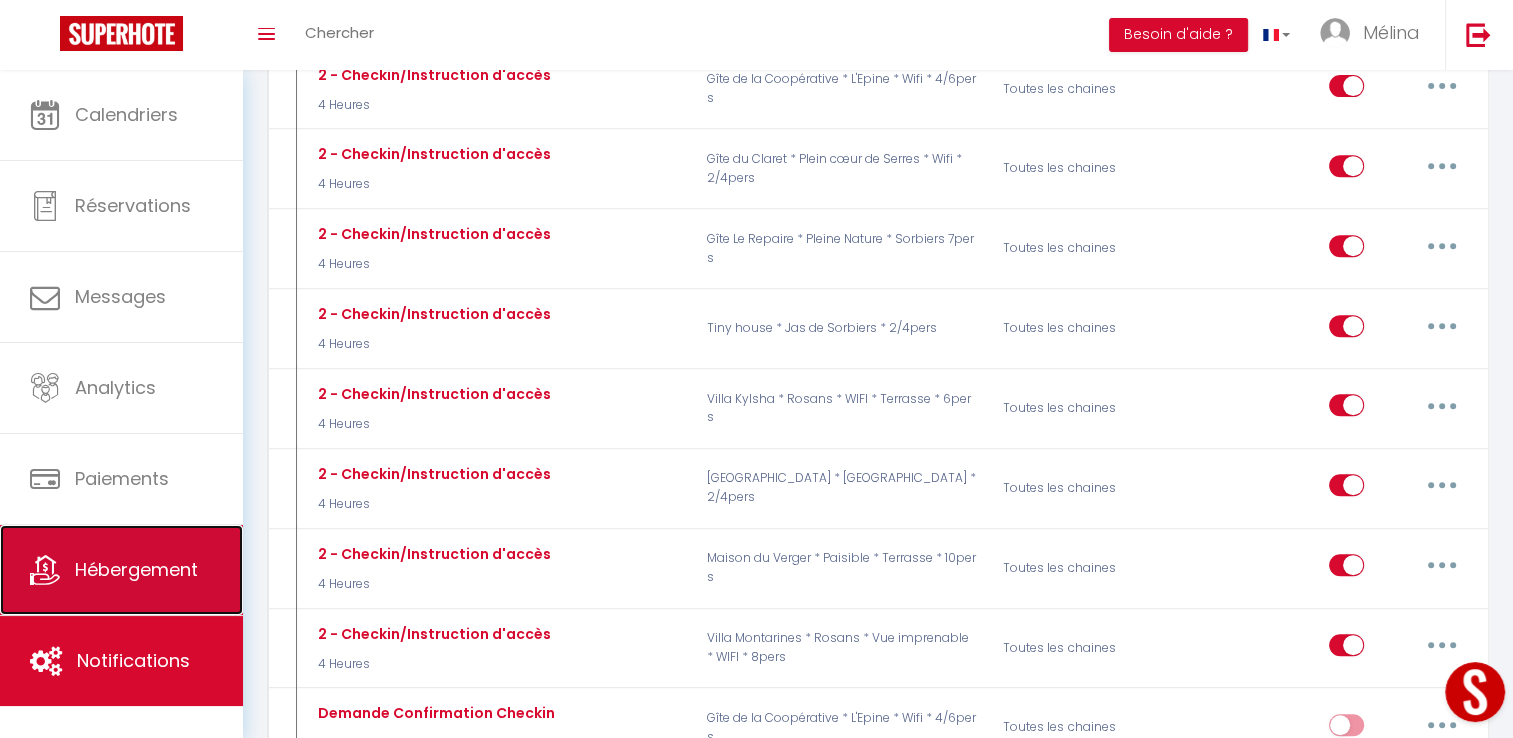 click on "Hébergement" at bounding box center [136, 569] 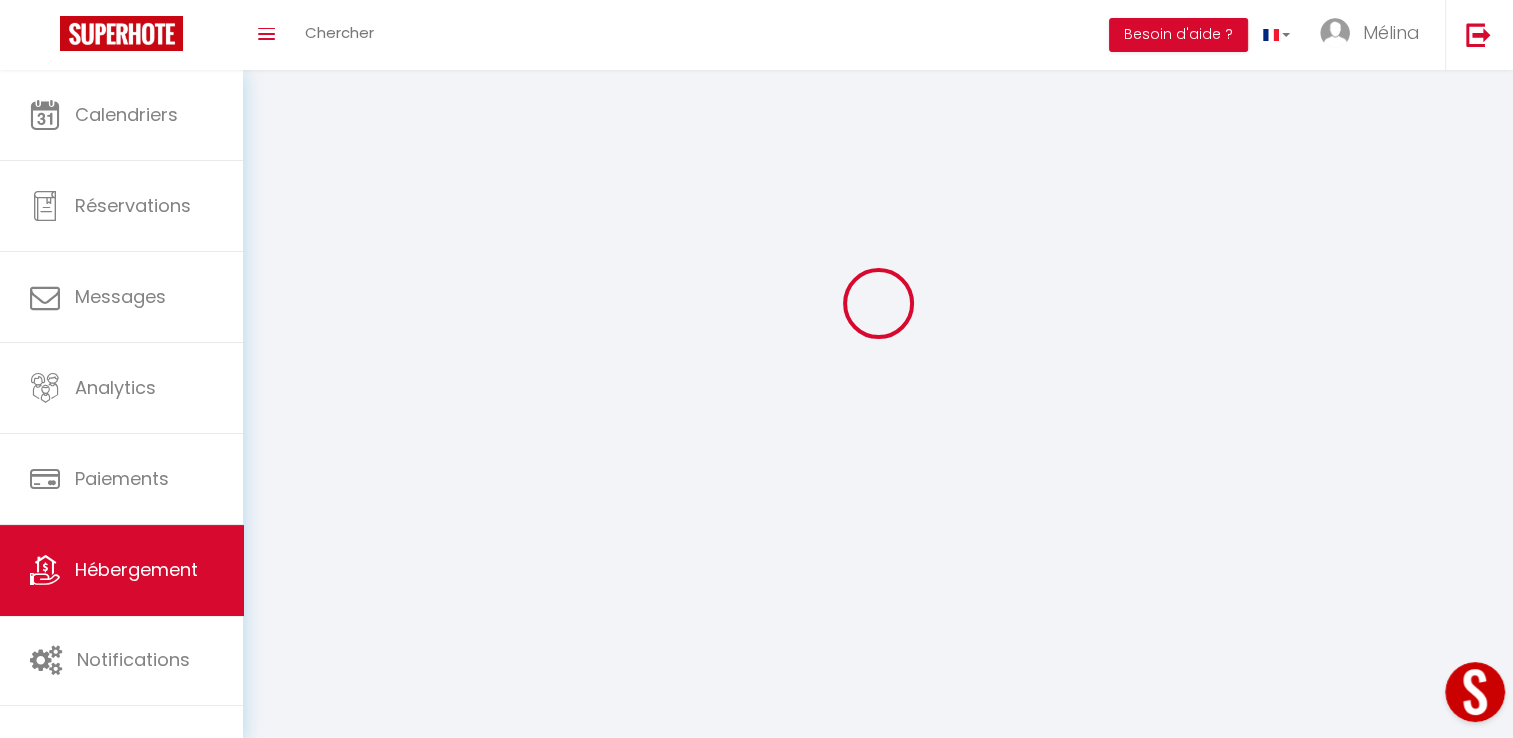 scroll, scrollTop: 0, scrollLeft: 0, axis: both 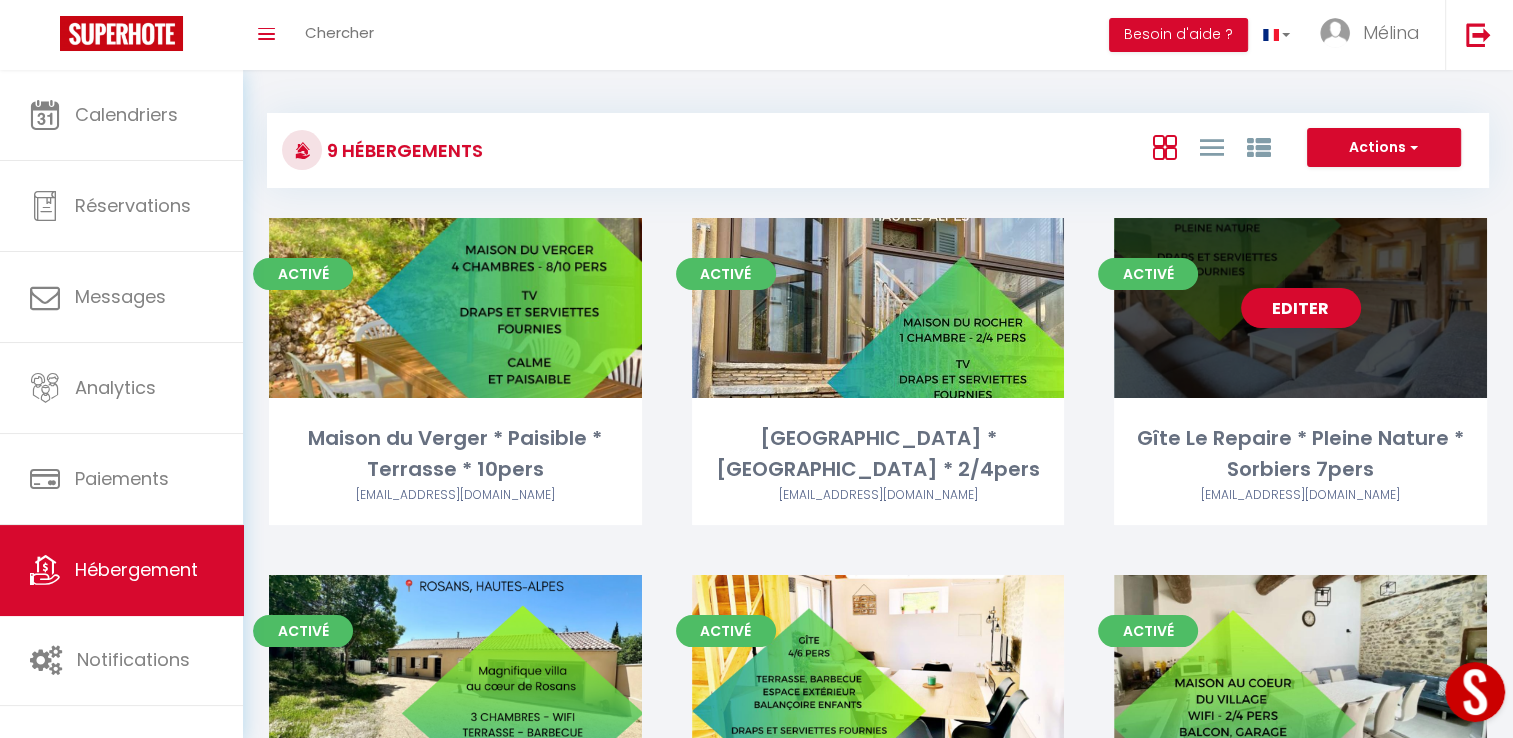 click on "Editer" at bounding box center [1301, 308] 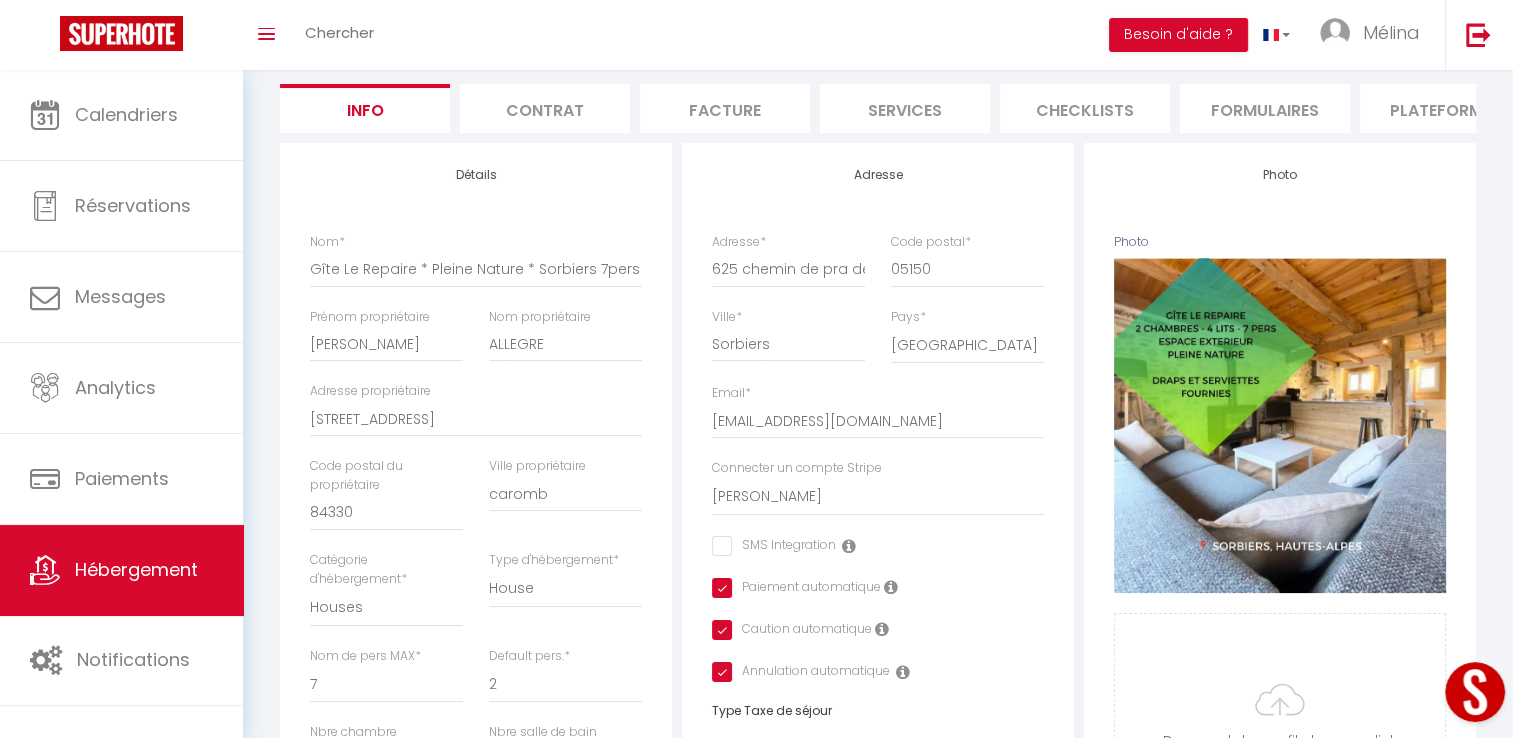 scroll, scrollTop: 196, scrollLeft: 0, axis: vertical 